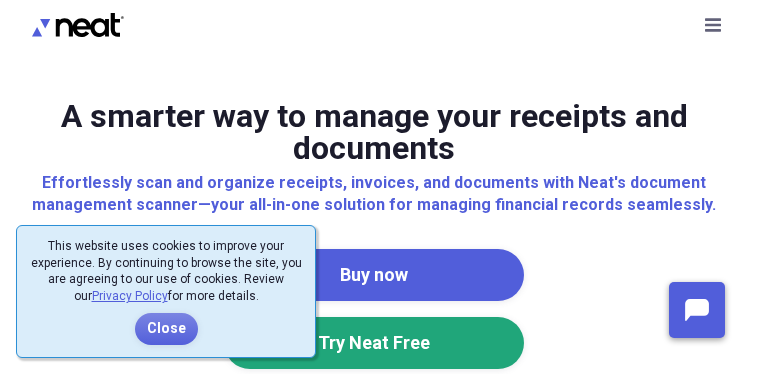 scroll, scrollTop: 0, scrollLeft: 0, axis: both 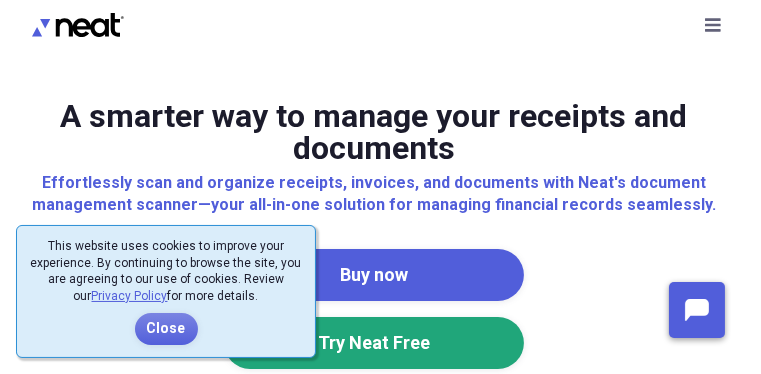 click on "Sign In" at bounding box center (0, 0) 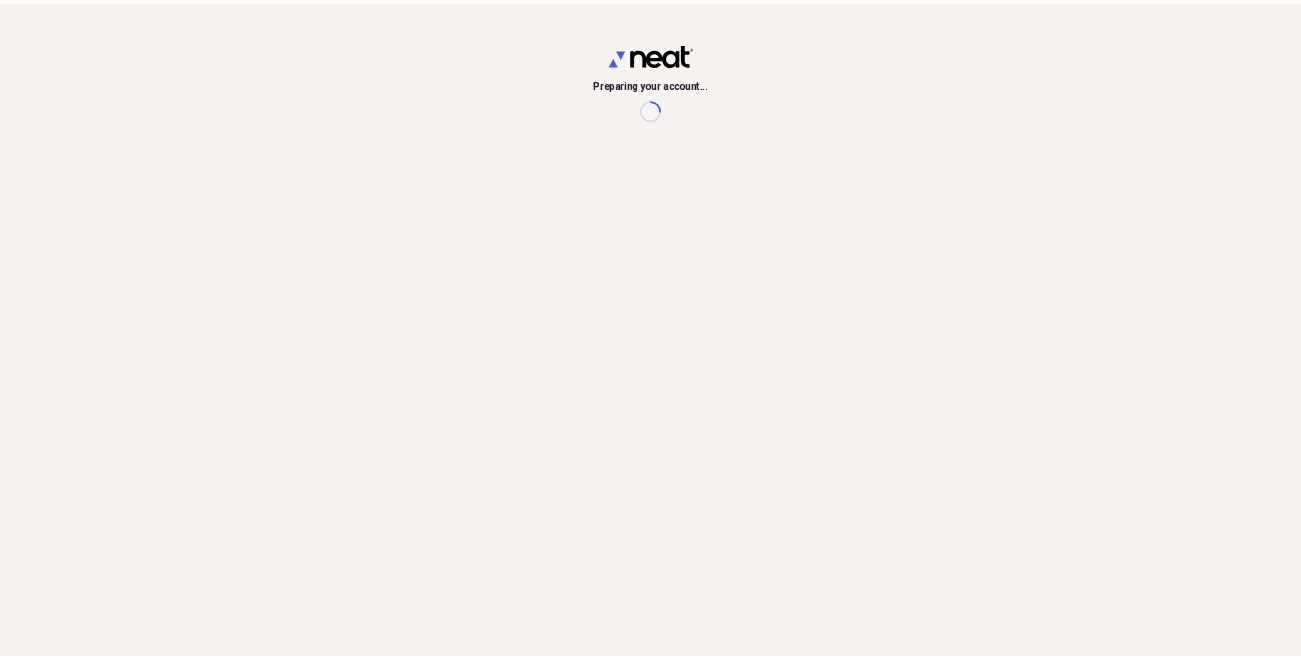 scroll, scrollTop: 0, scrollLeft: 0, axis: both 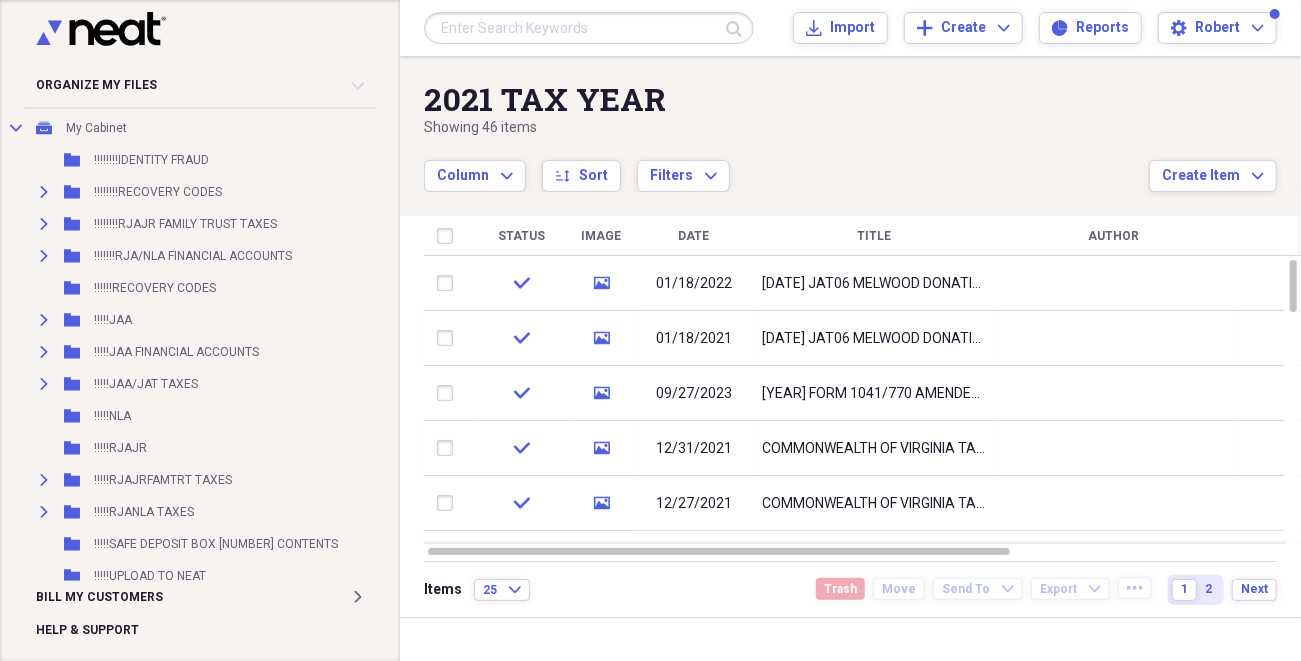 click on "Expand" 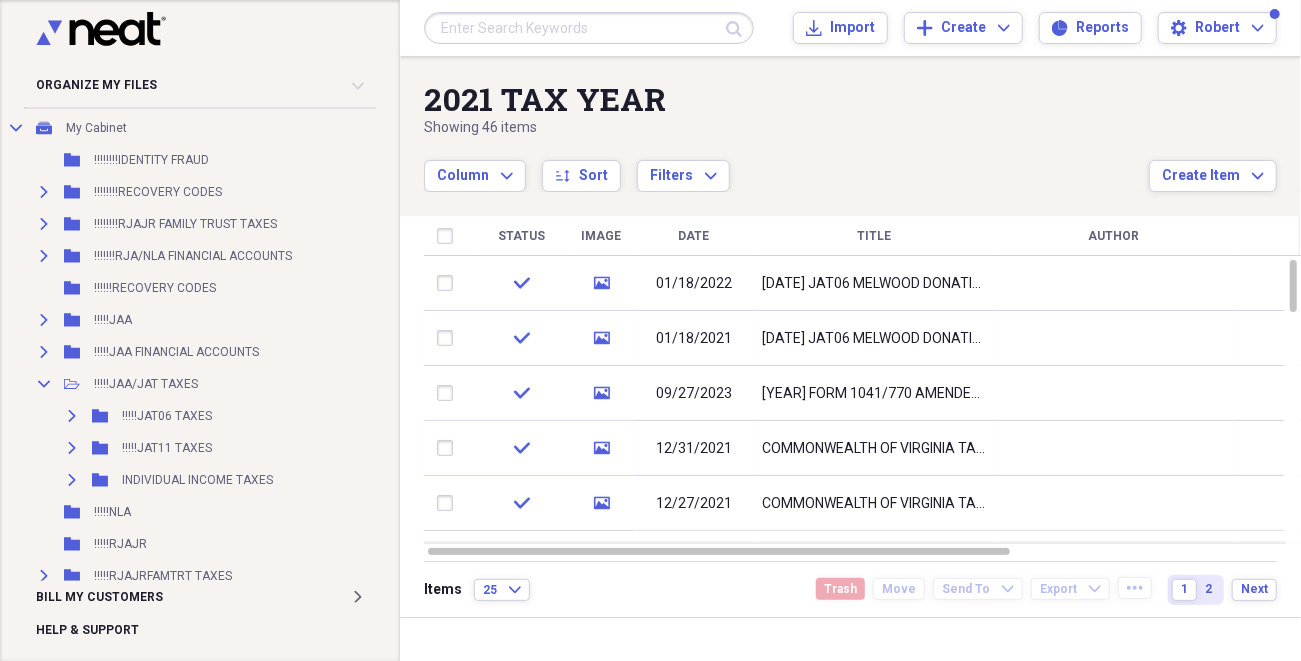 click on "Expand" 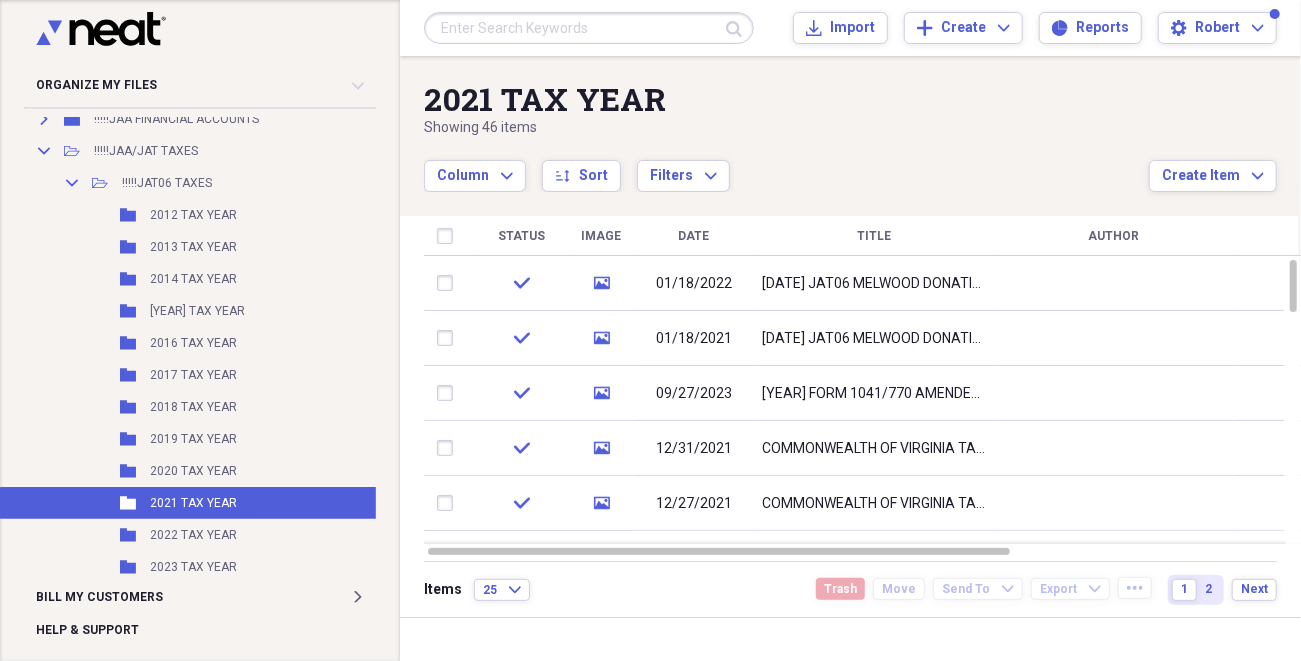 scroll, scrollTop: 400, scrollLeft: 0, axis: vertical 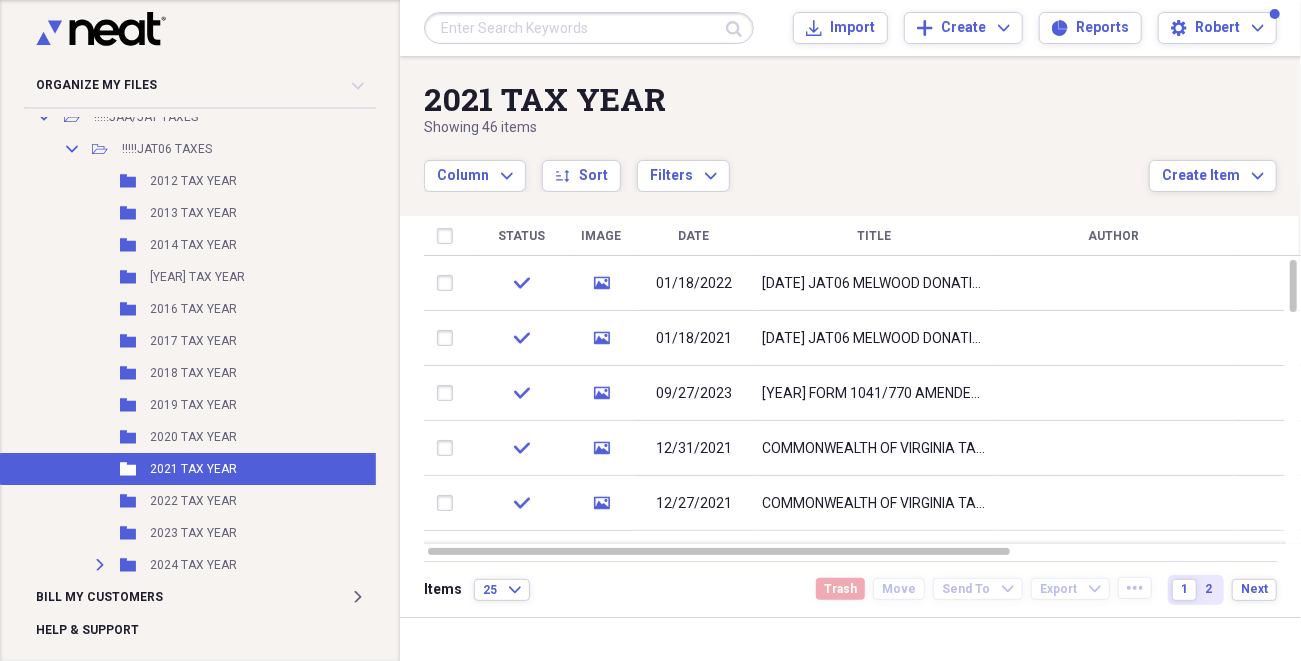 click on "Folder [YEAR] TAX YEAR Add Folder" at bounding box center (220, 437) 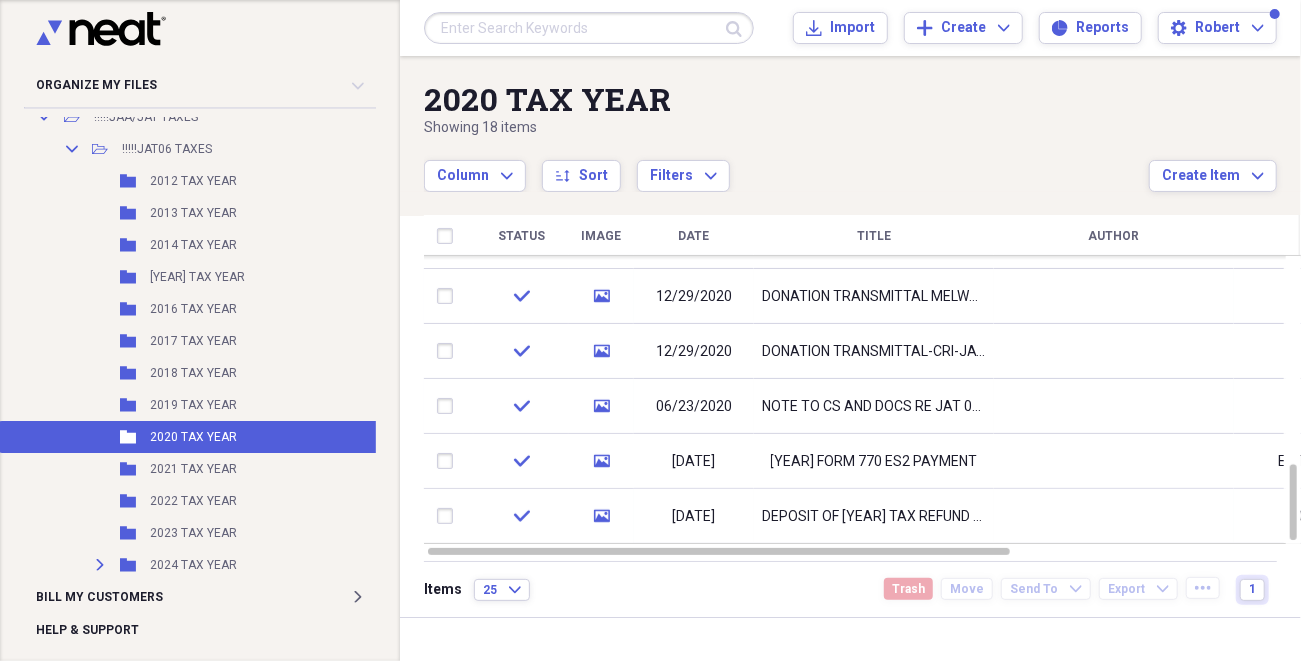 click on "[DATE]" at bounding box center [694, 517] 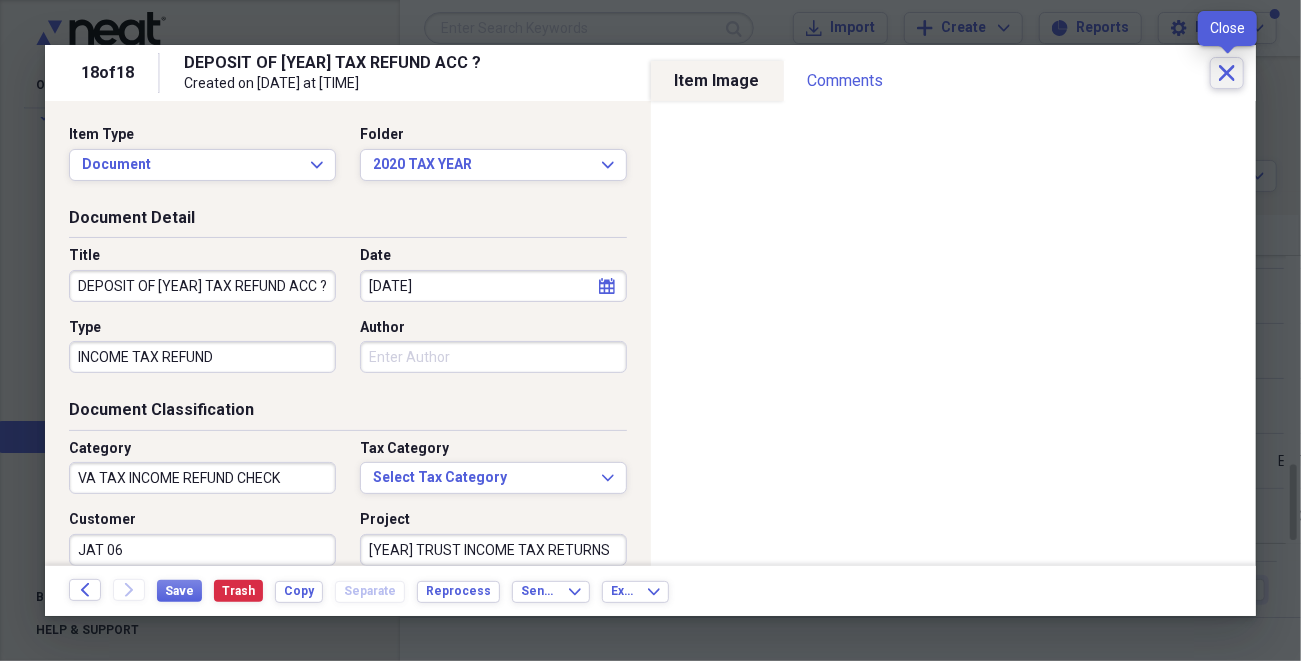 click 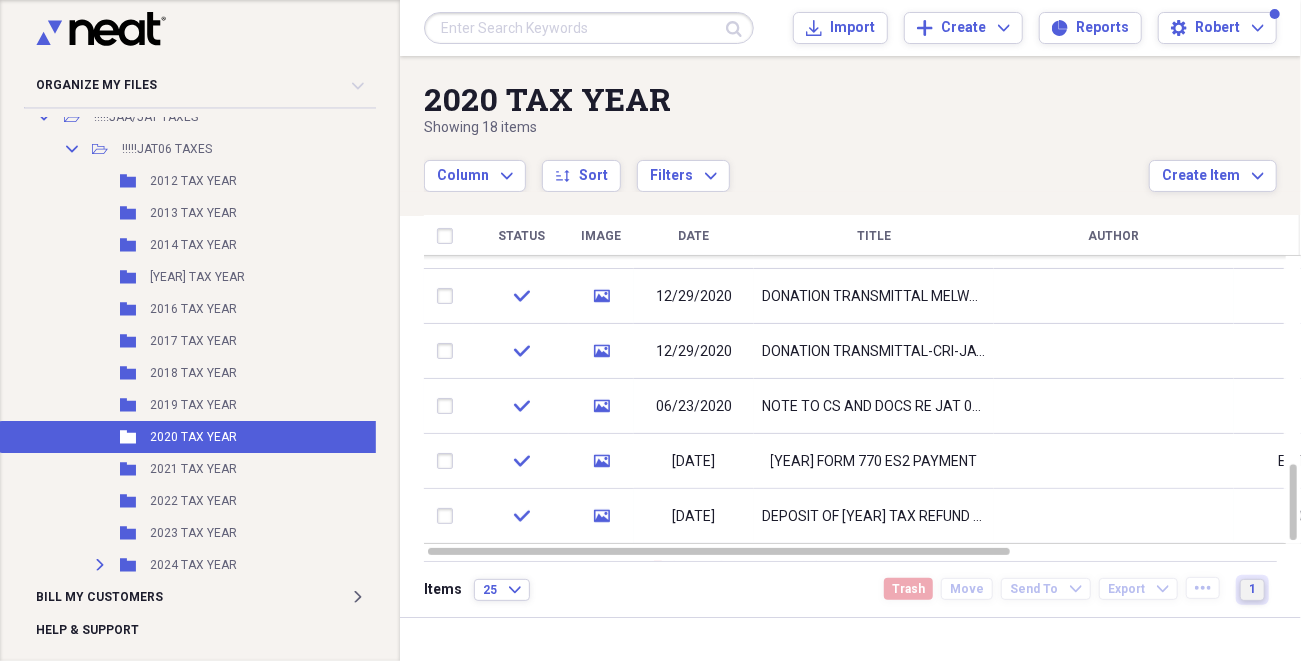 click on "1" at bounding box center [1252, 590] 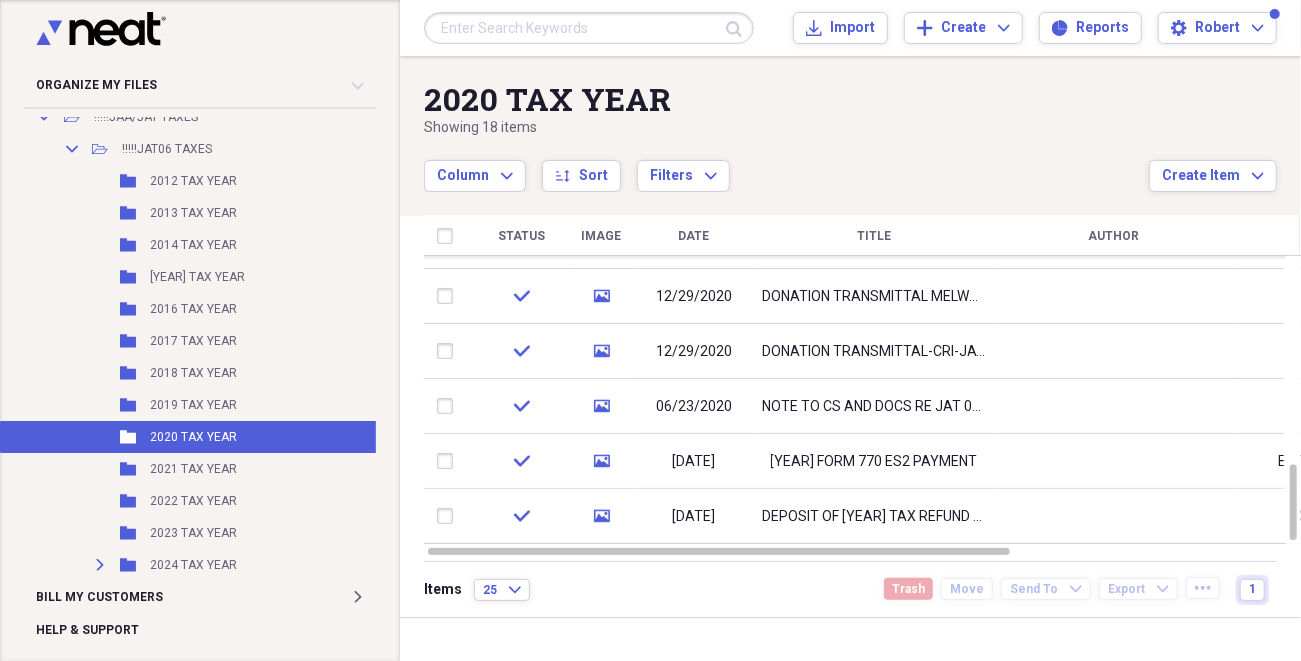 click on "DEPOSIT OF [YEAR] TAX REFUND ACC ?" at bounding box center [874, 517] 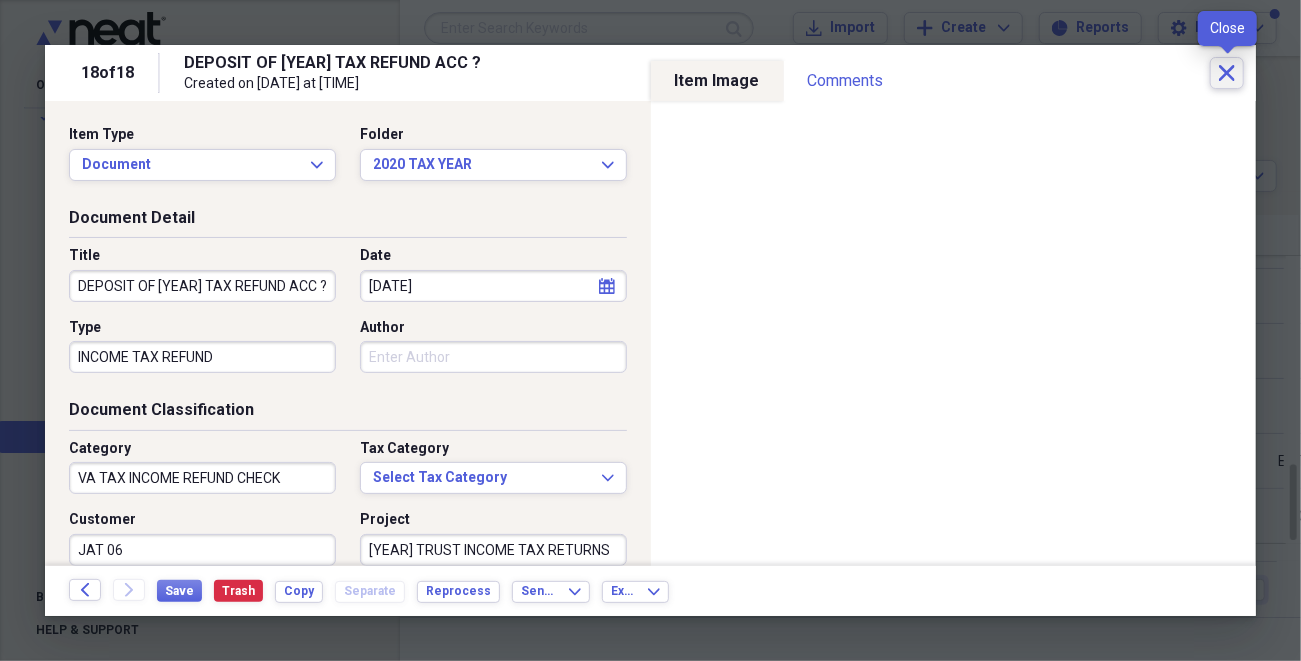 click on "Close" 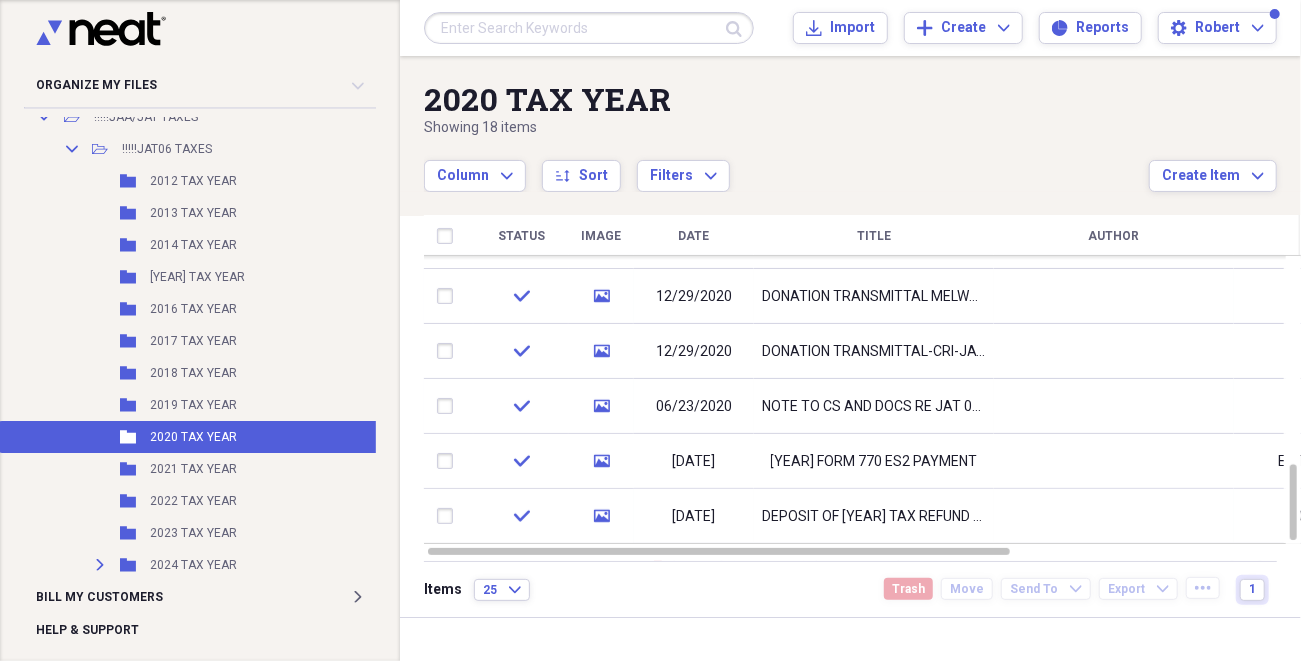 click on "2019 TAX YEAR" at bounding box center (193, 405) 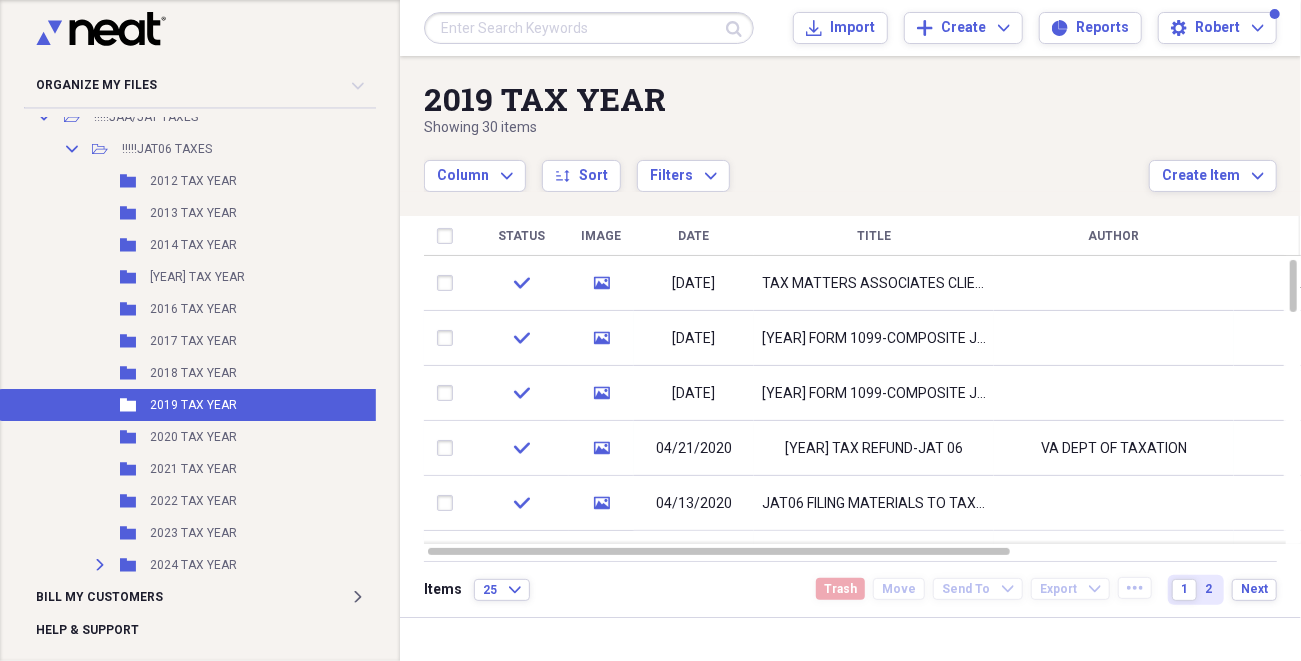 click on "TAX MATTERS ASSOCIATES CLIENT LETTER" at bounding box center (874, 284) 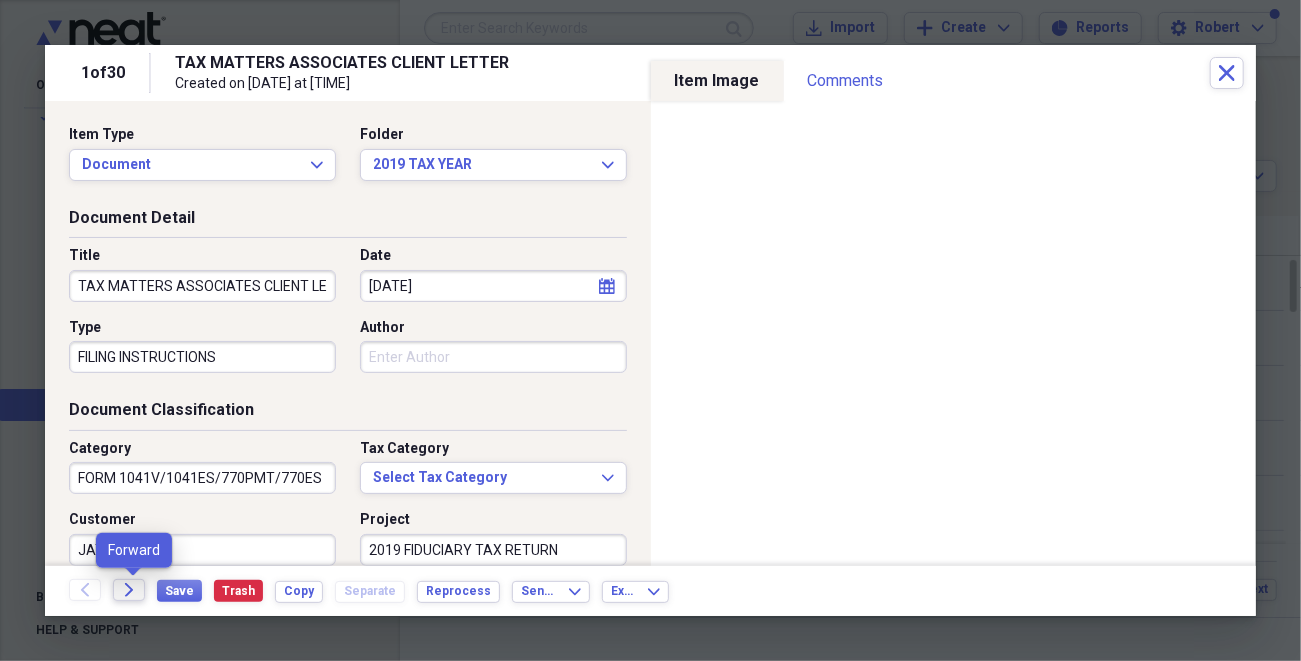 click on "Forward" 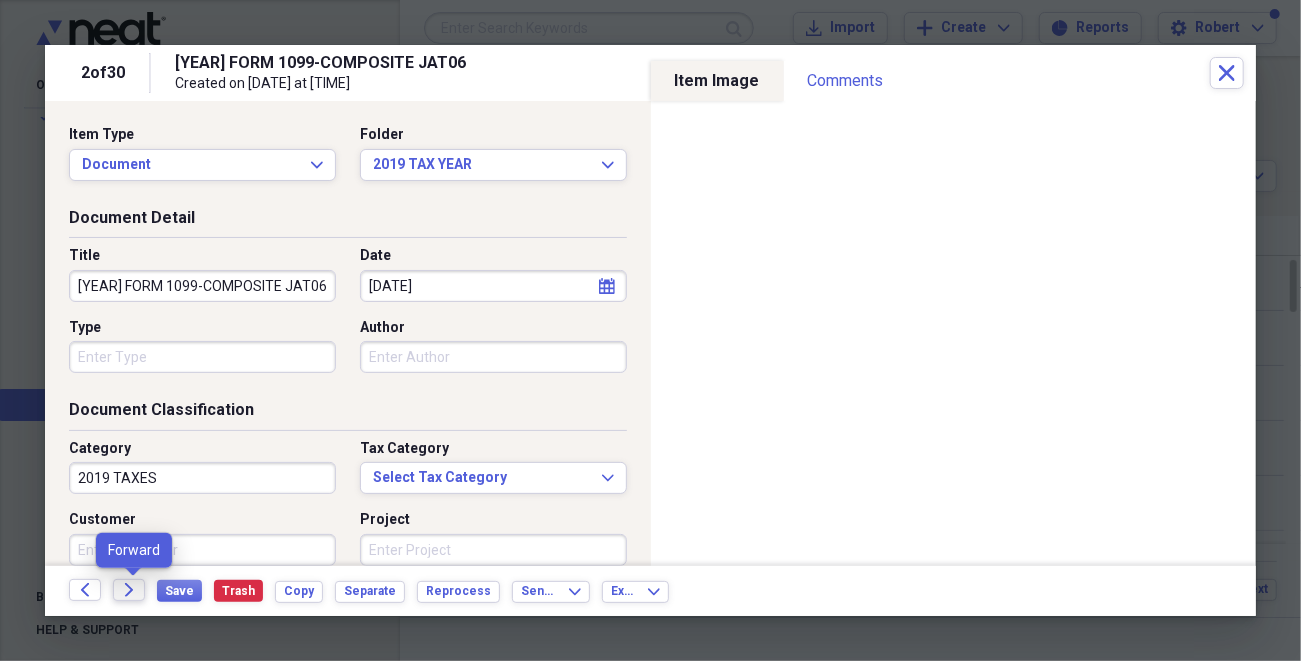 click on "Forward" 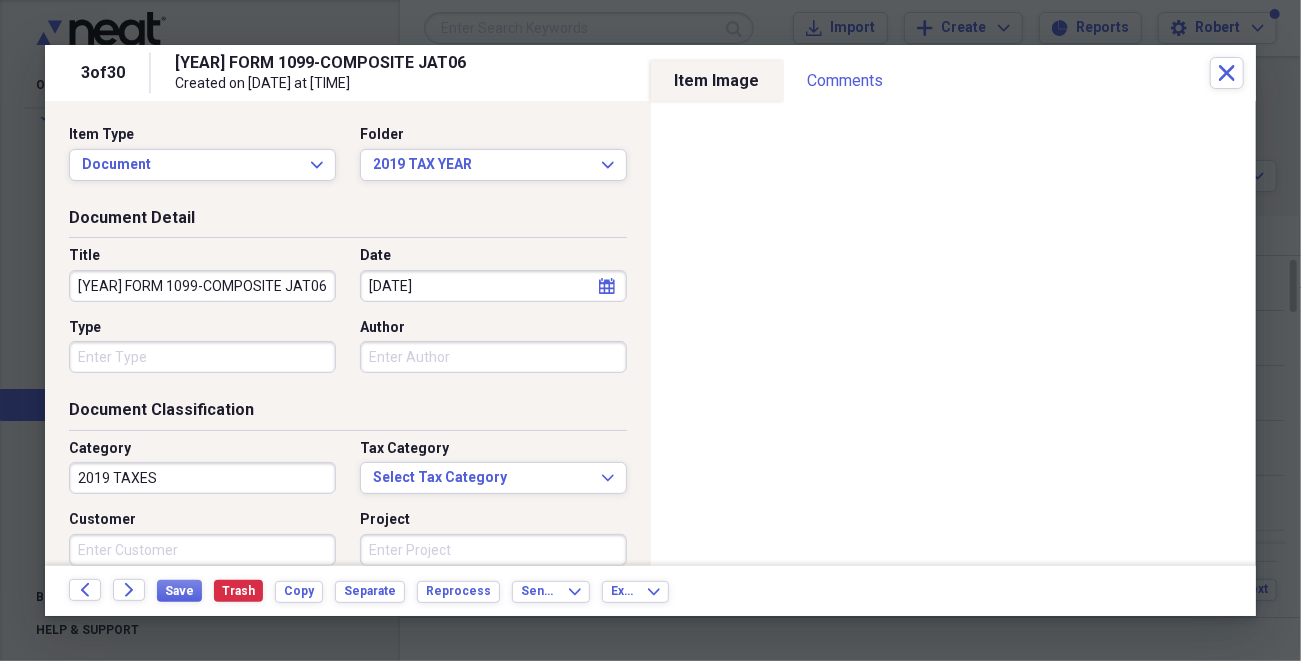 click on "Forward" 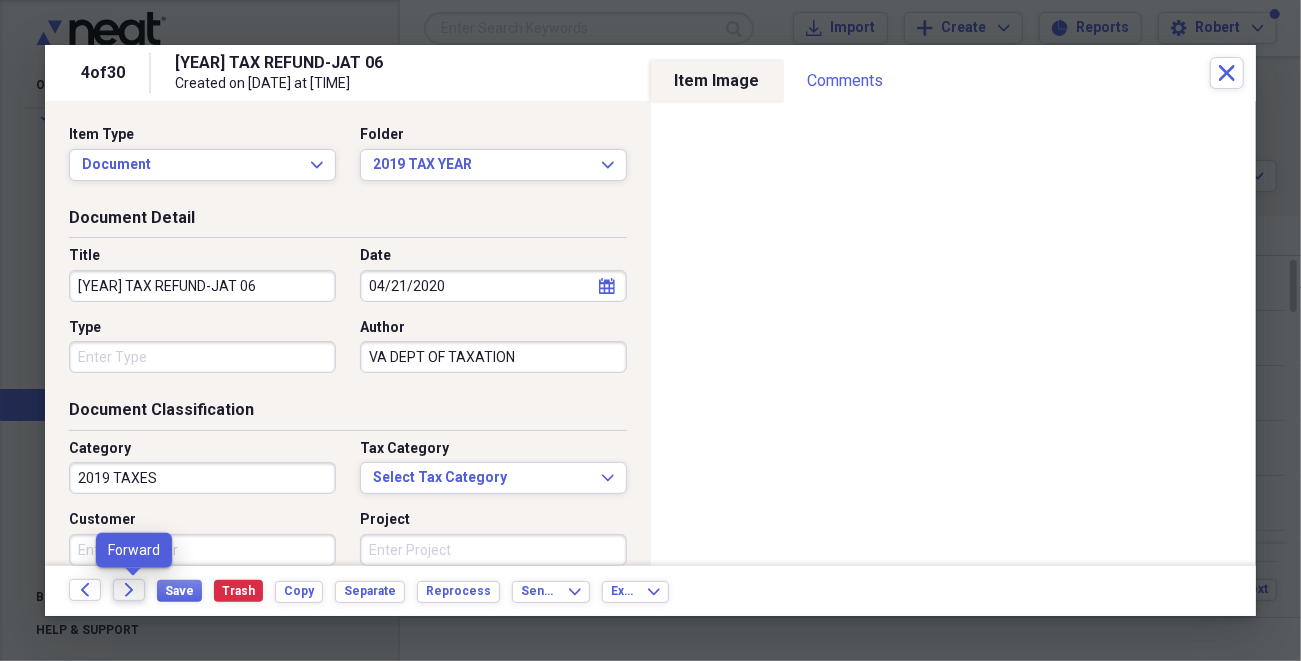 click on "Forward" 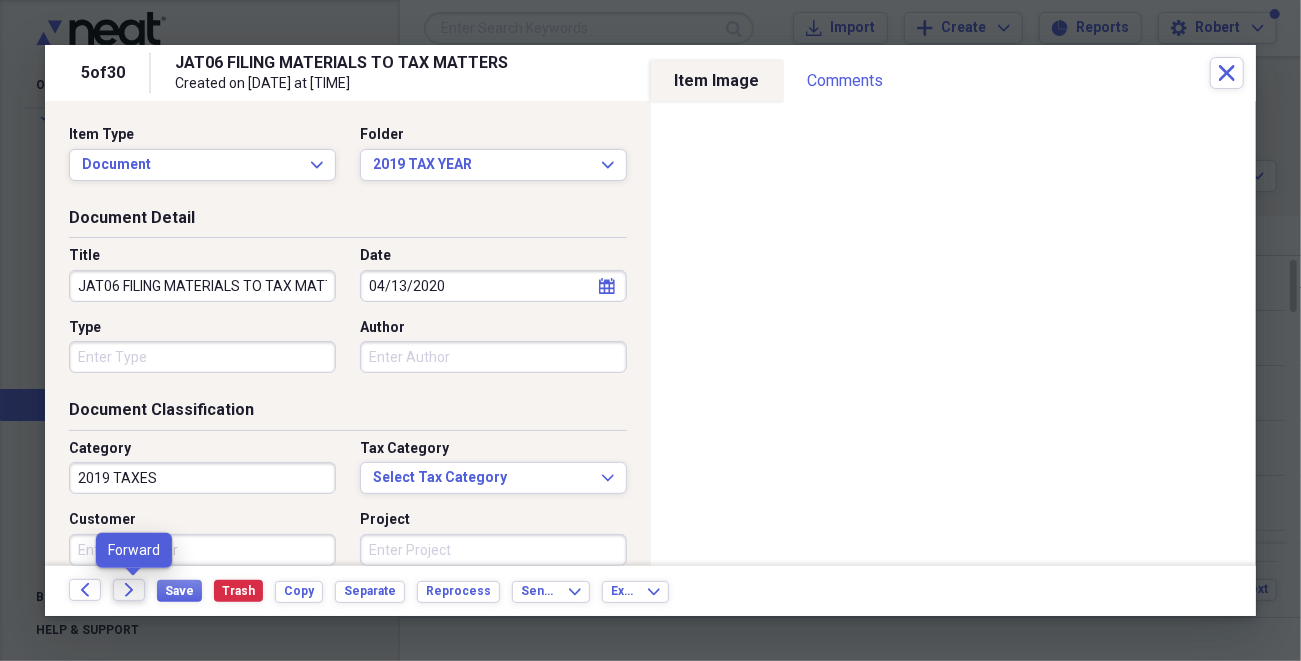 click on "Forward" 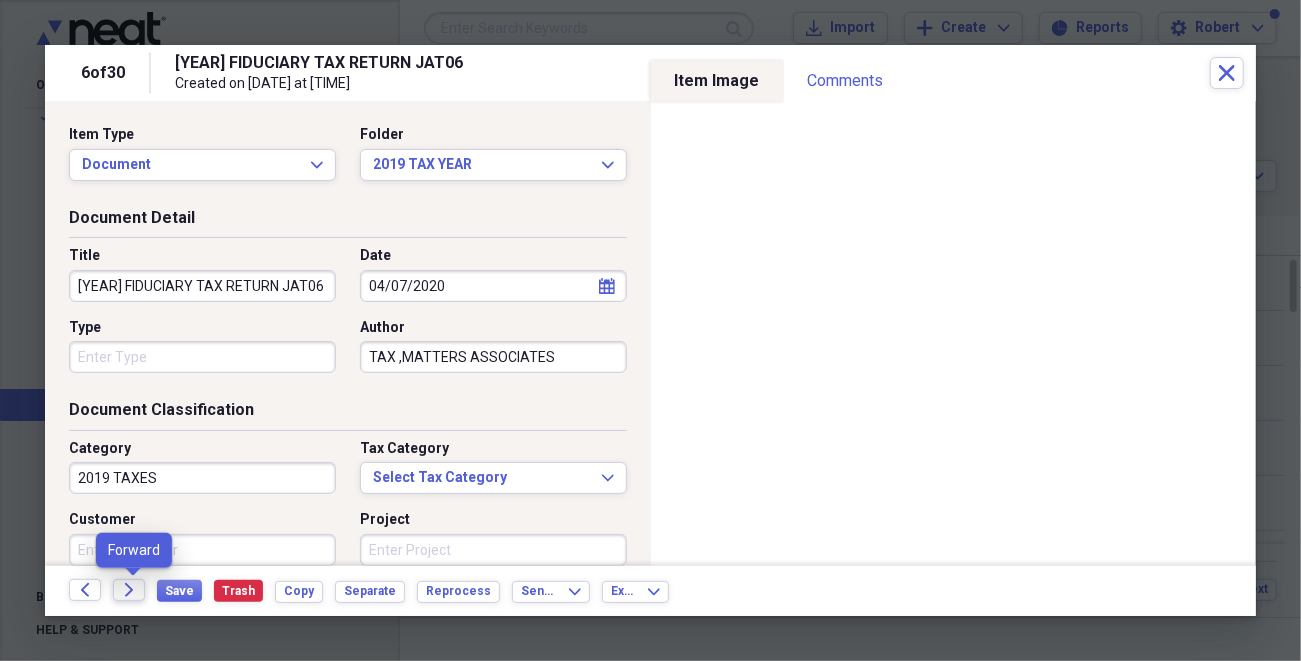 click on "Forward" 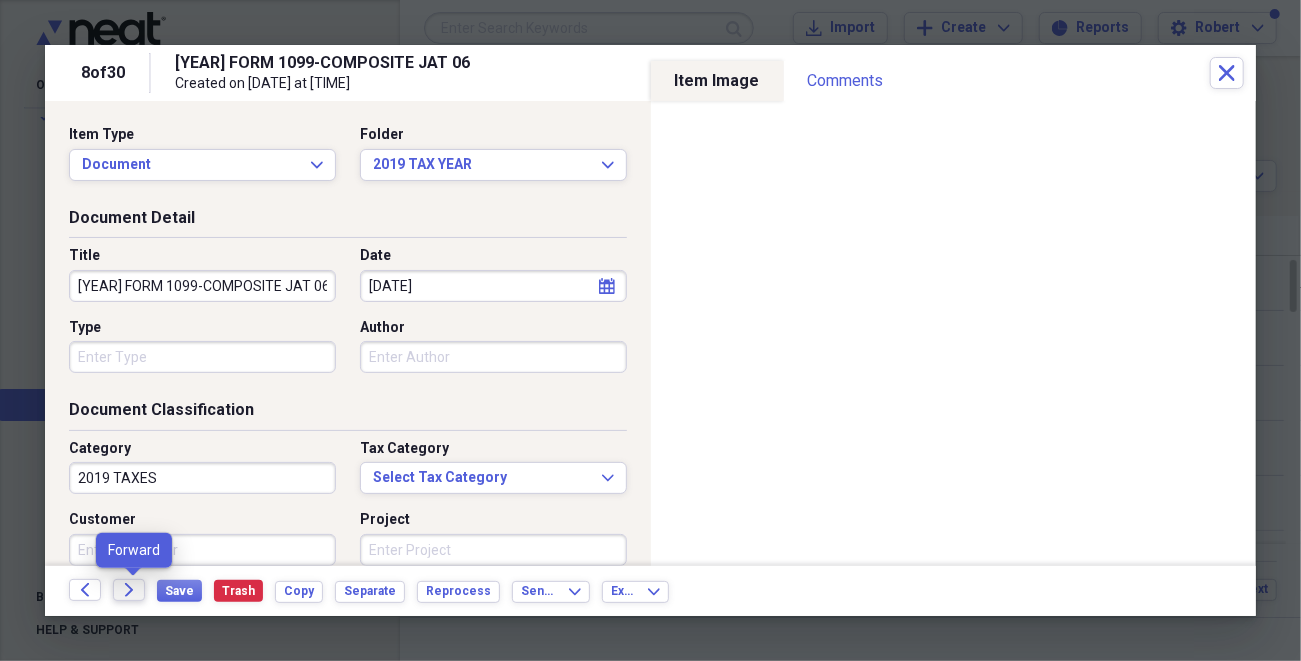 click on "Forward" 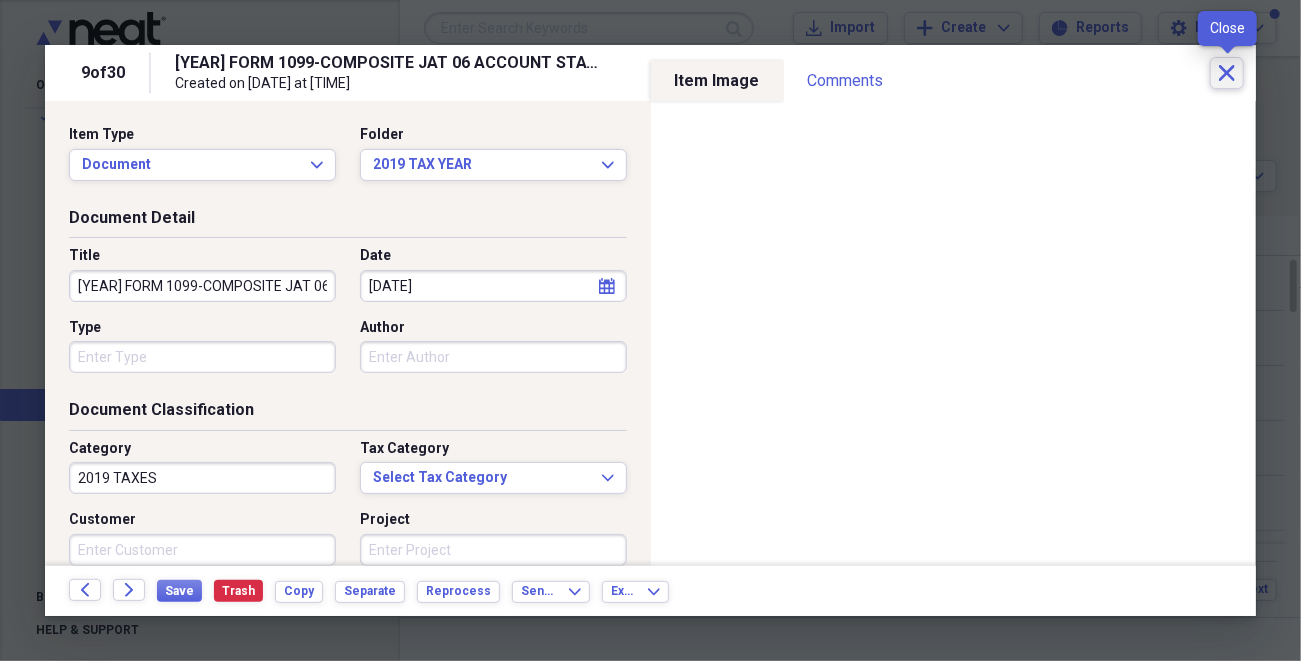 click on "Close" 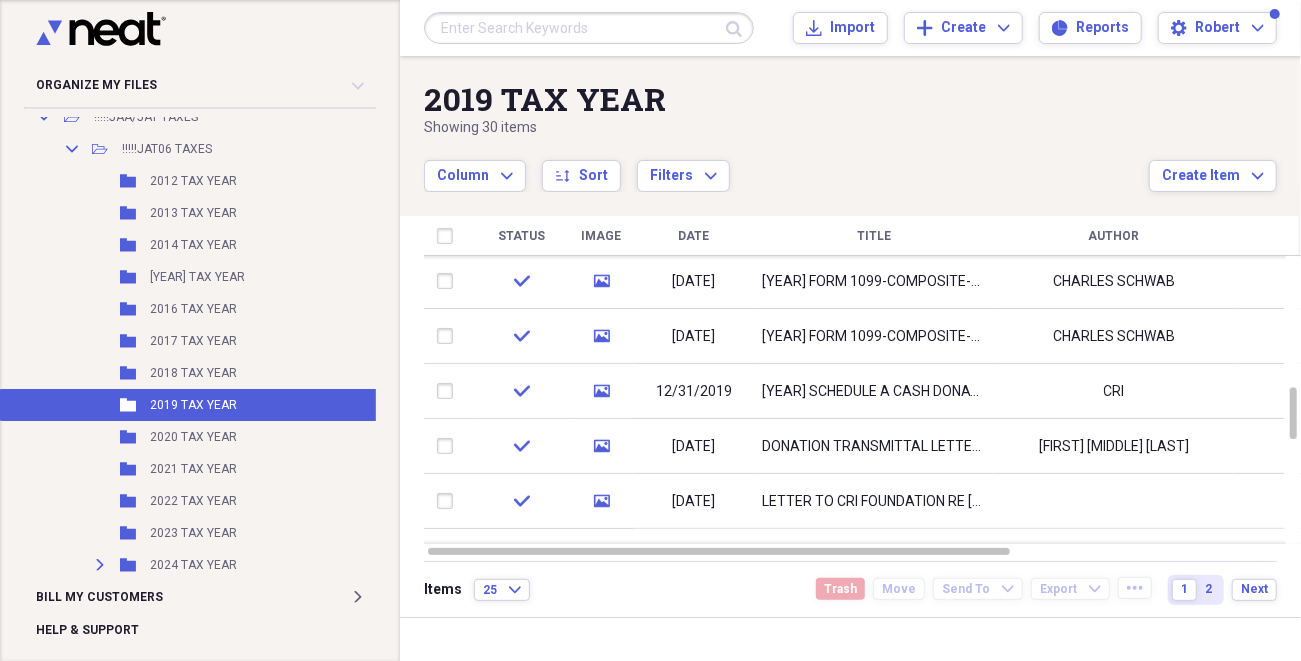click on "[YEAR] FORM 1099-COMPOSITE-CHARLES SCHWAB-JAT 06" at bounding box center (874, 337) 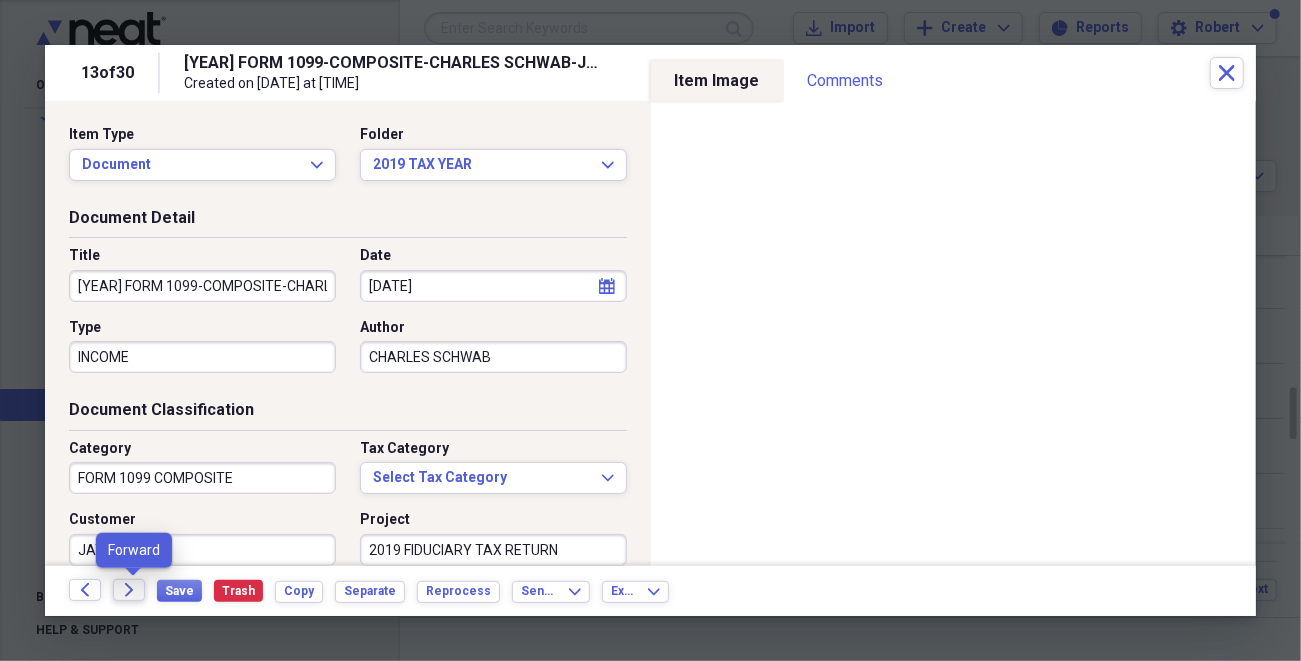 click 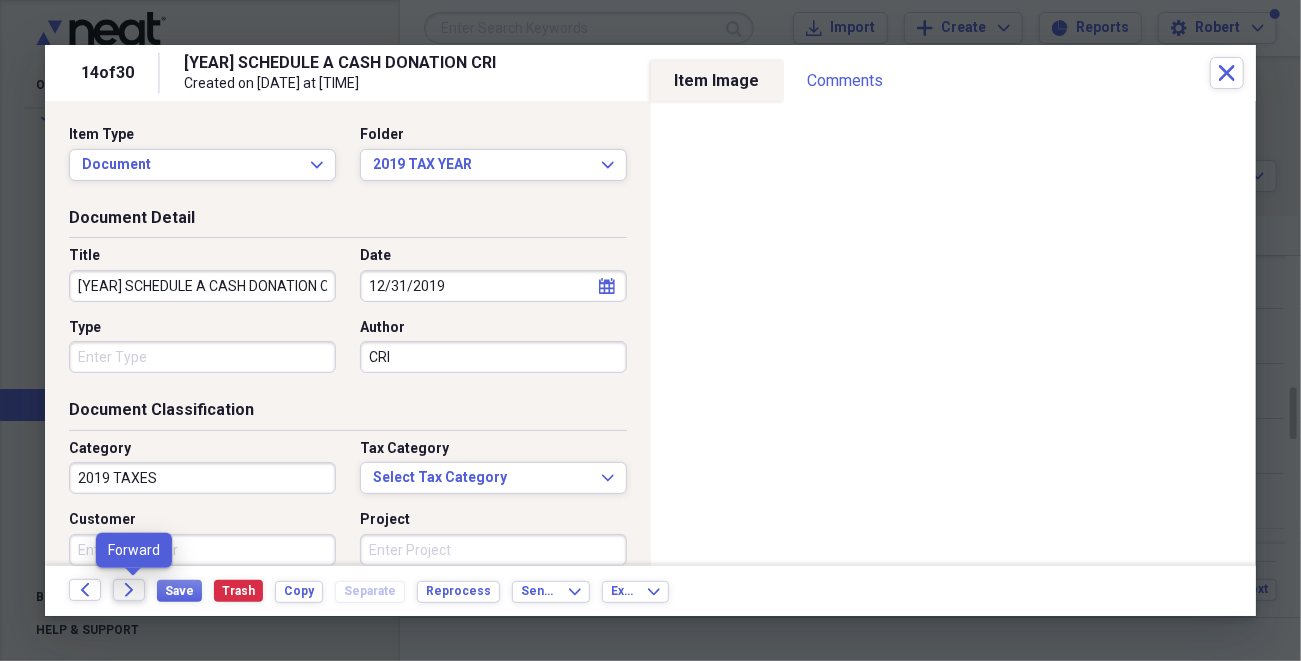 click 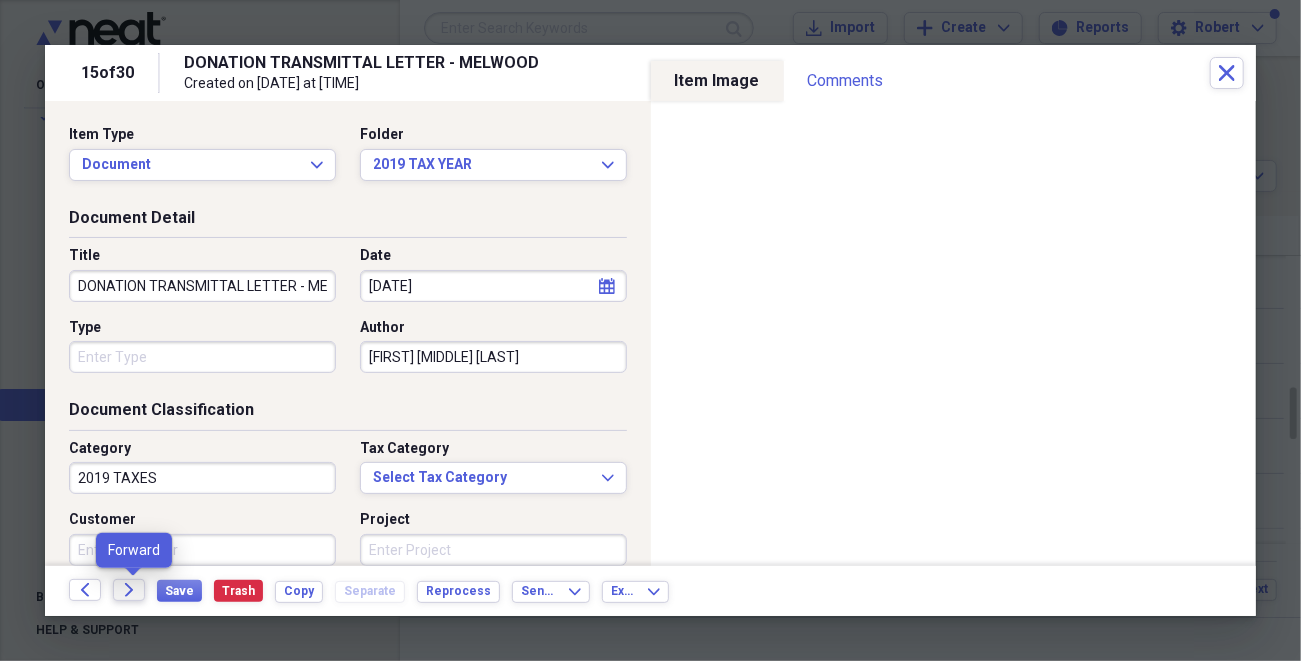 click on "Forward" 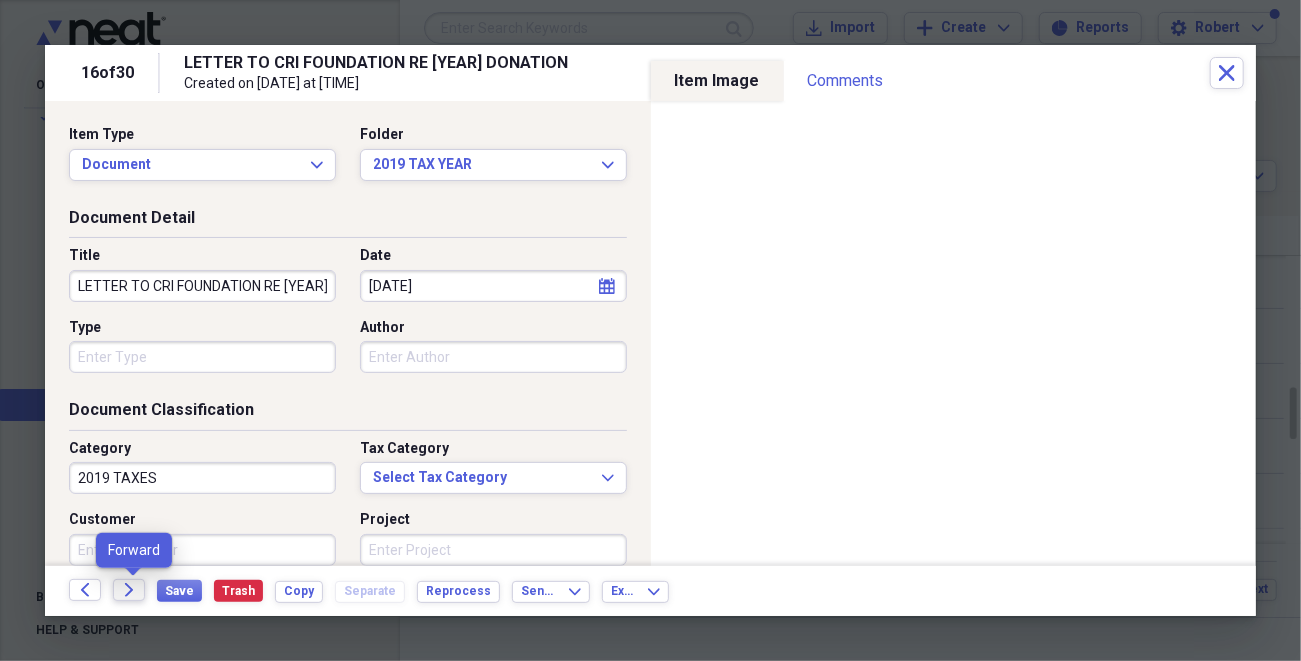 click on "Forward" 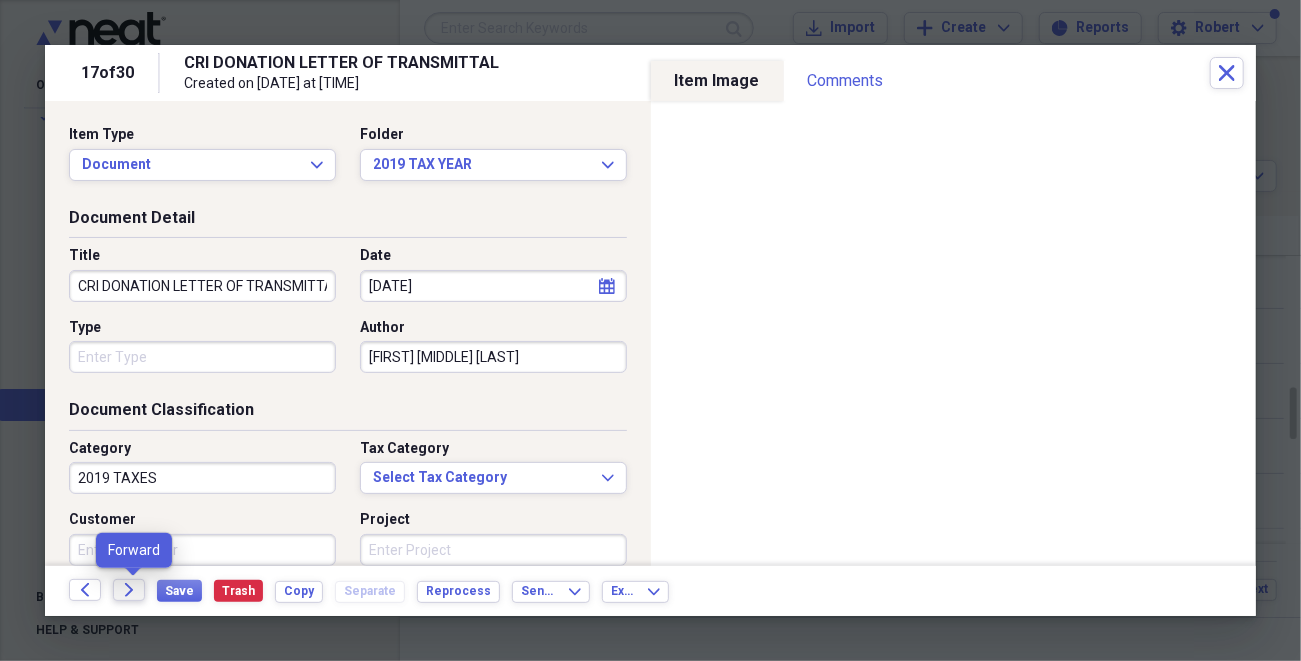 click on "Forward" 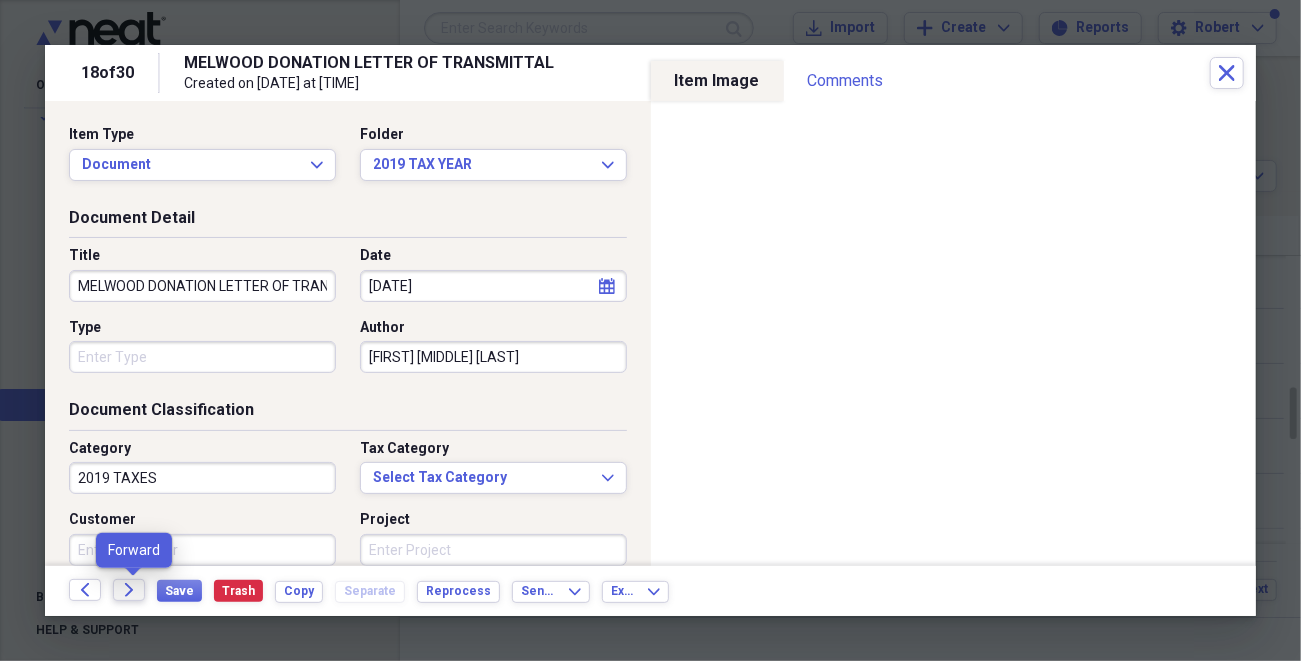 click on "Forward" 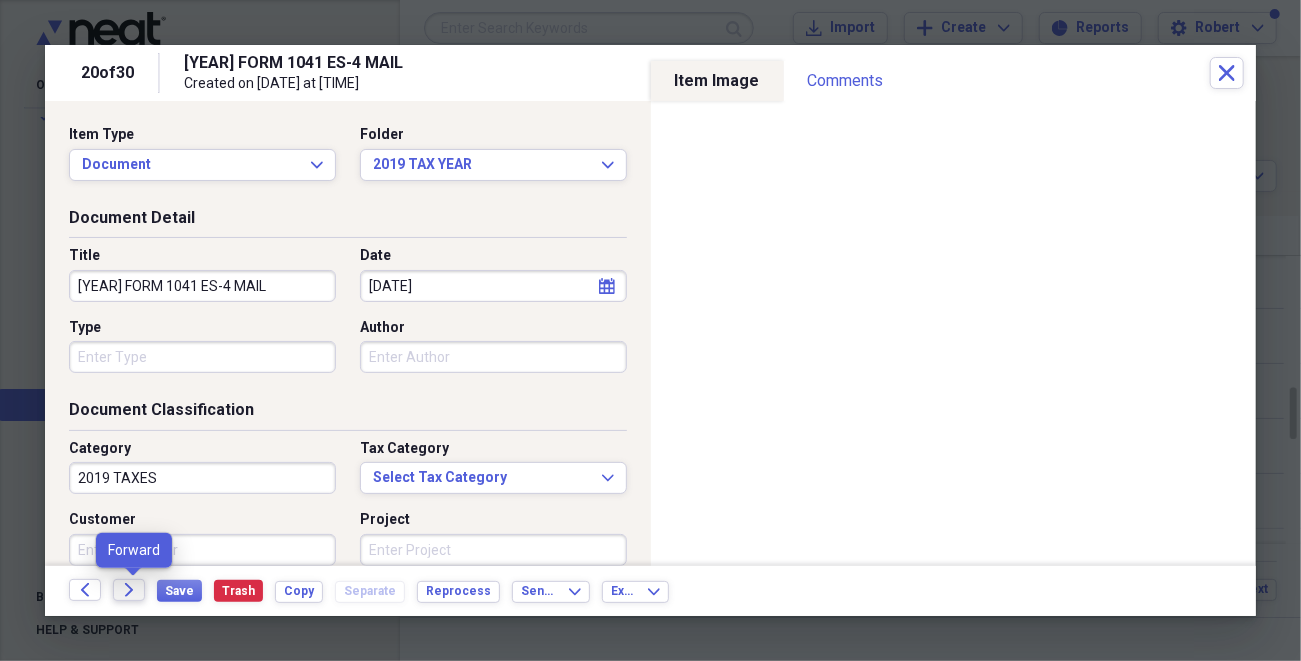 click on "Forward" 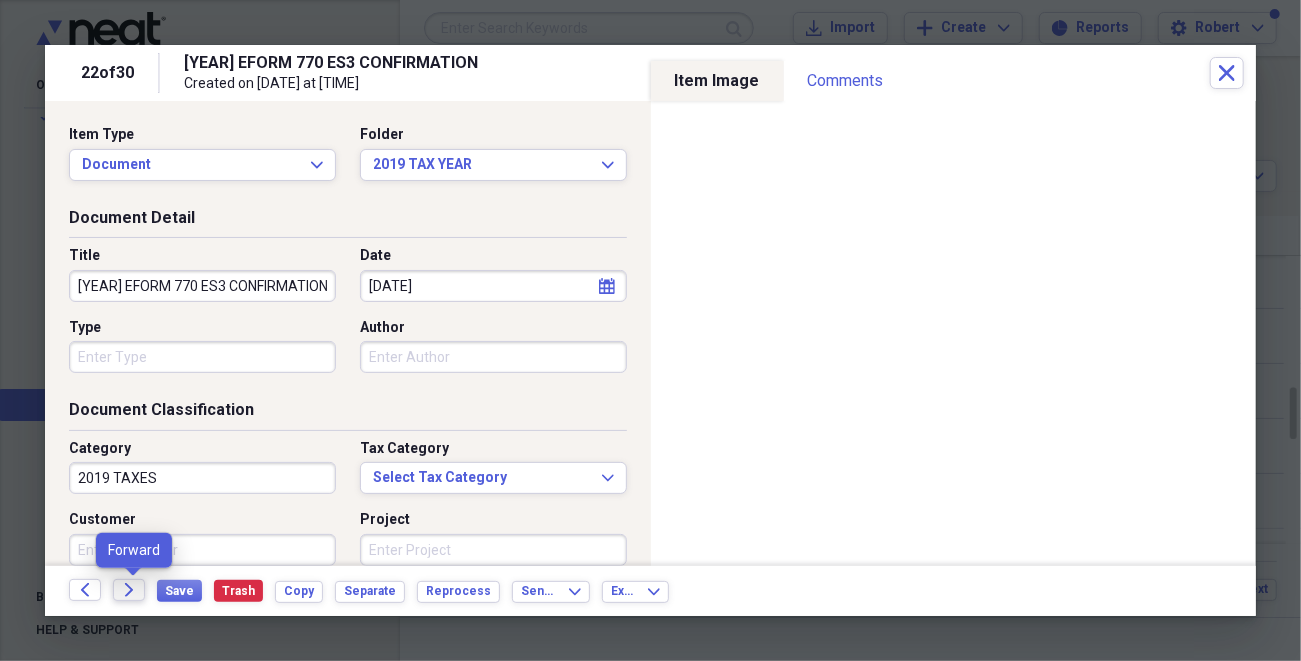 click on "Forward" 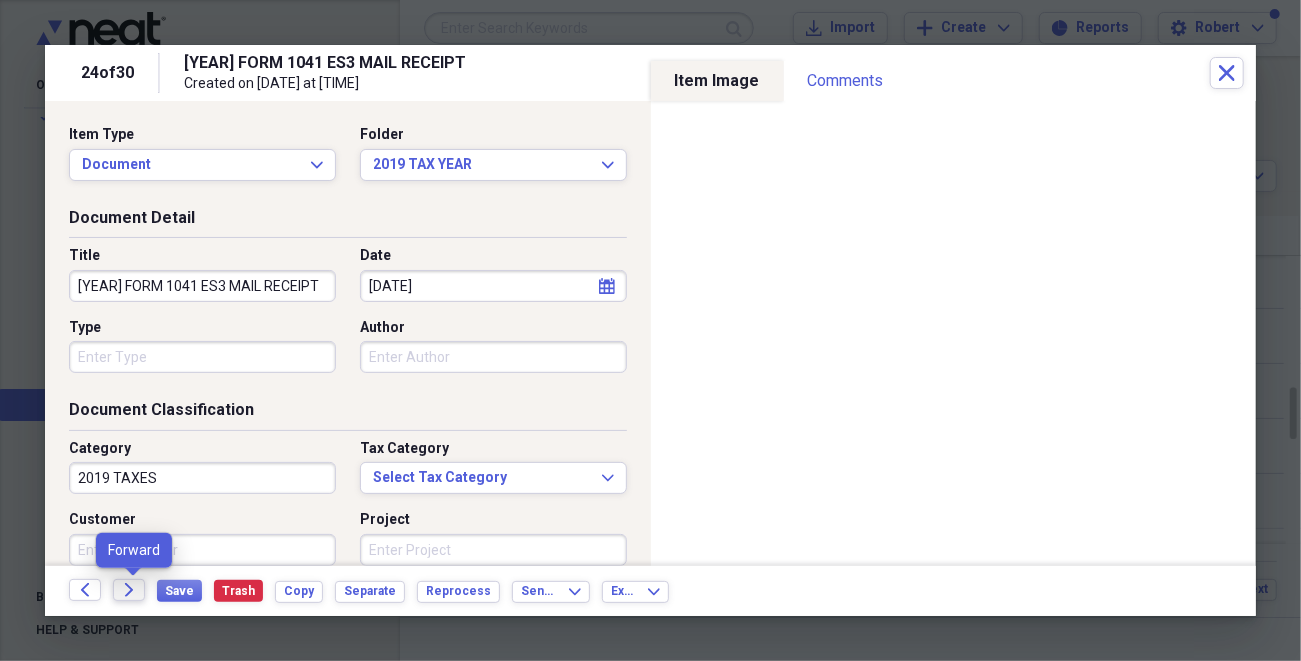 click on "Forward" 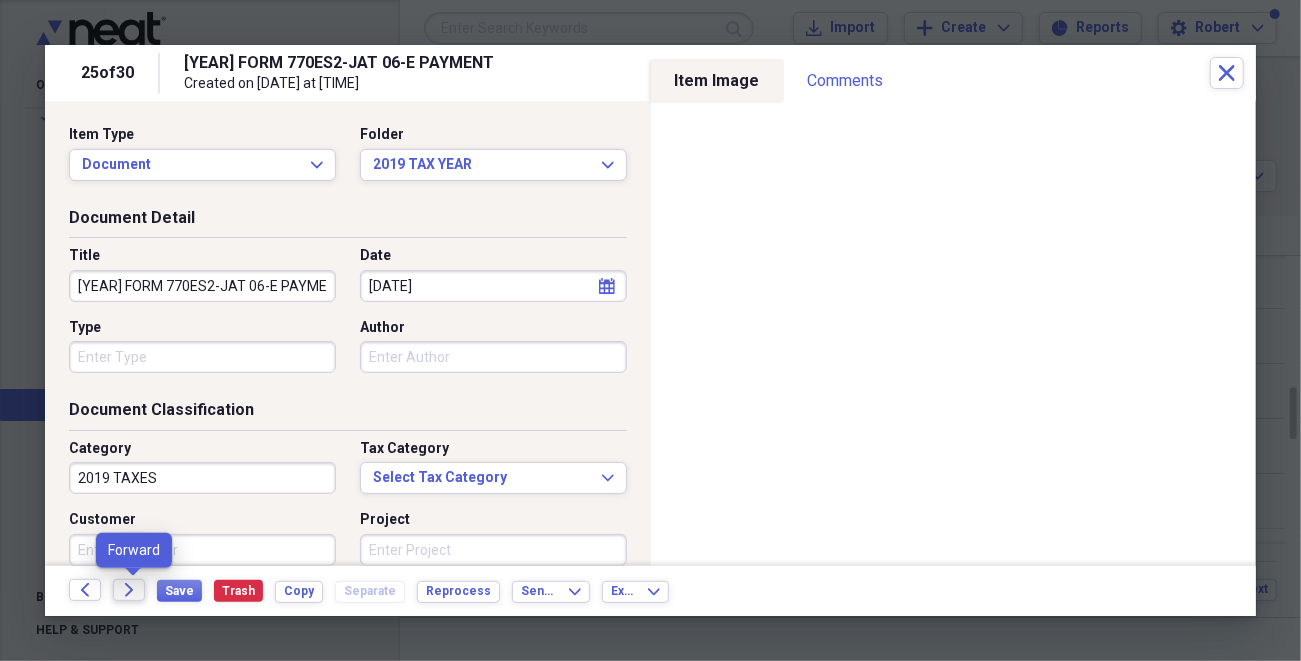 click on "Forward" 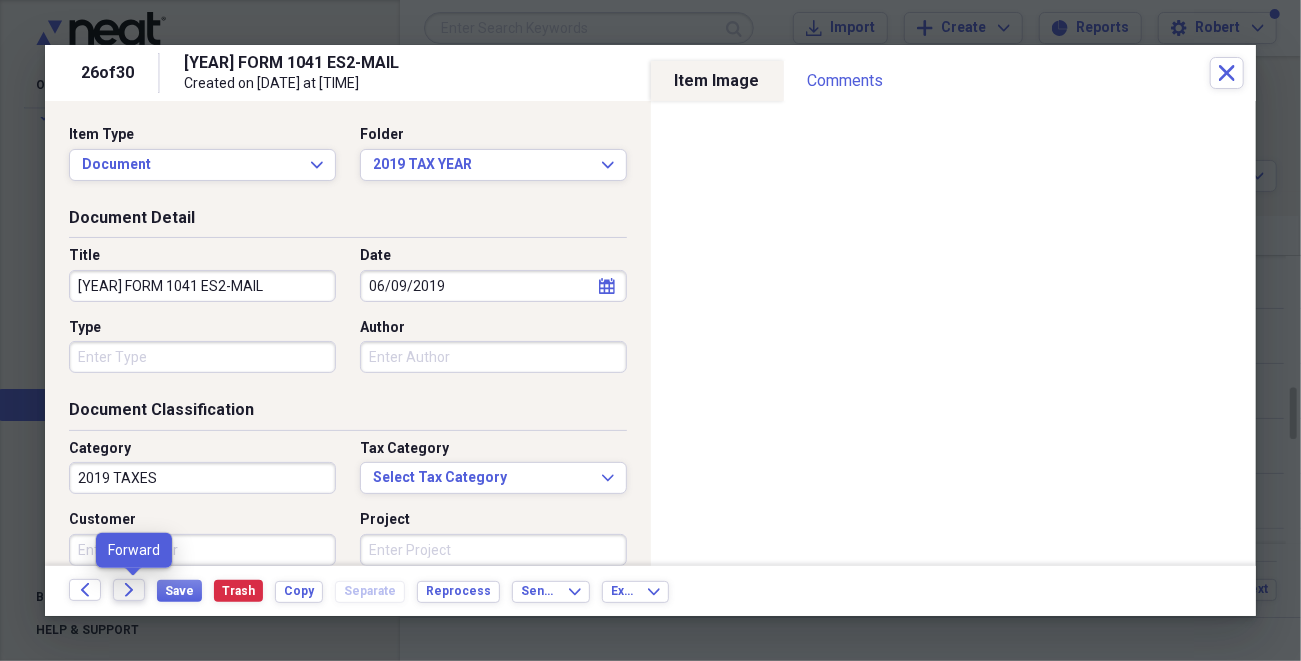 click on "Forward" 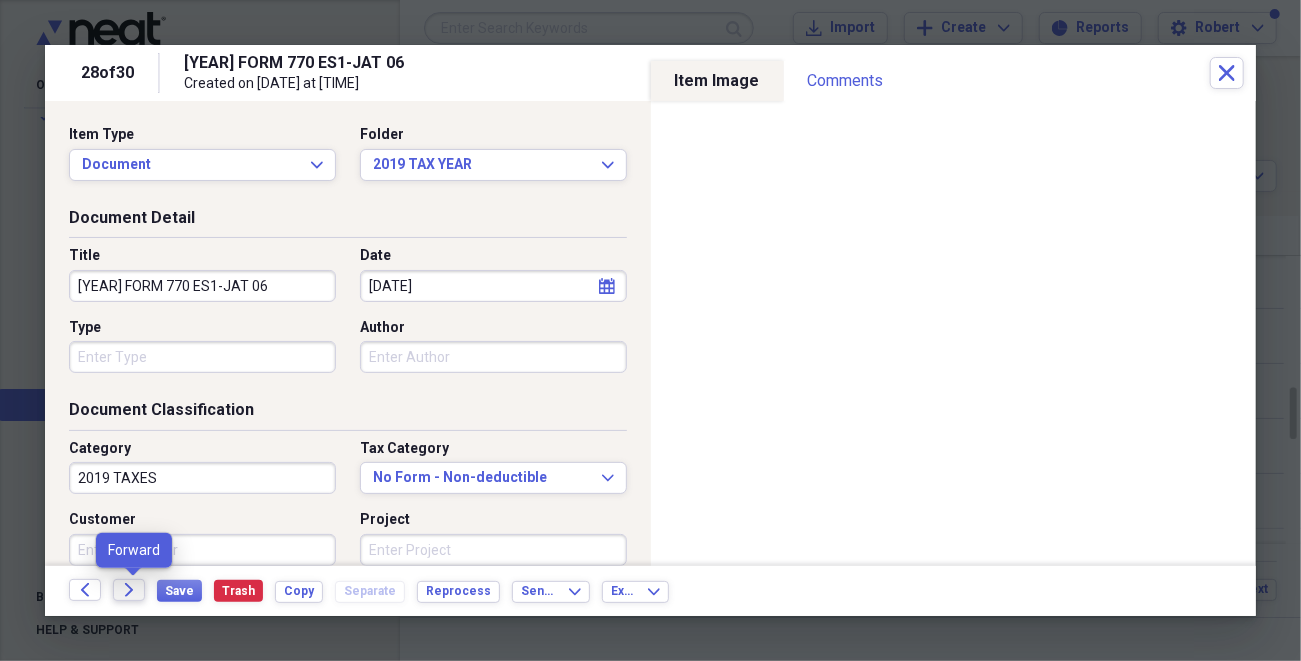 click on "Forward" 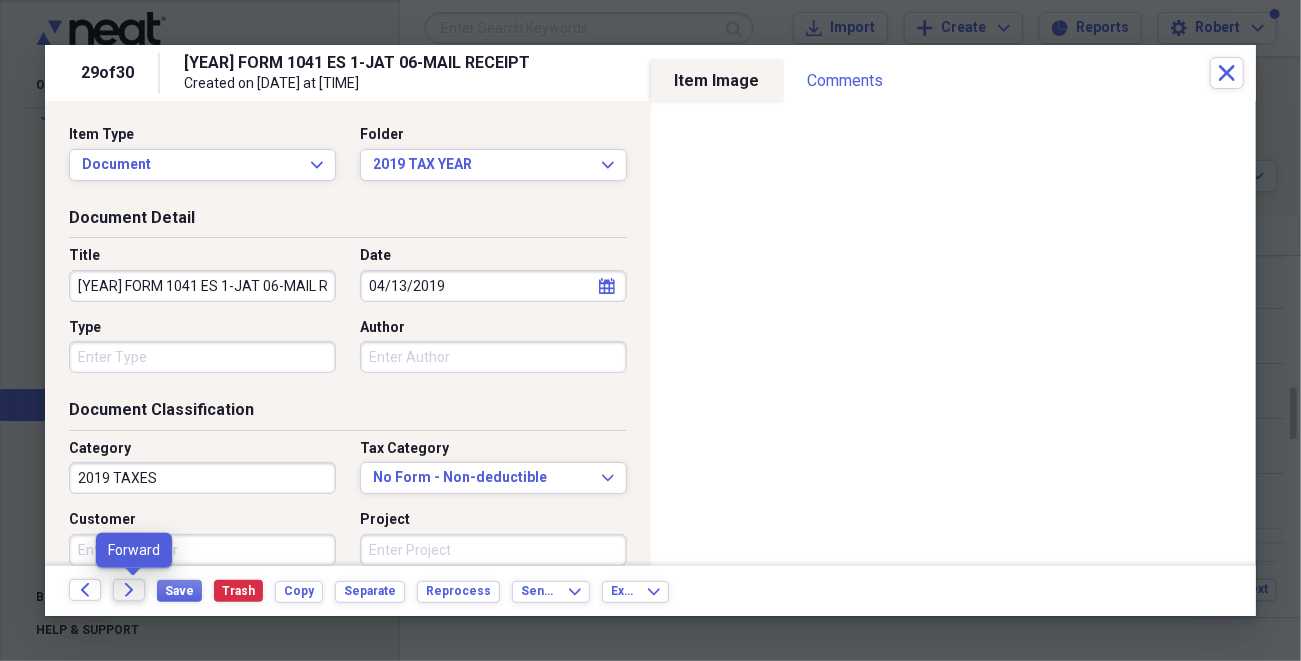 click on "Forward" 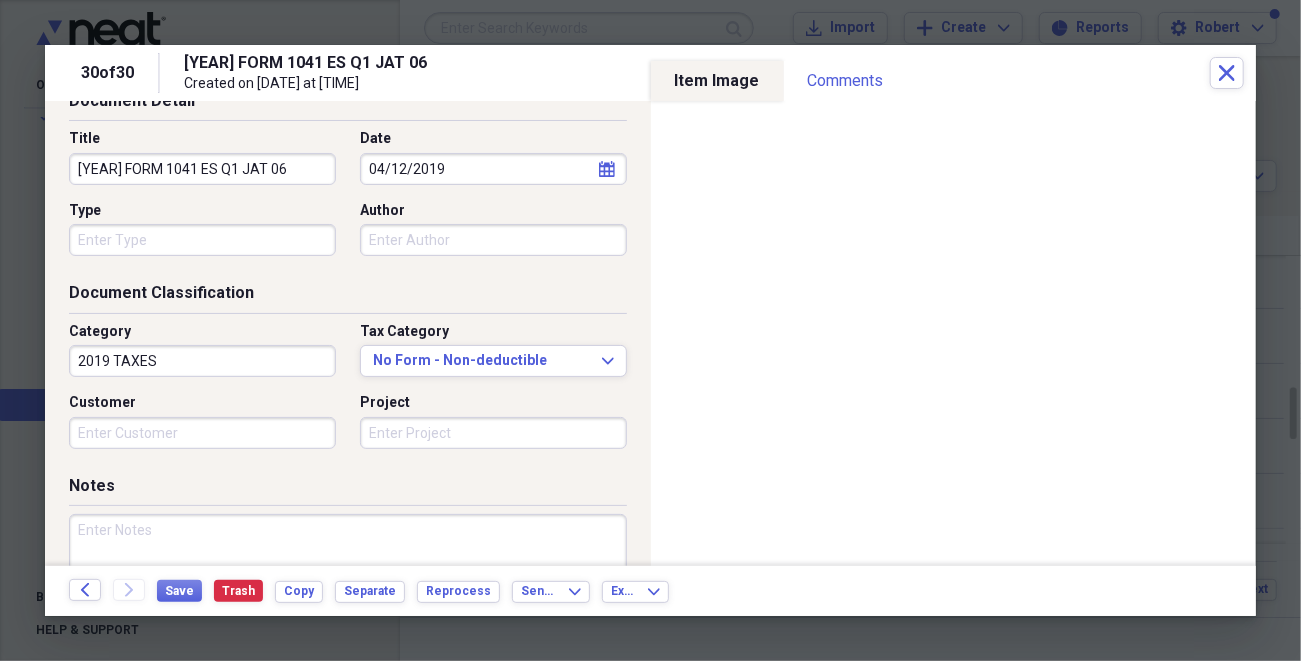 scroll, scrollTop: 133, scrollLeft: 0, axis: vertical 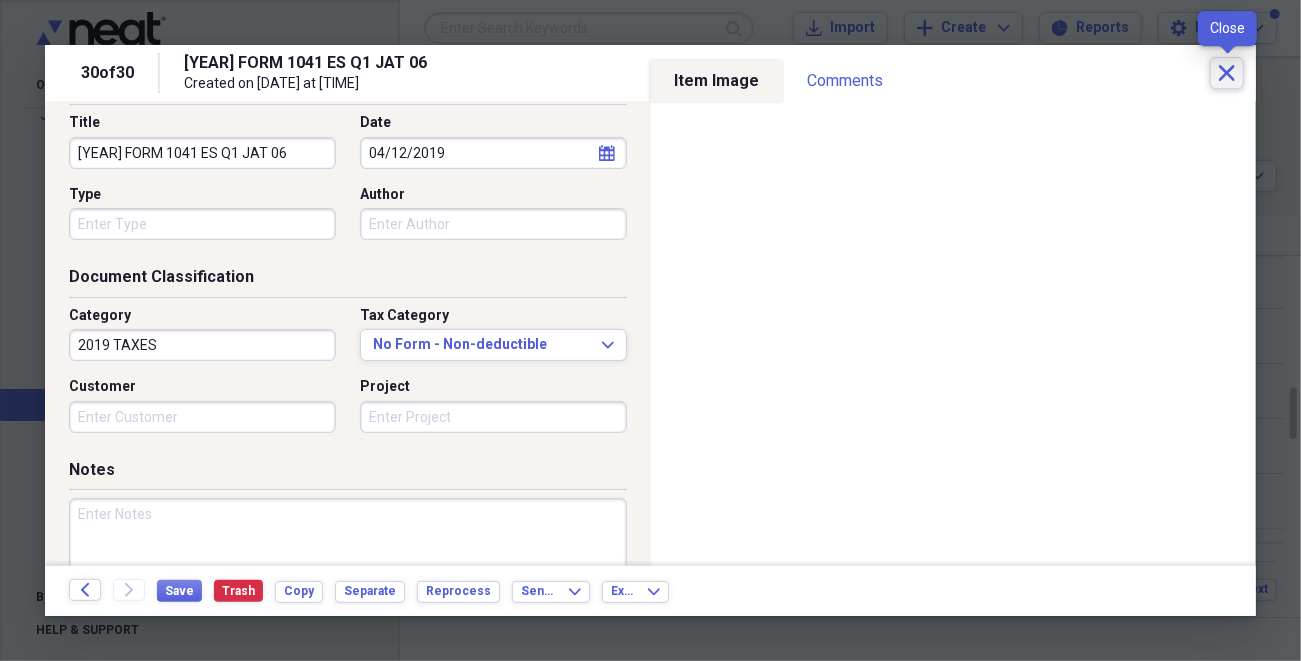 click on "Close" 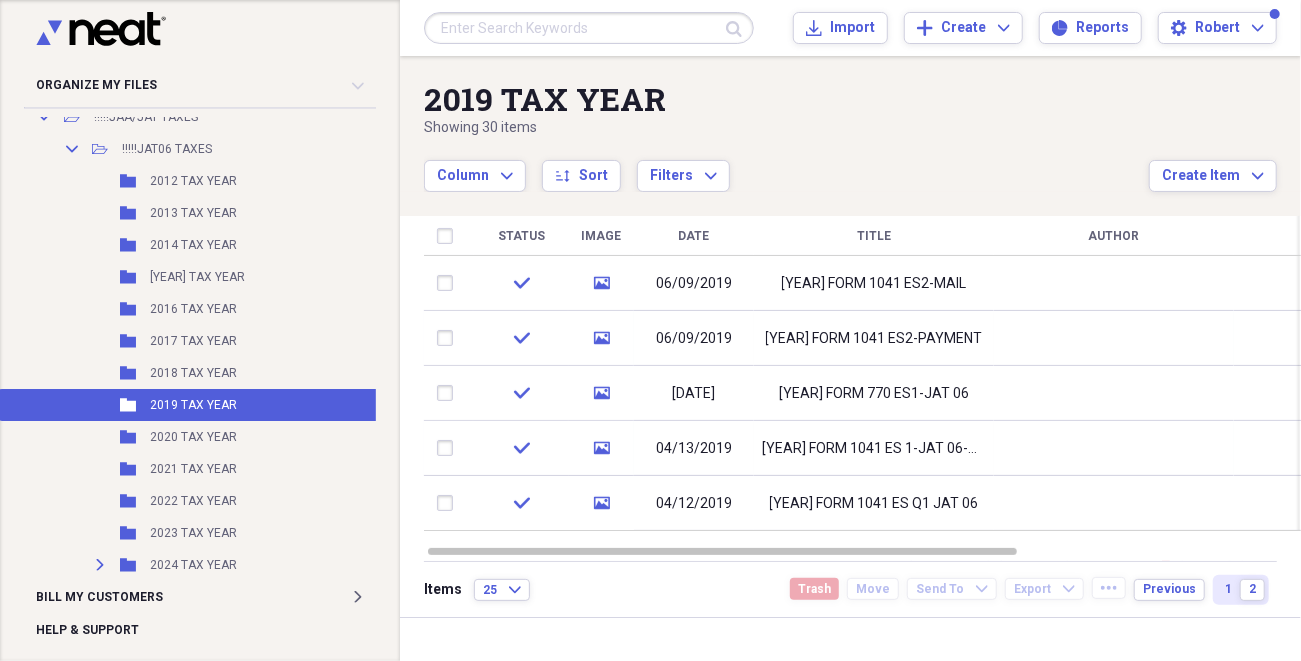 click on "1" at bounding box center [1228, 589] 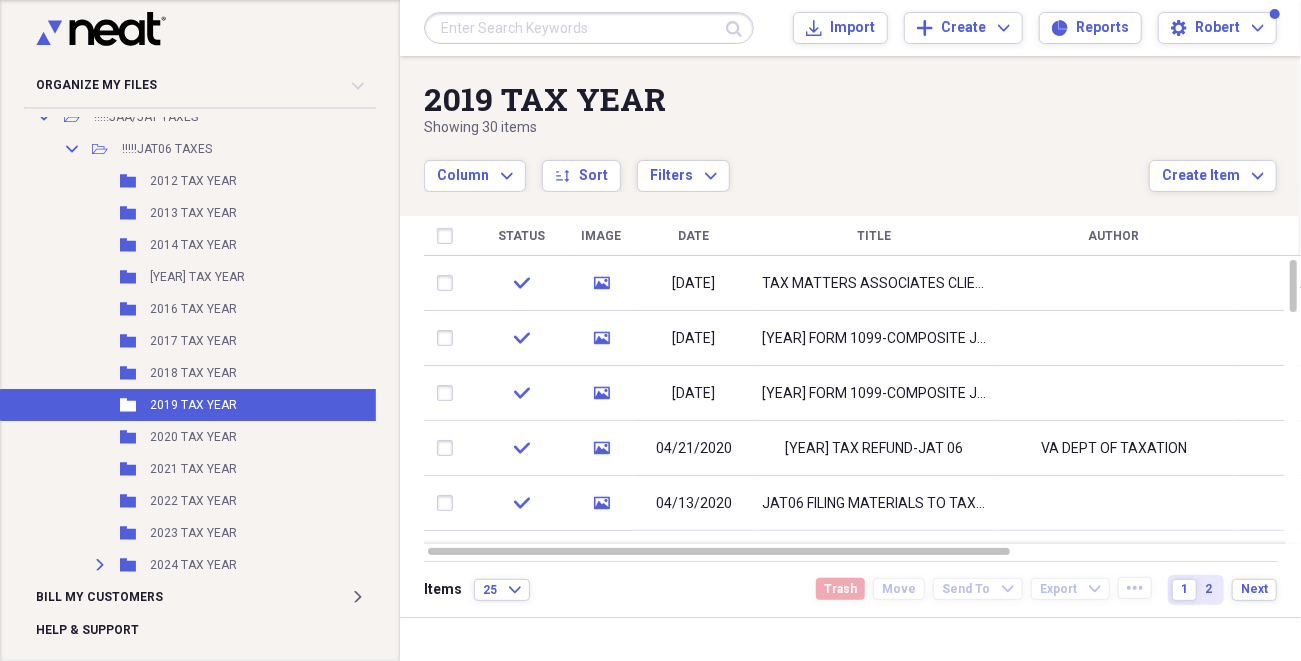 click on "JAT06 FILING MATERIALS TO TAX MATTERS" at bounding box center [874, 504] 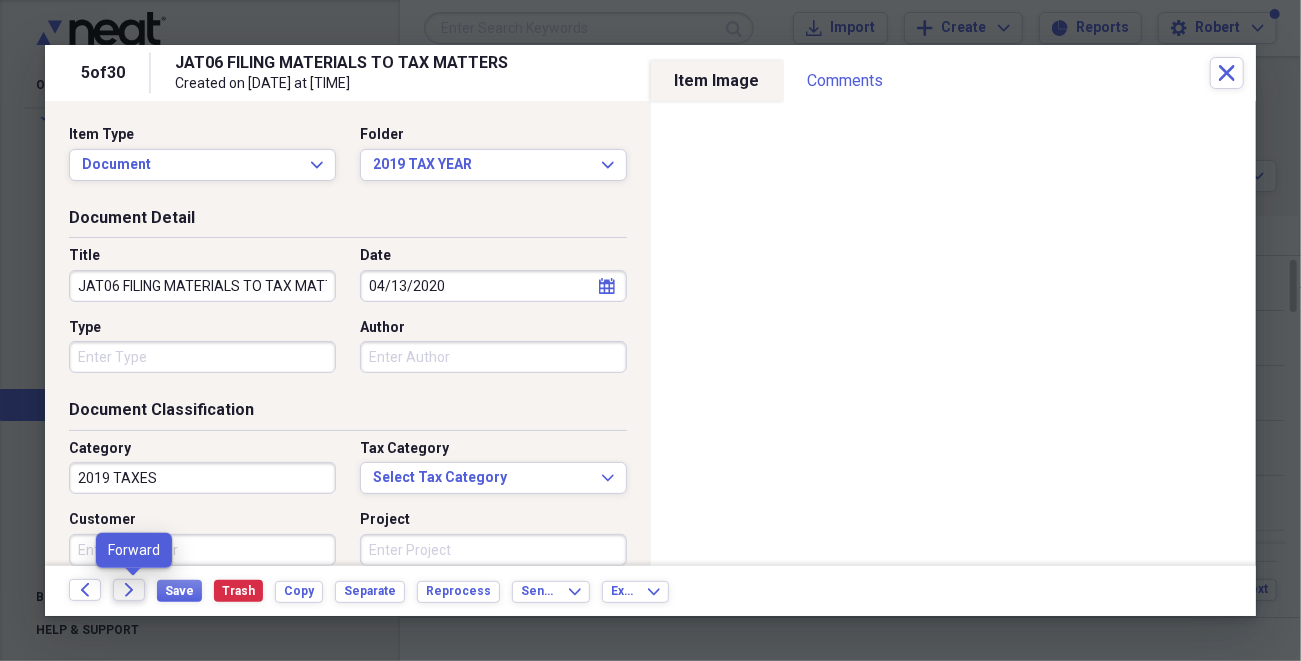 click on "Forward" 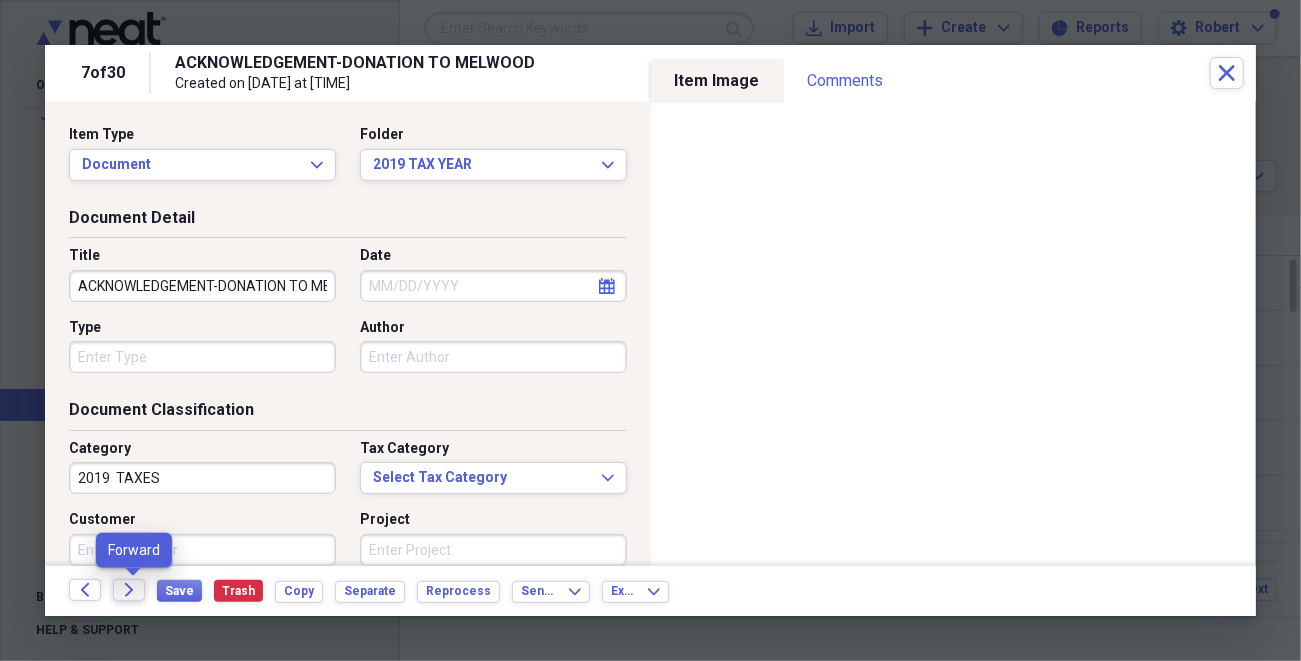 click on "Forward" at bounding box center [129, 590] 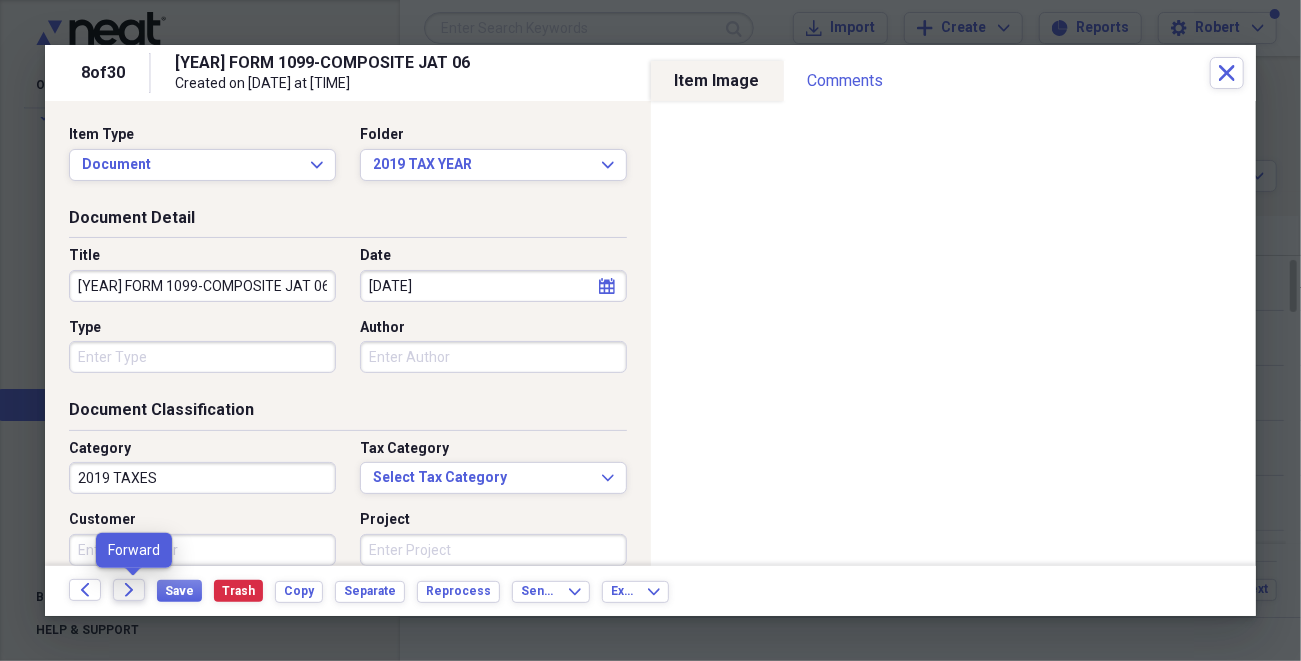 click on "Forward" 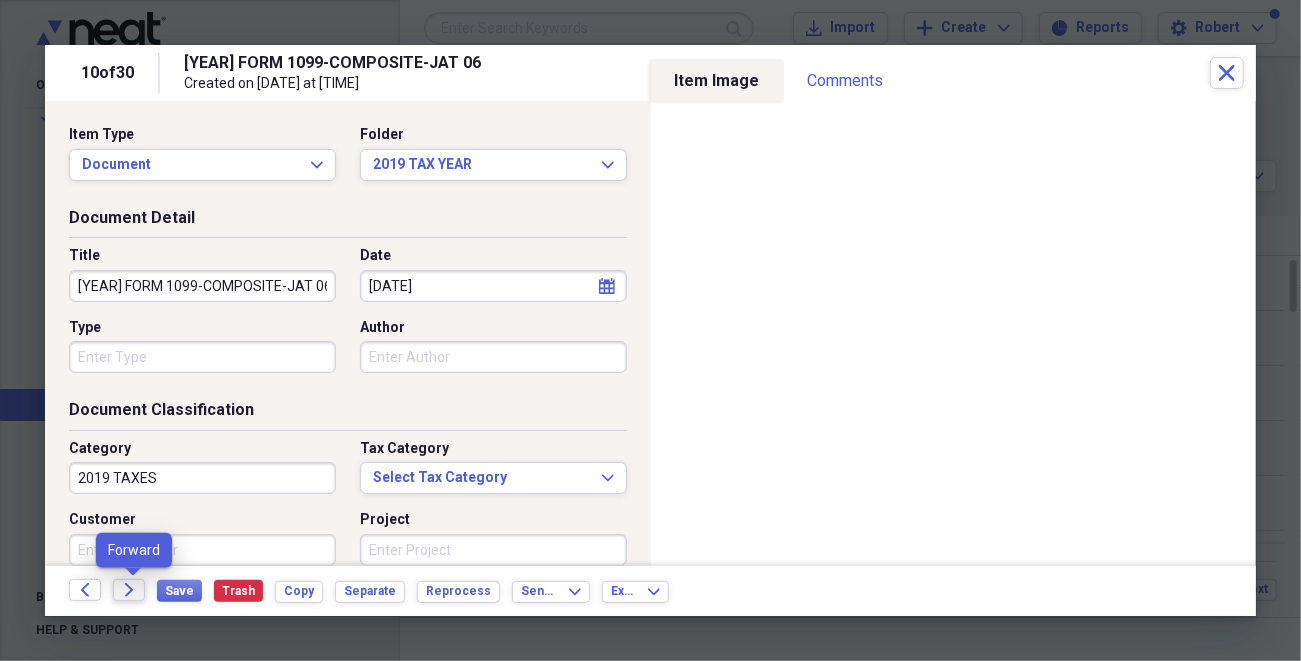 click on "Forward" 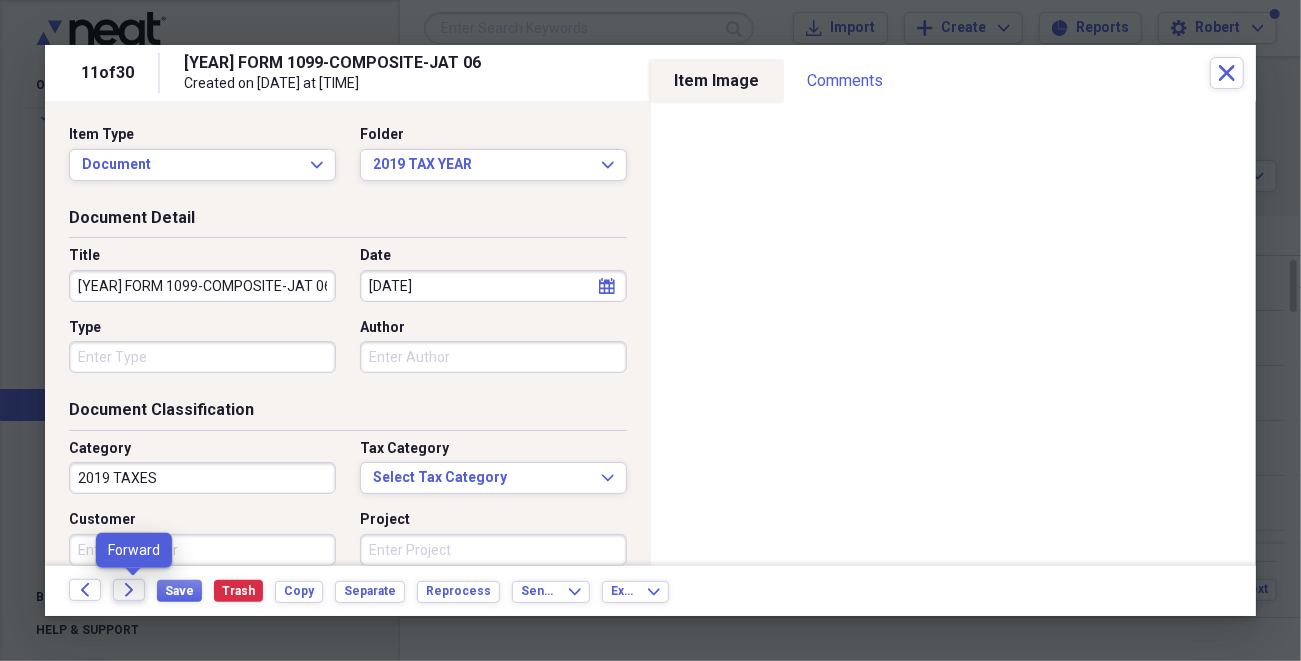 click on "Forward" 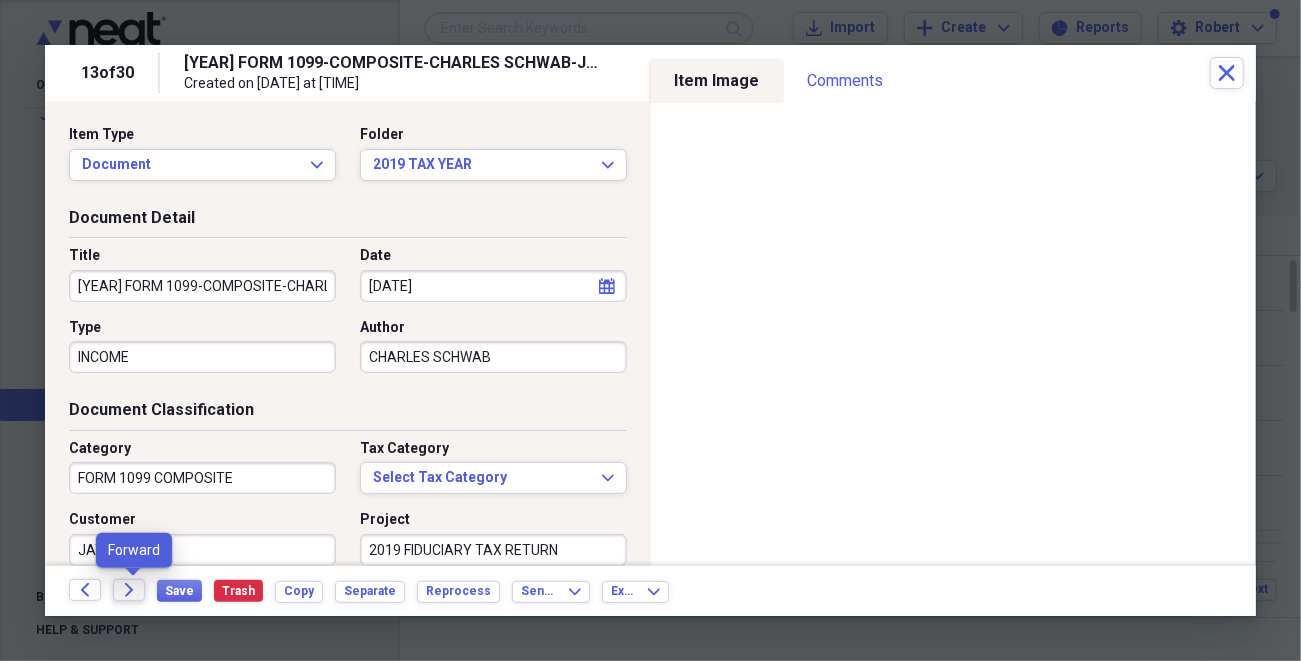 click on "Forward" 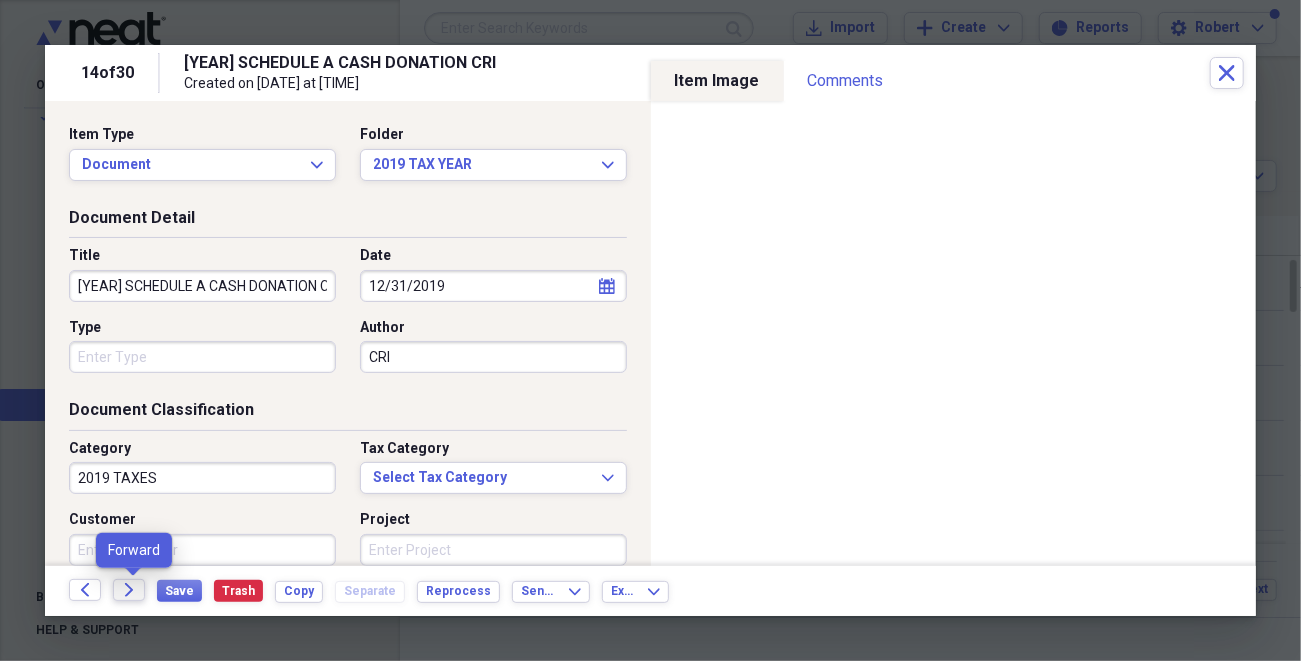 click on "Forward" 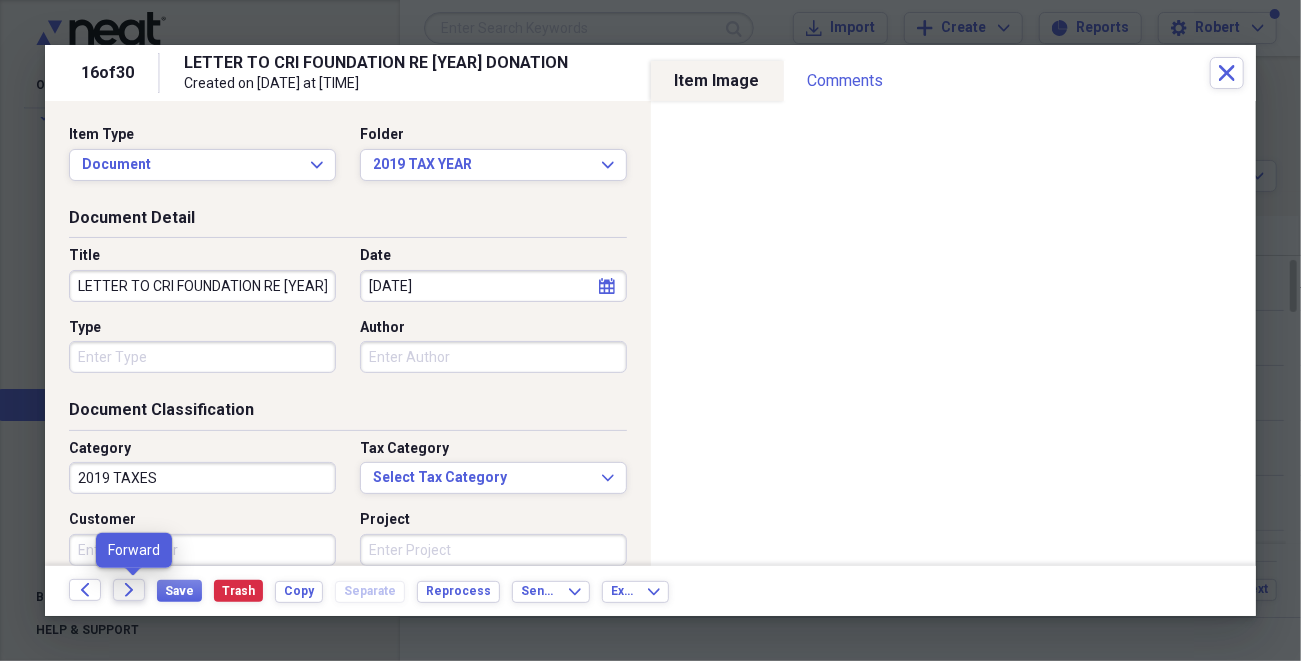click on "Forward" 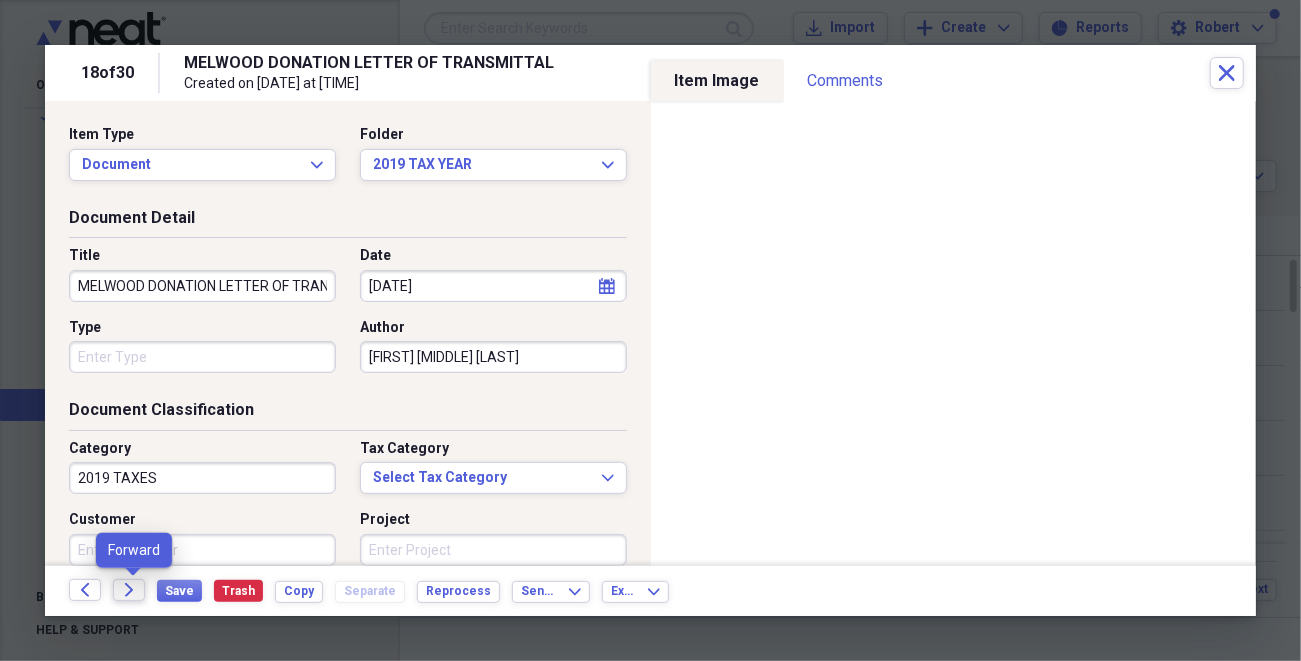 click on "Forward" 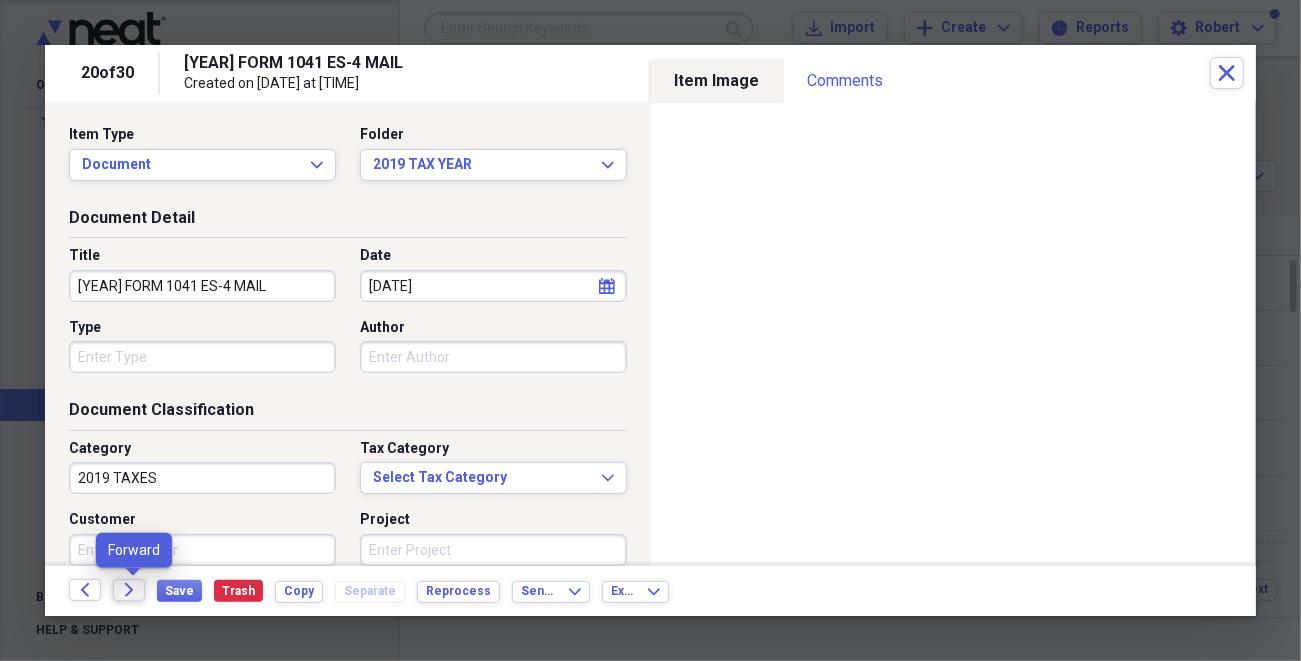 click on "Forward" 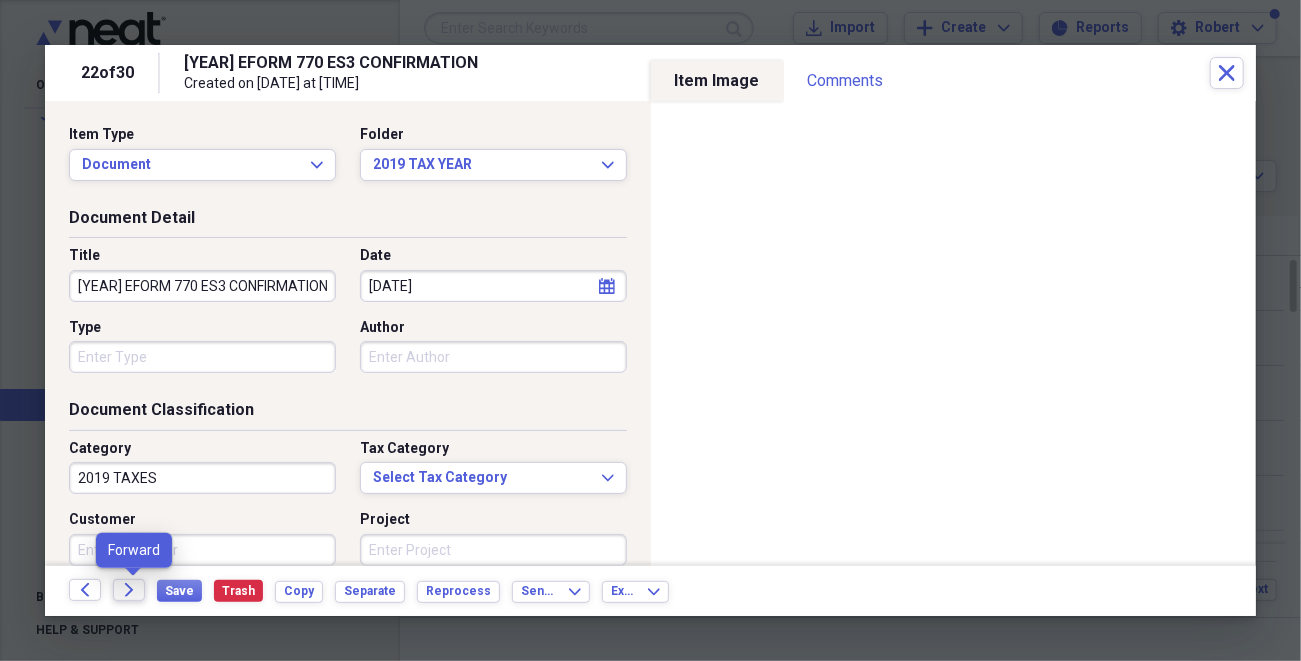 click on "Forward" 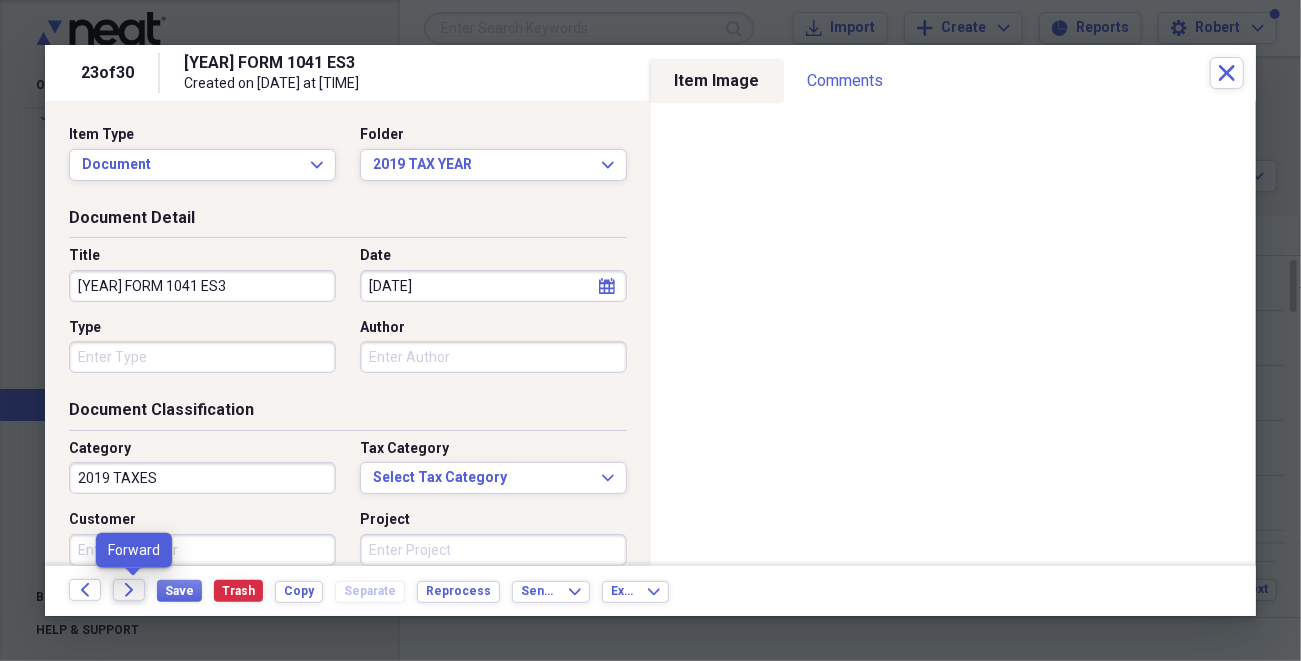 click on "Forward" 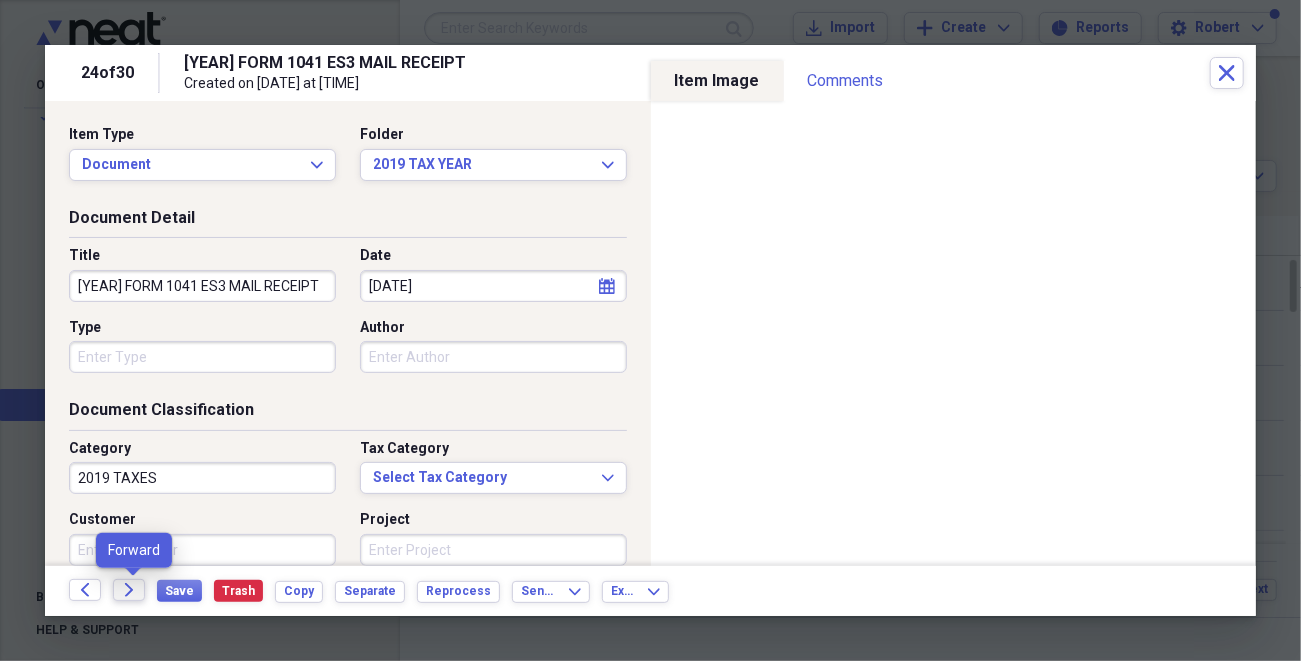 click on "Forward" 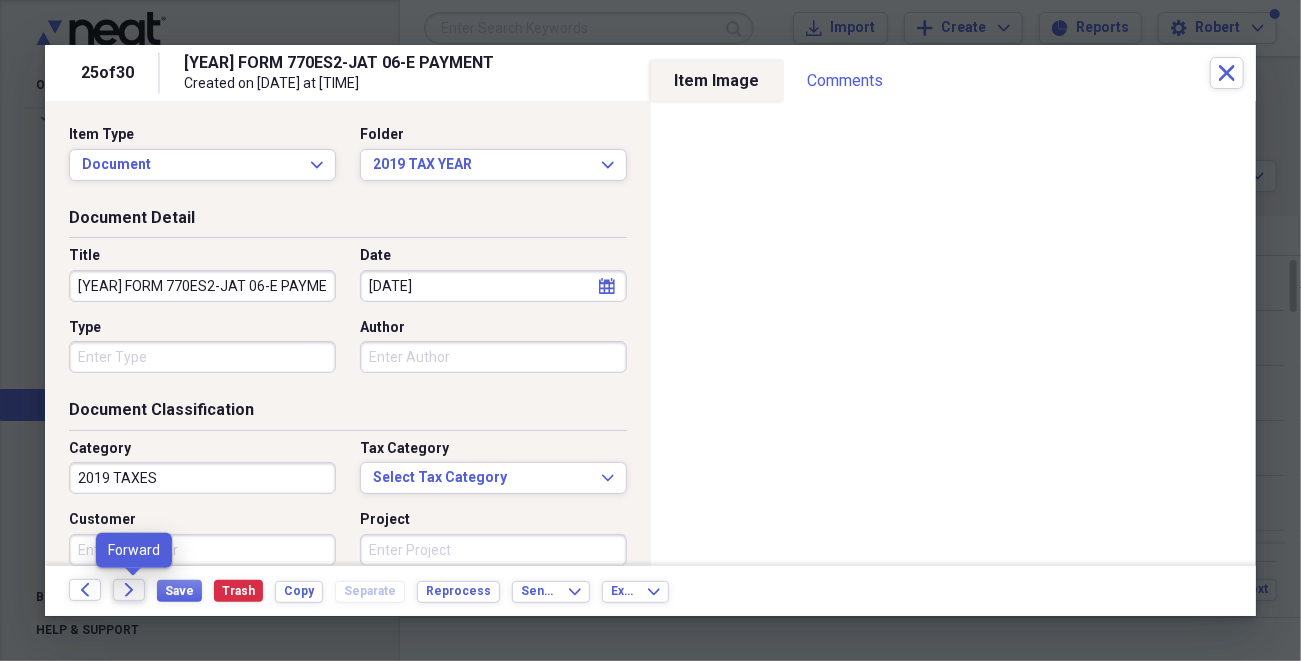 click on "Forward" 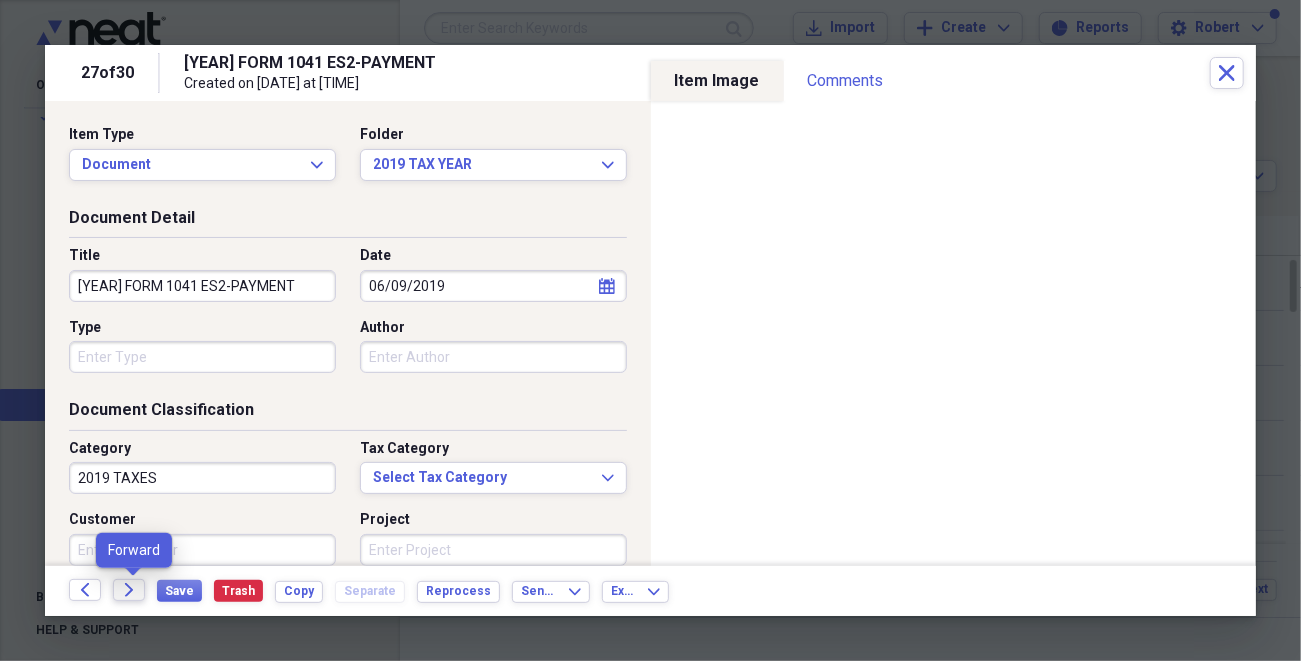 click on "Forward" 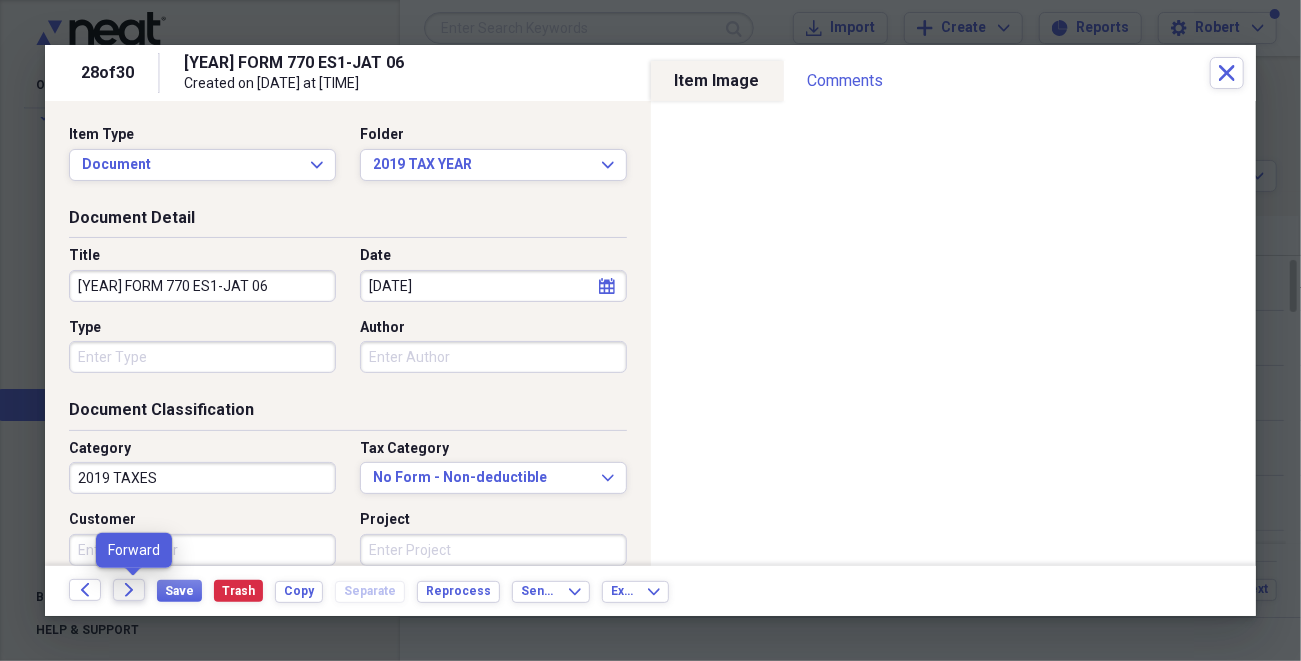 click on "Forward" 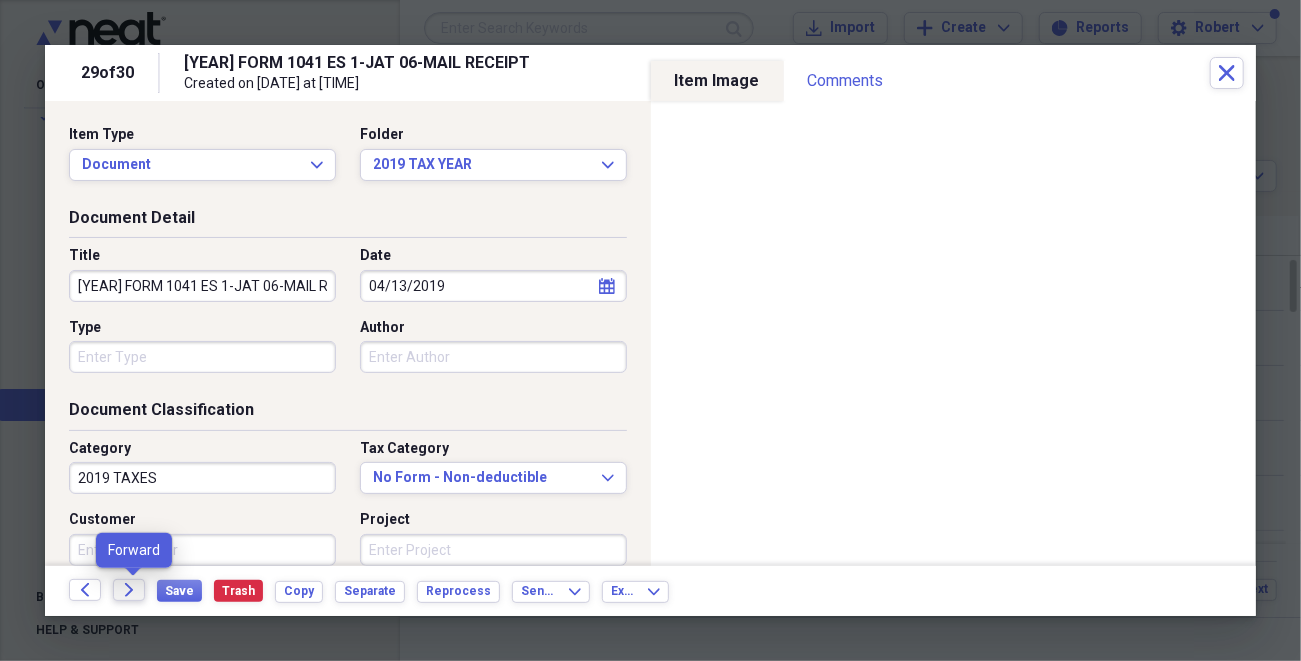 click on "Forward" 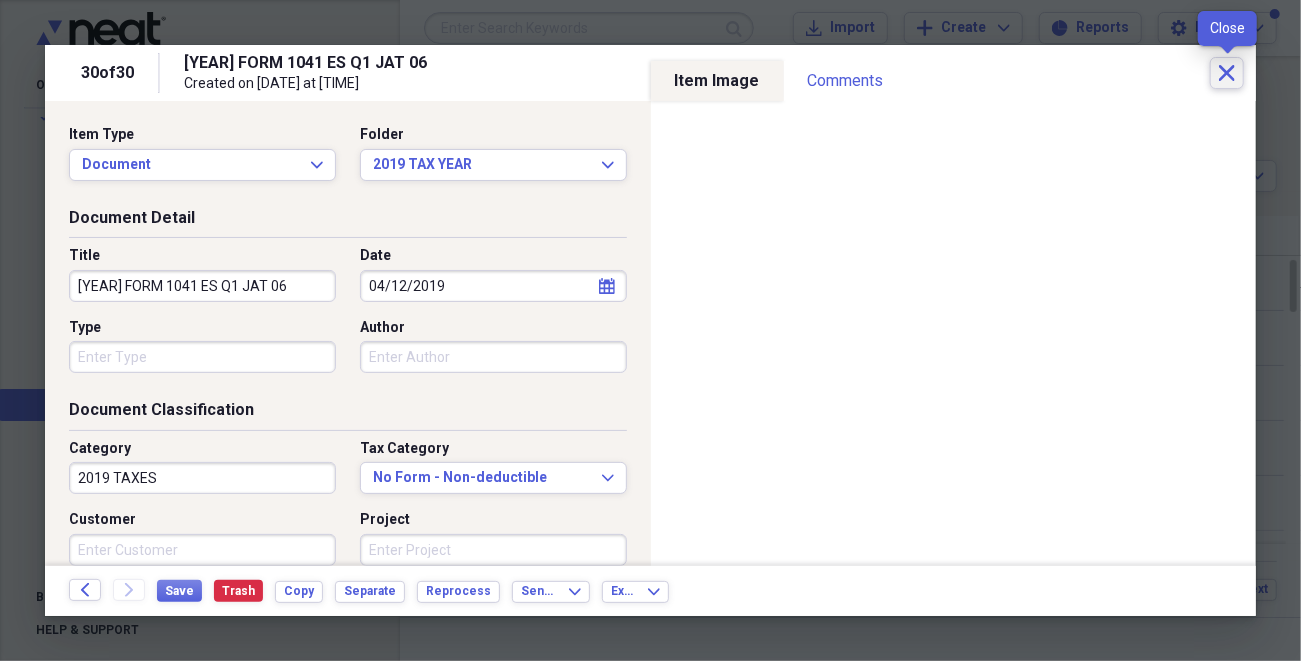 click 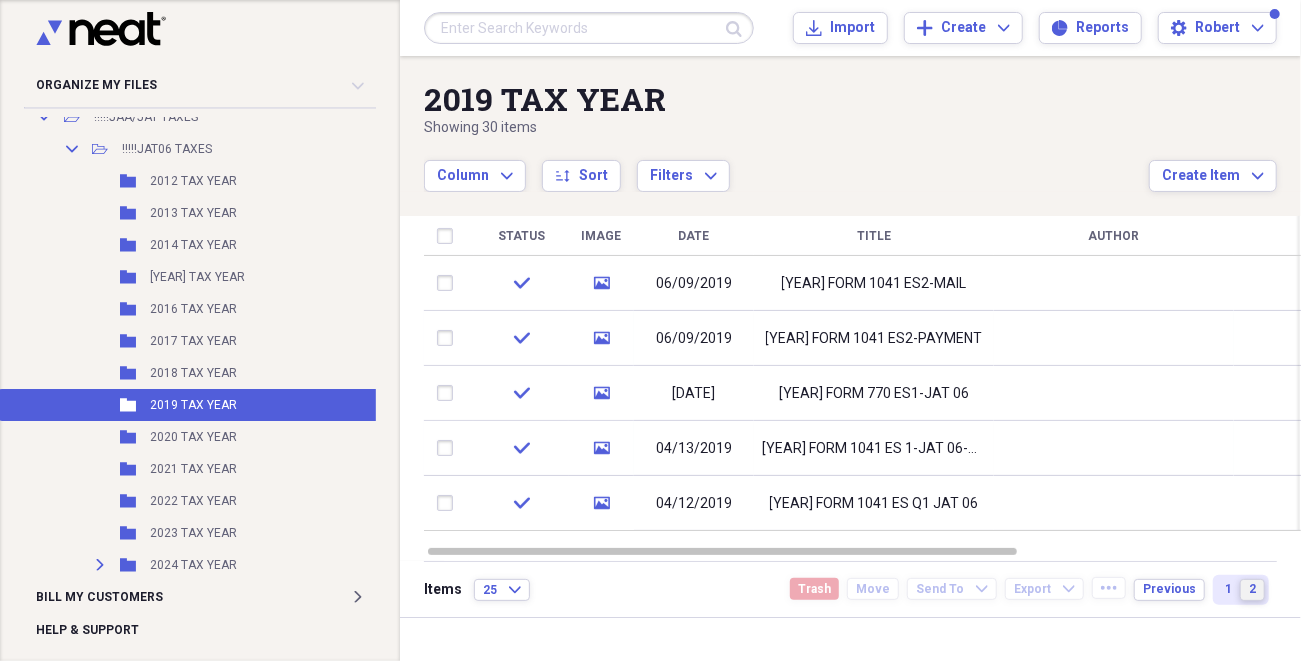 click on "2" at bounding box center (1252, 590) 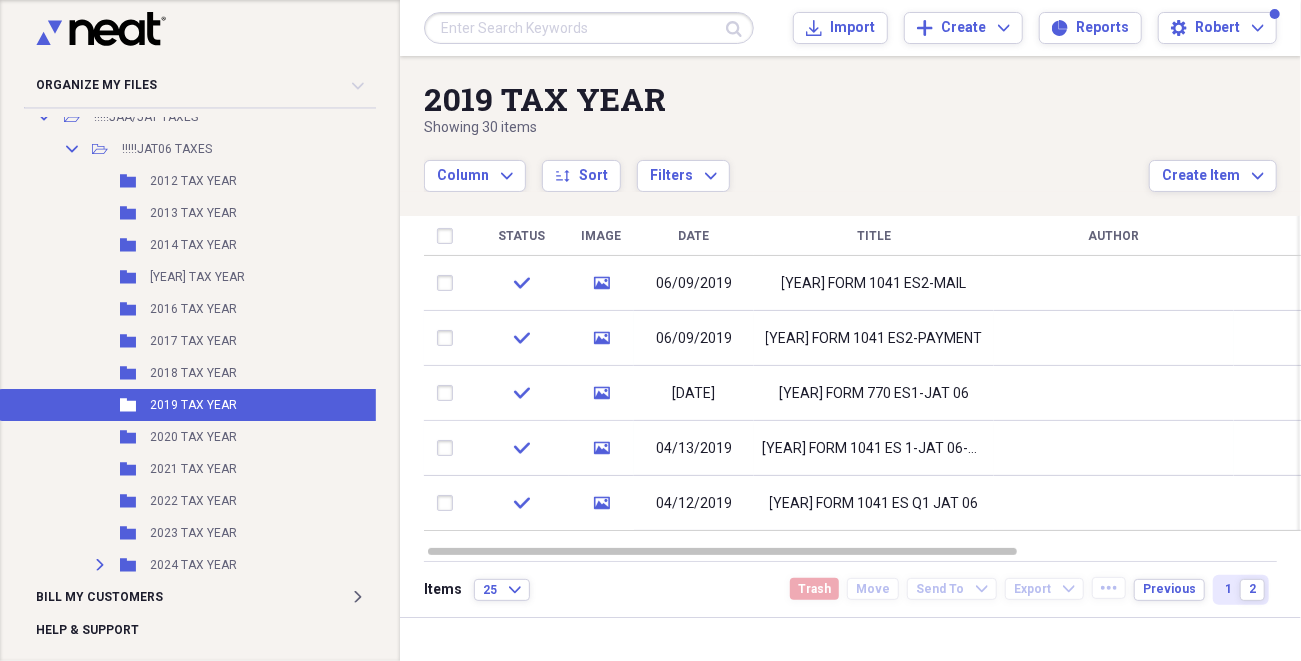 click on "1" at bounding box center [1228, 590] 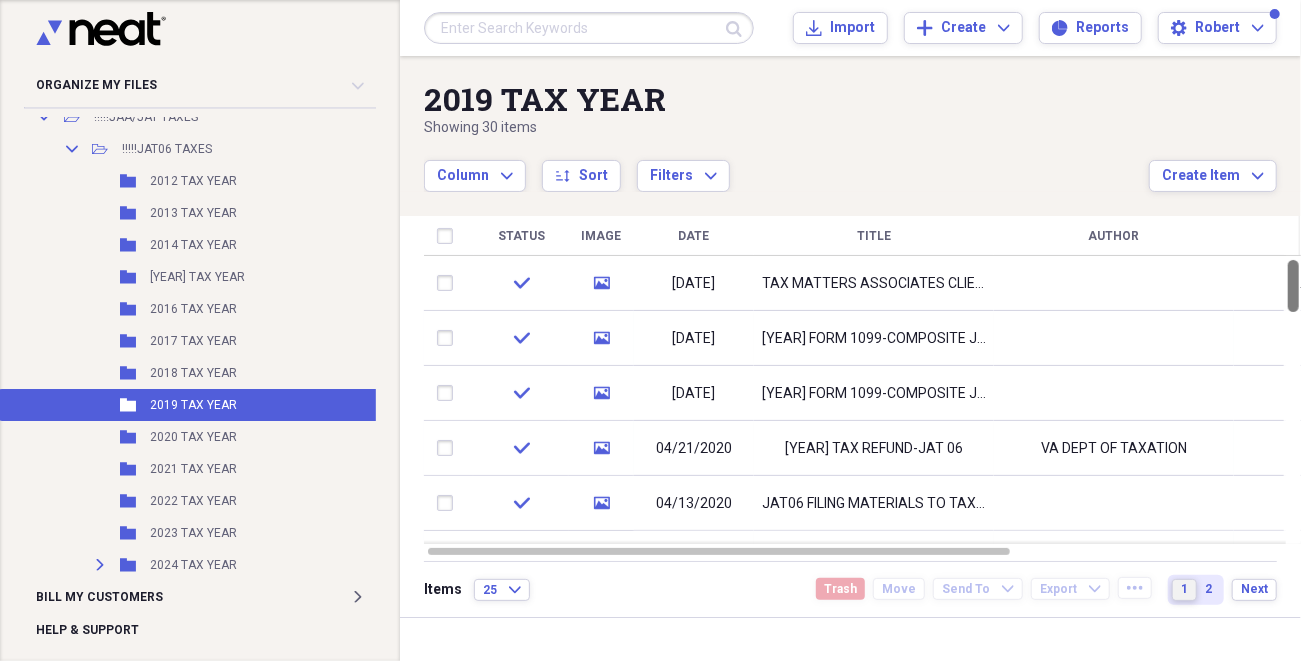 drag, startPoint x: 1290, startPoint y: 285, endPoint x: 1294, endPoint y: 273, distance: 12.649111 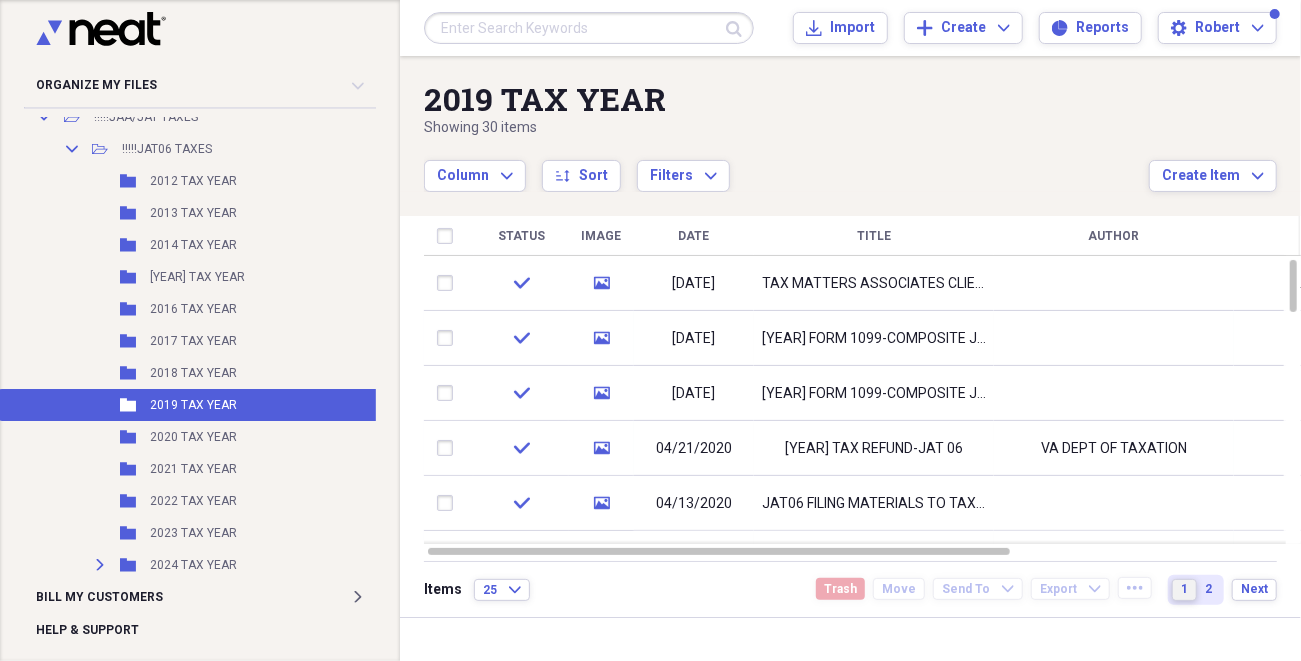 click at bounding box center [1293, 286] 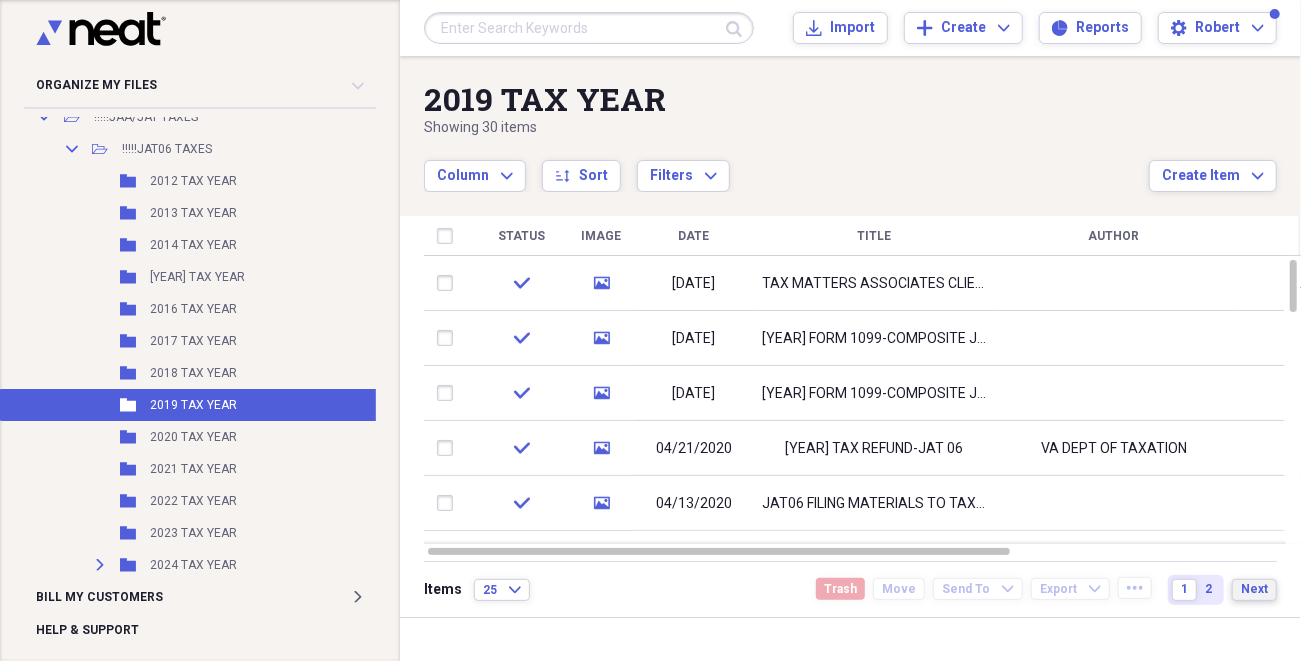 click on "Next" at bounding box center [1254, 589] 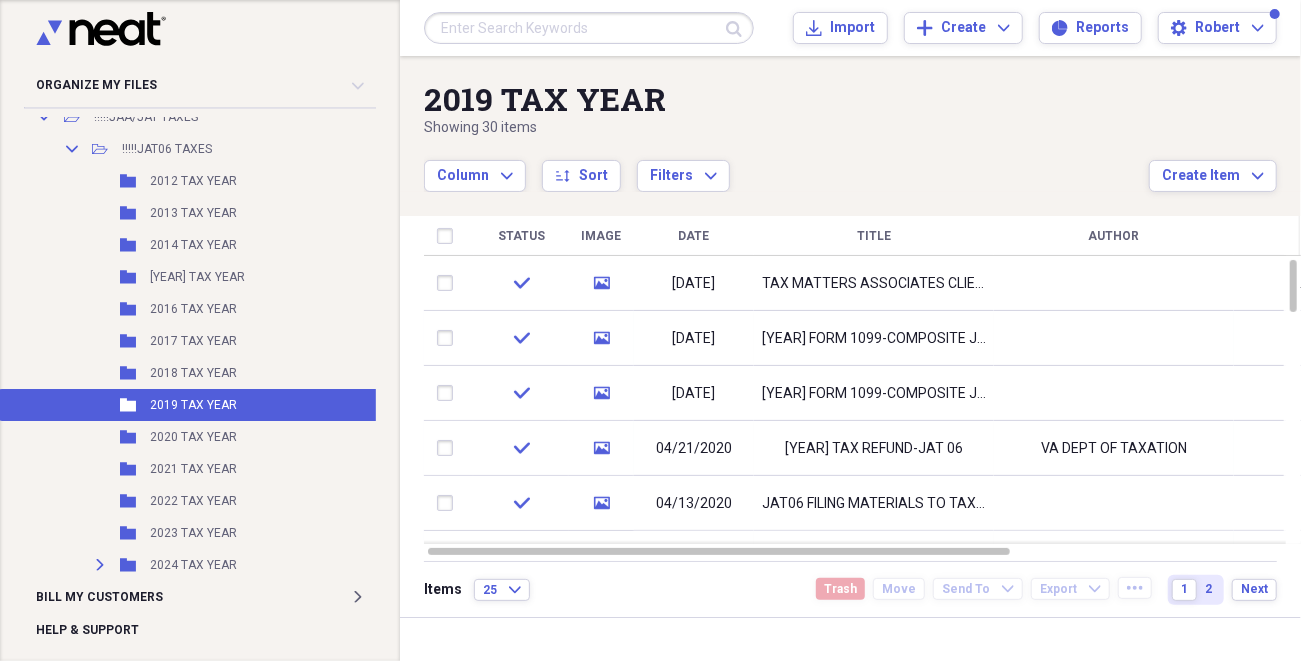 click on "2" at bounding box center (1208, 589) 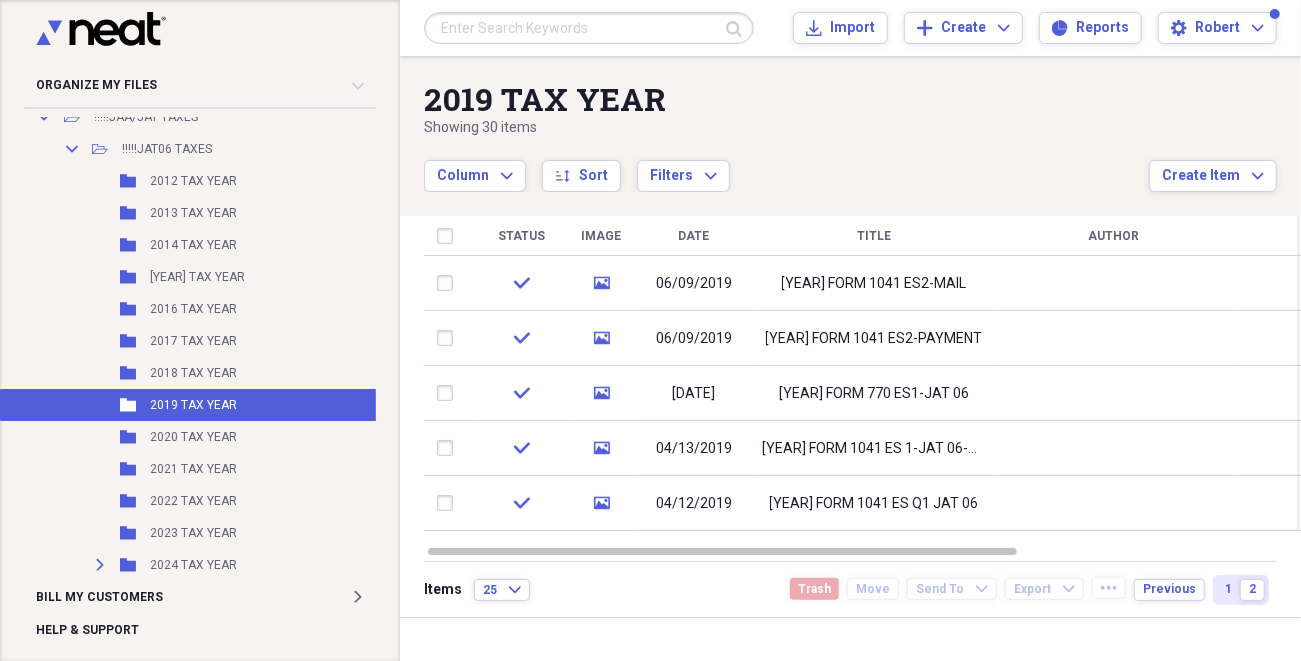click on "1" at bounding box center [1228, 590] 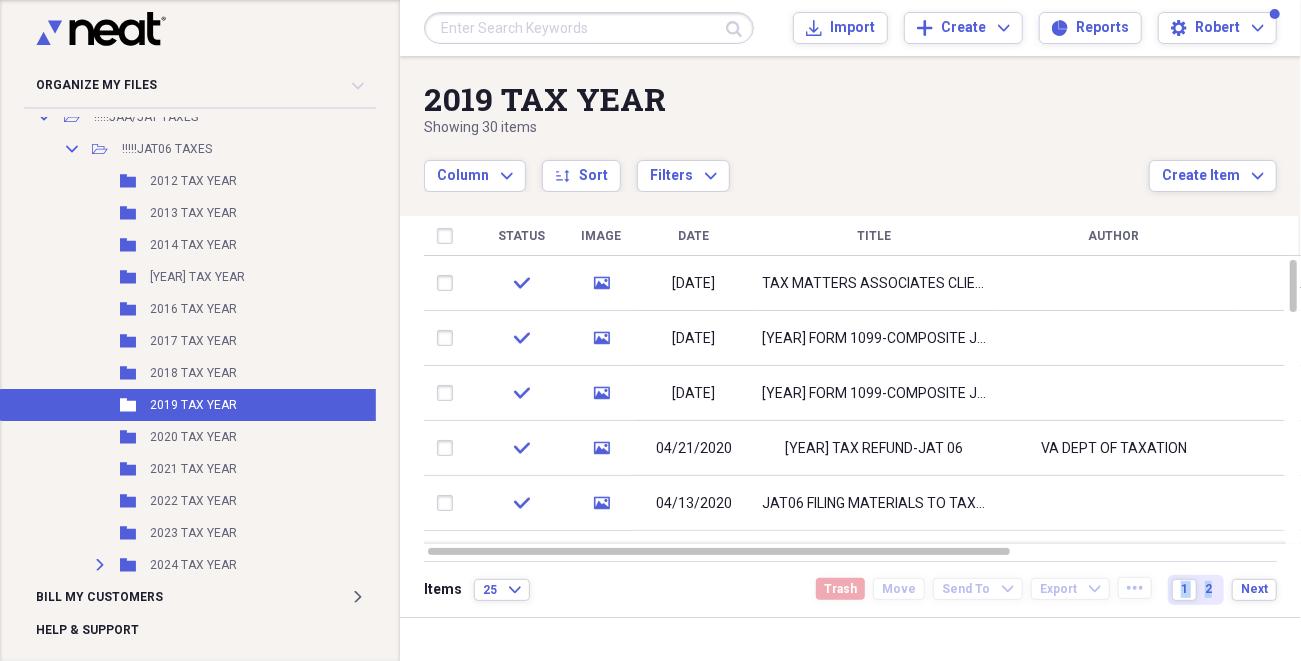 click on "JAT06 FILING MATERIALS TO TAX MATTERS" at bounding box center [874, 504] 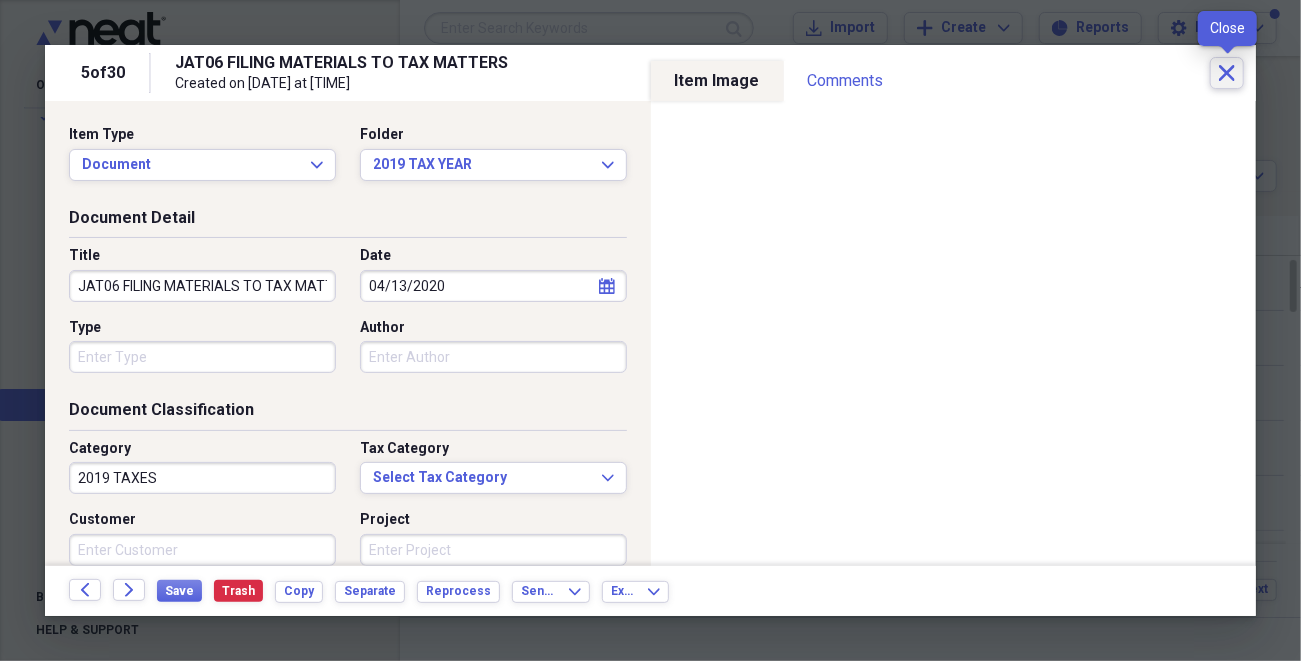 click 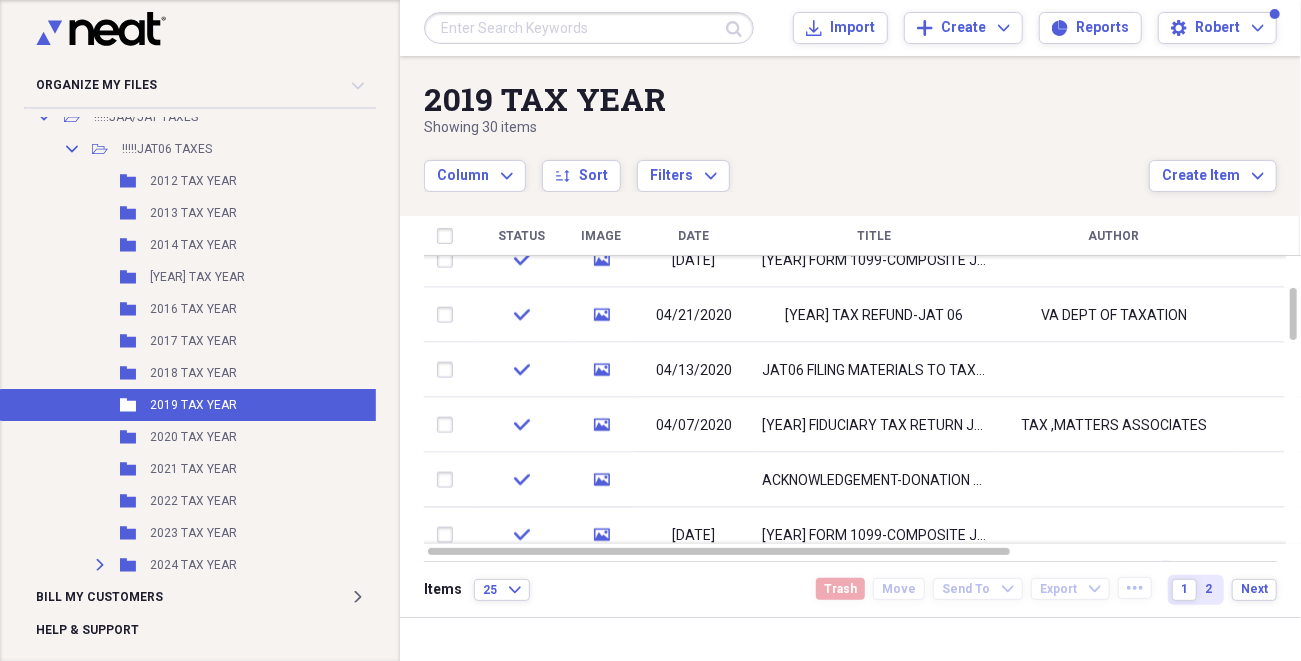 click on "[YEAR] FIDUCIARY TAX RETURN JAT06" at bounding box center (874, 425) 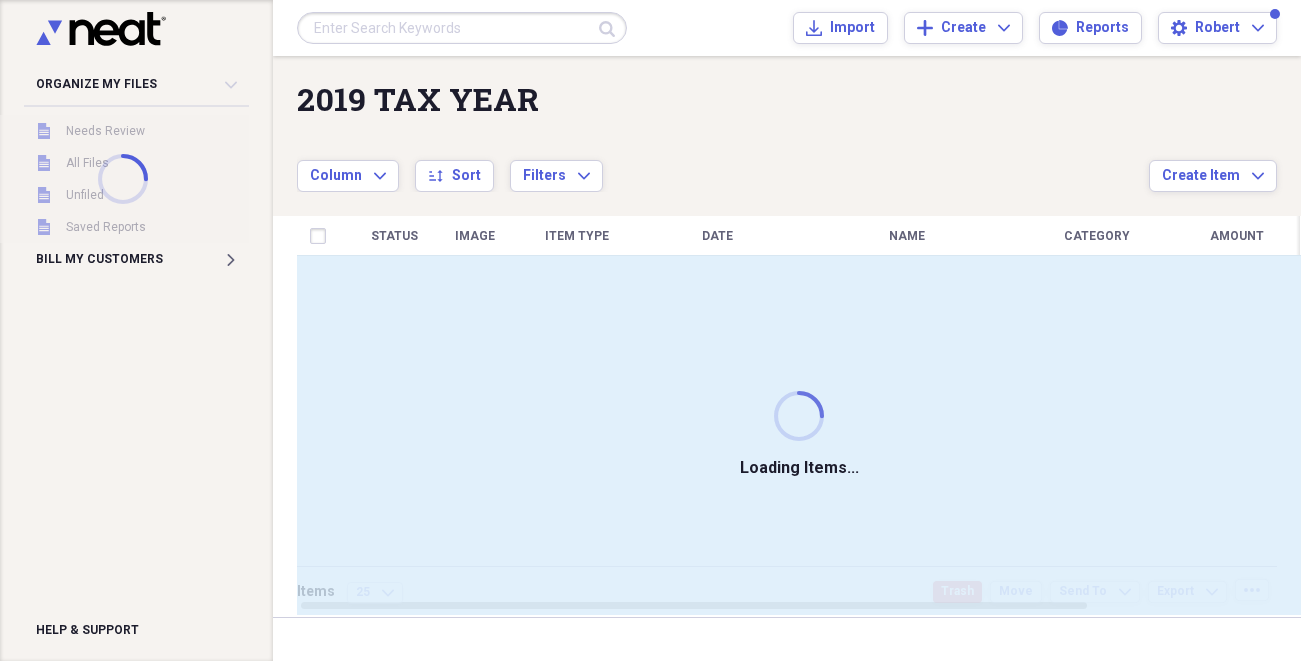 scroll, scrollTop: 0, scrollLeft: 0, axis: both 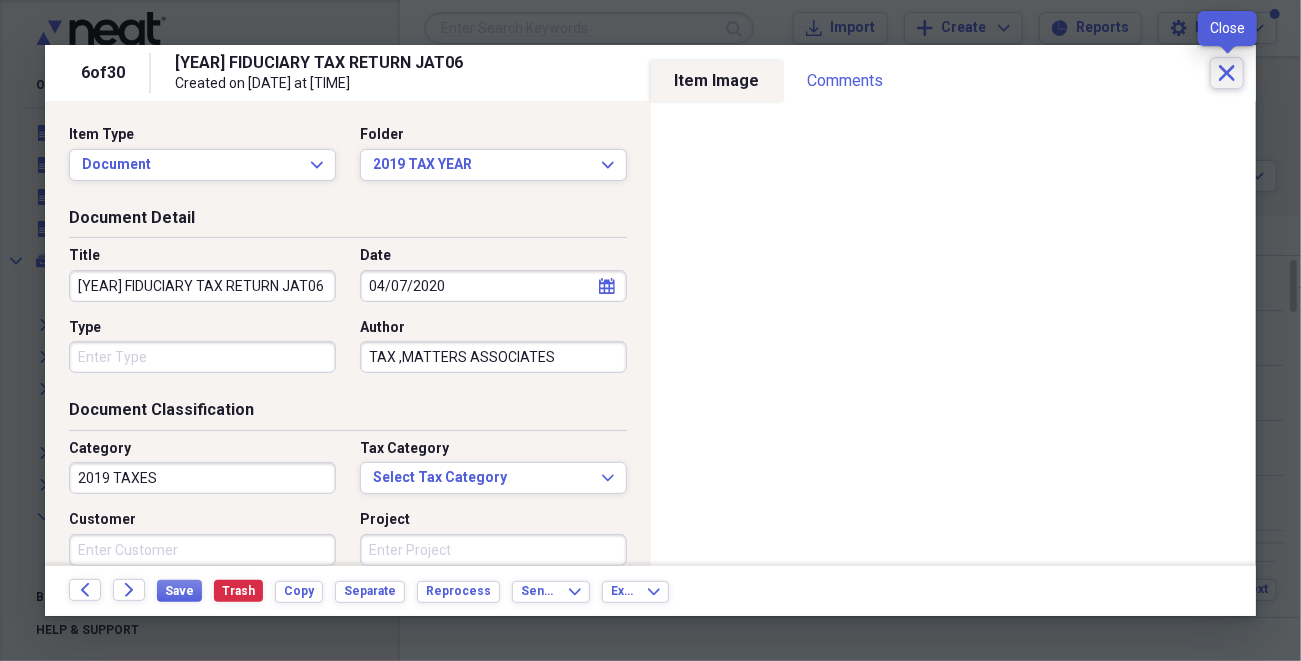 click on "Close" 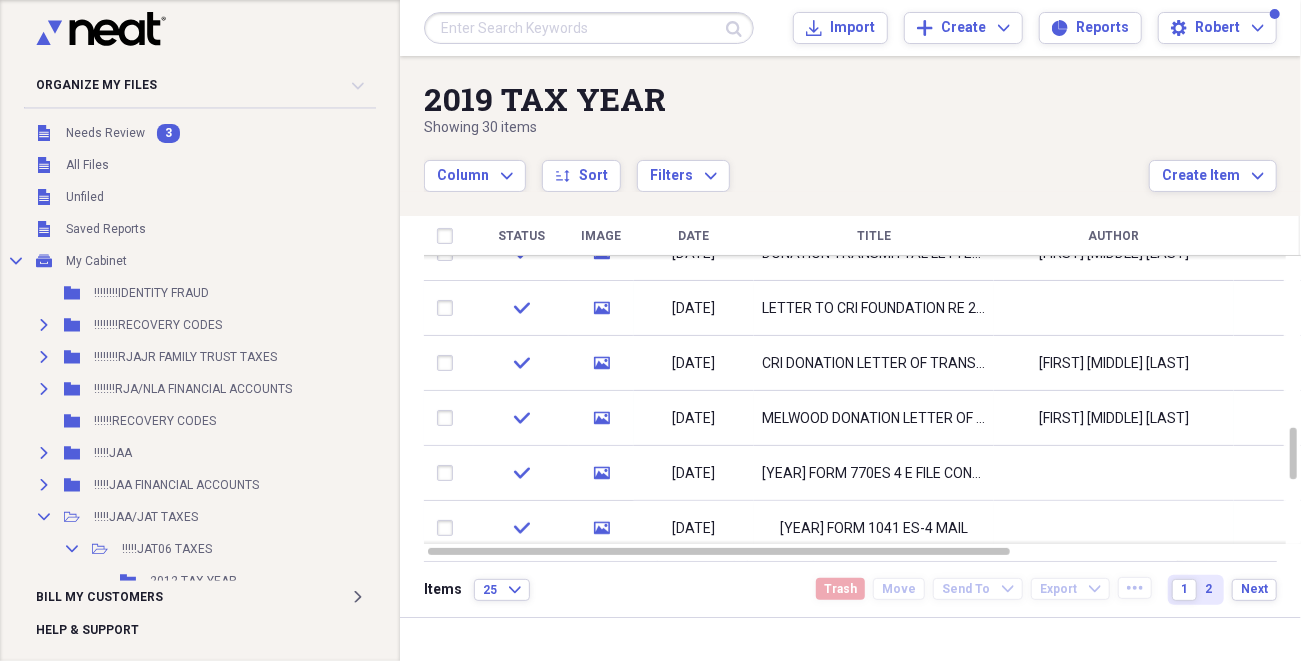 click on "[YEAR] FORM 770ES 4 E FILE CONFIRMATION" at bounding box center (874, 474) 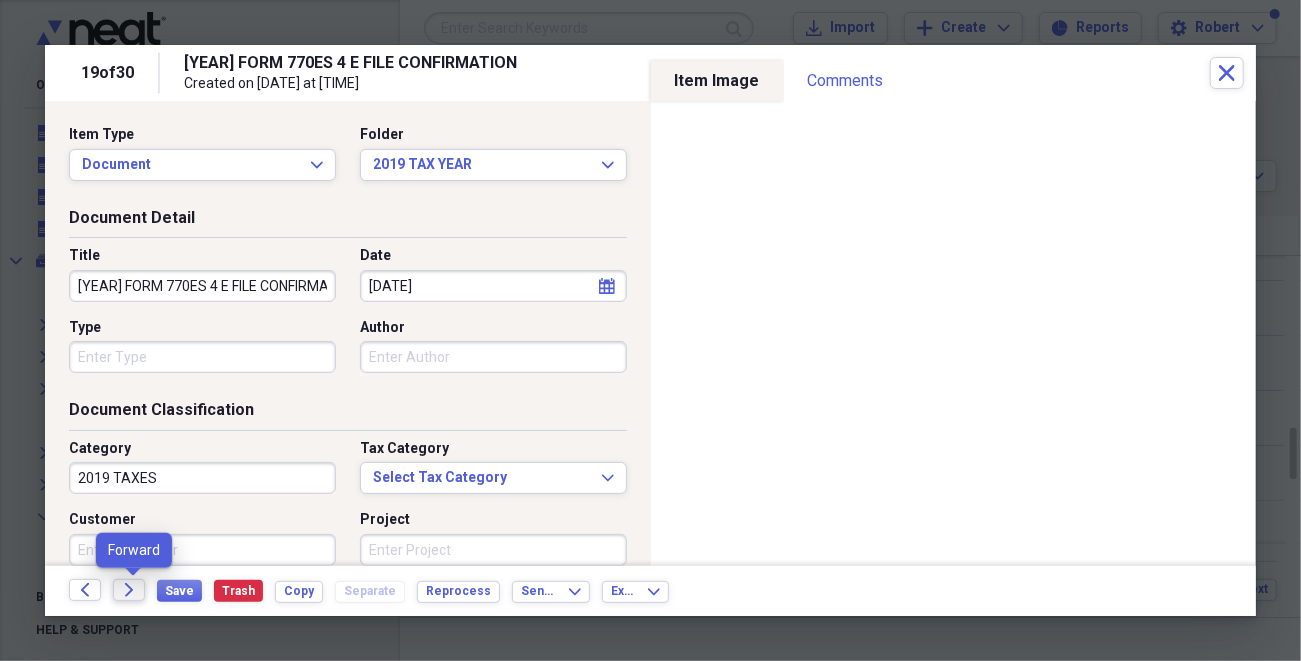click 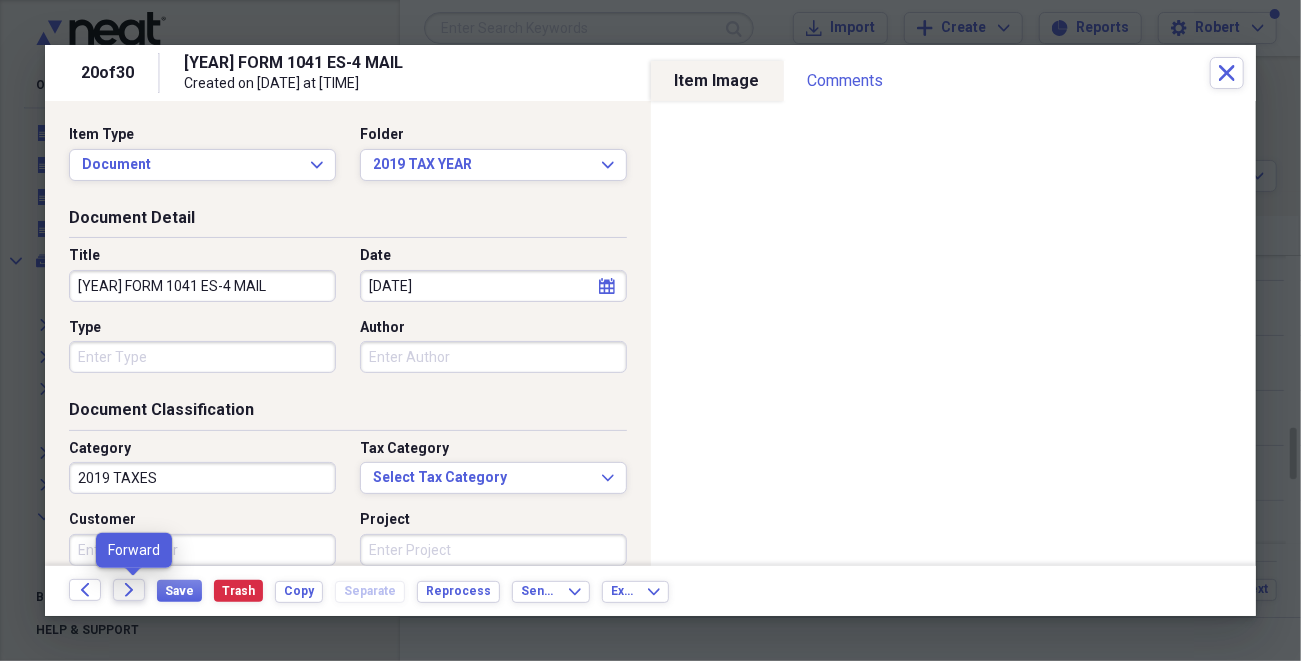 click 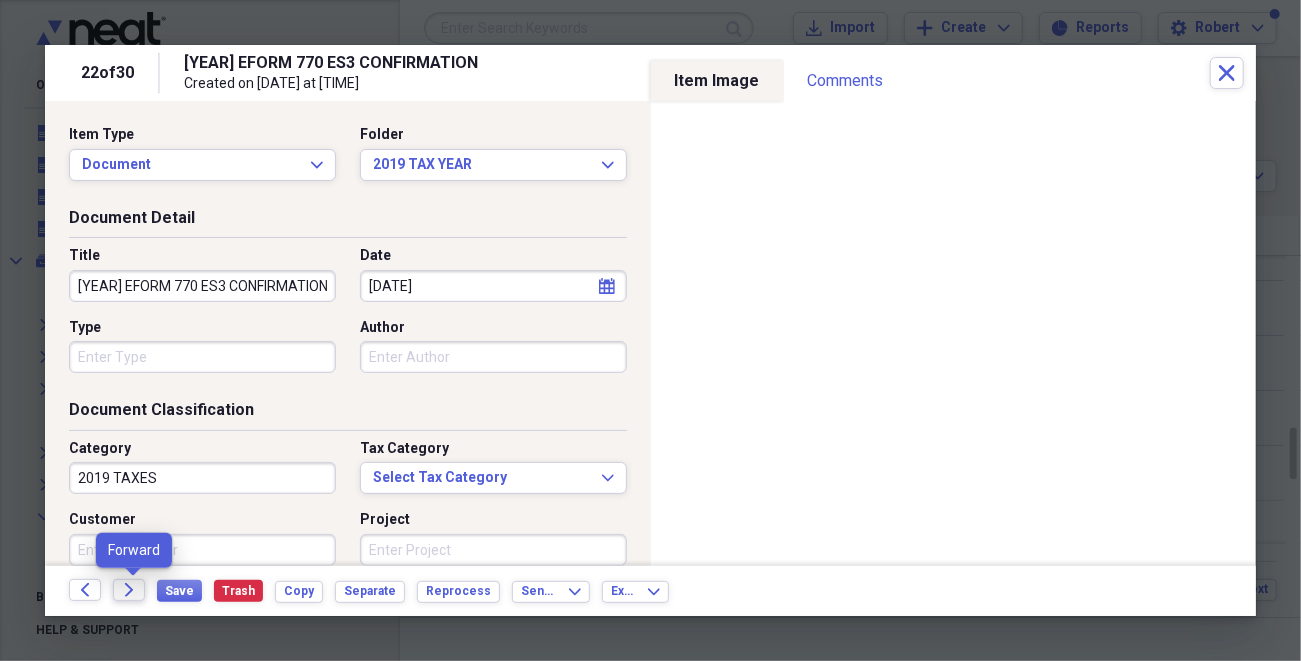 click on "Forward" 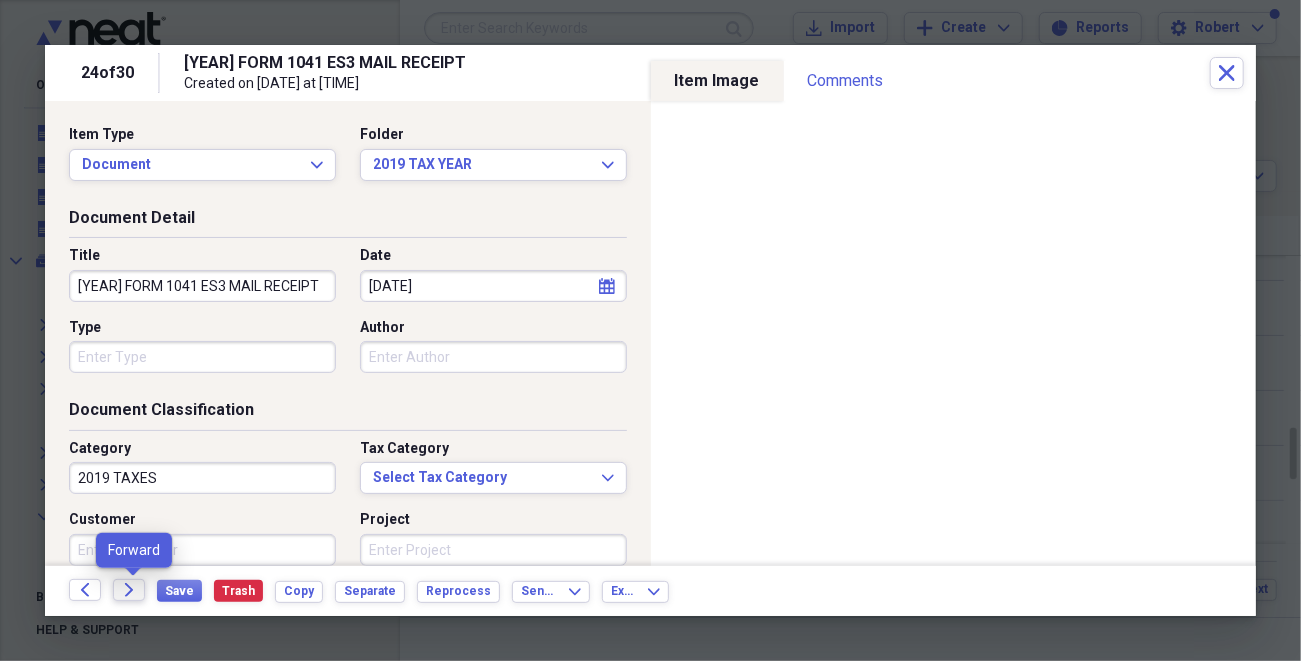 click on "Forward" 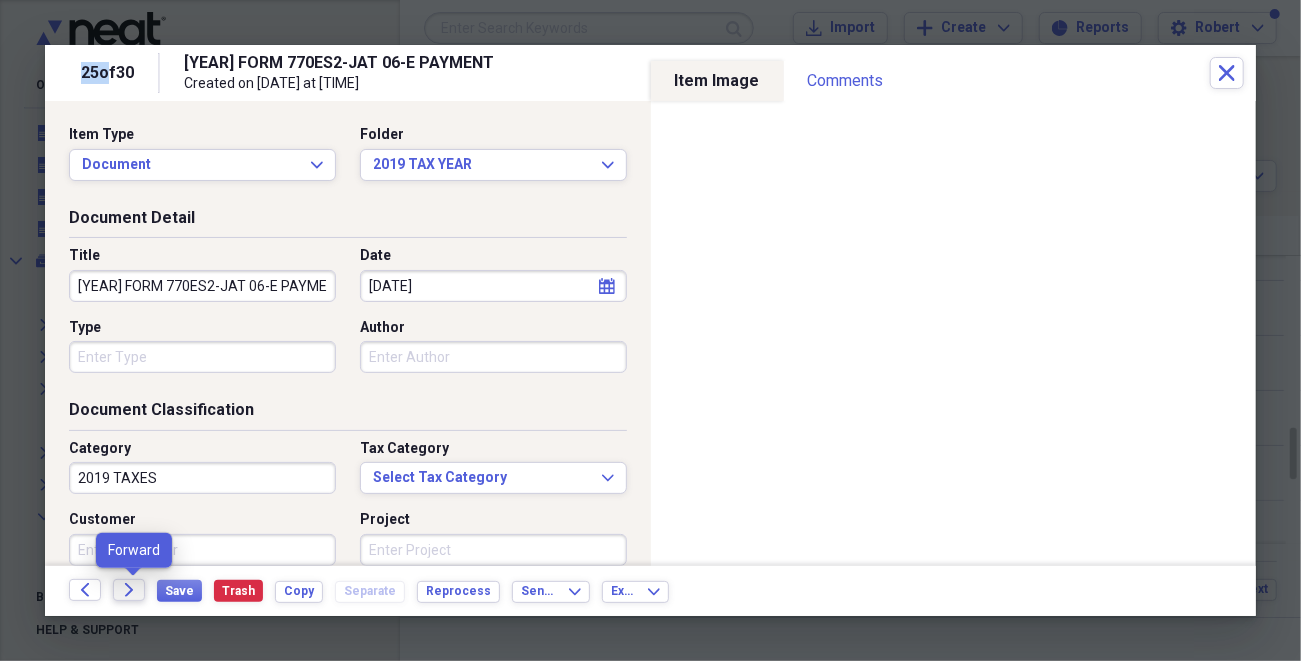 click 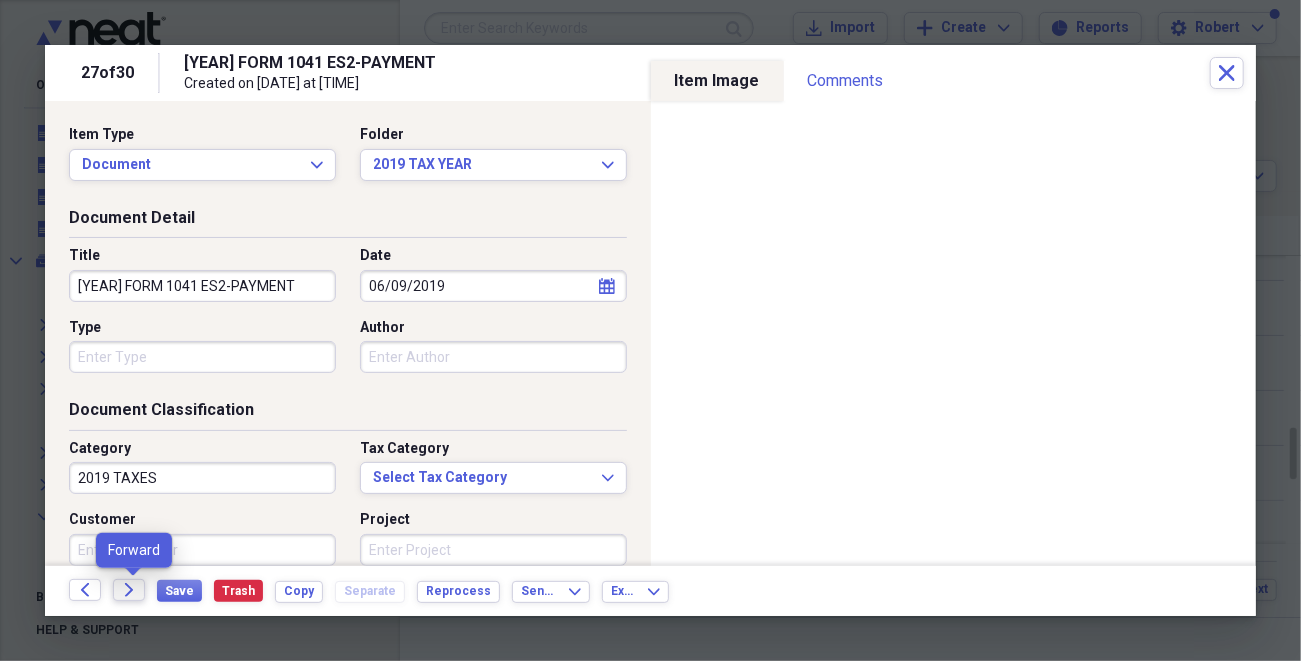 click 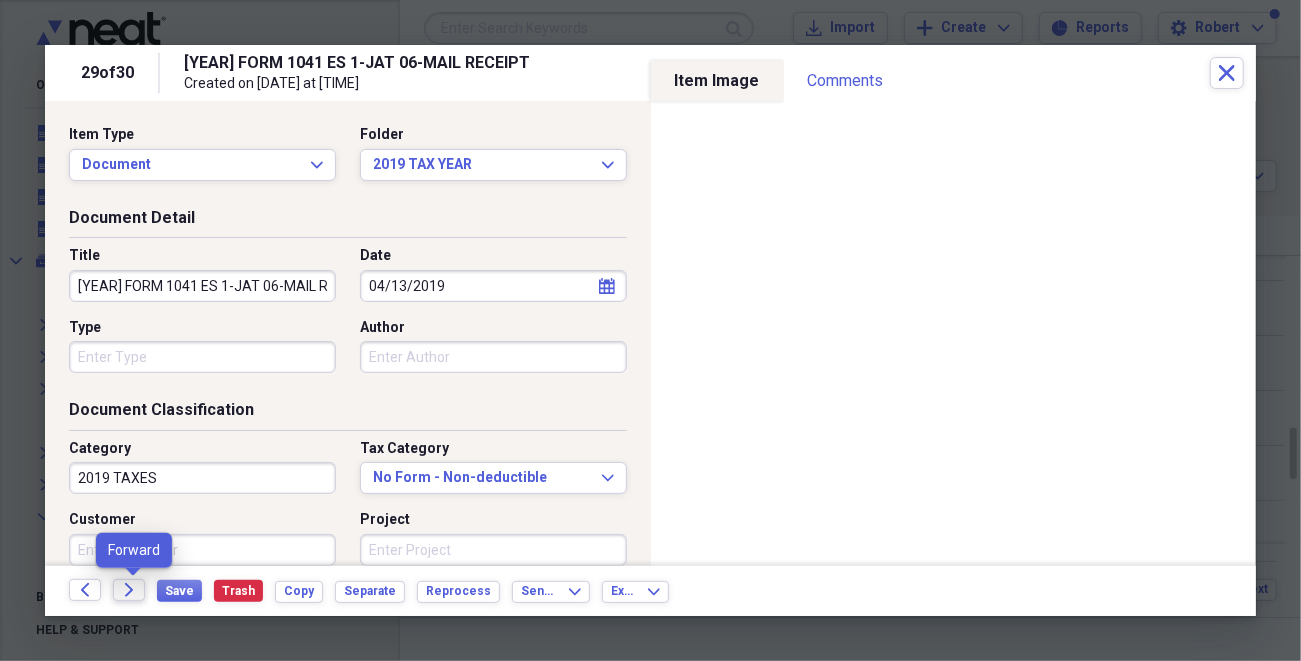 click 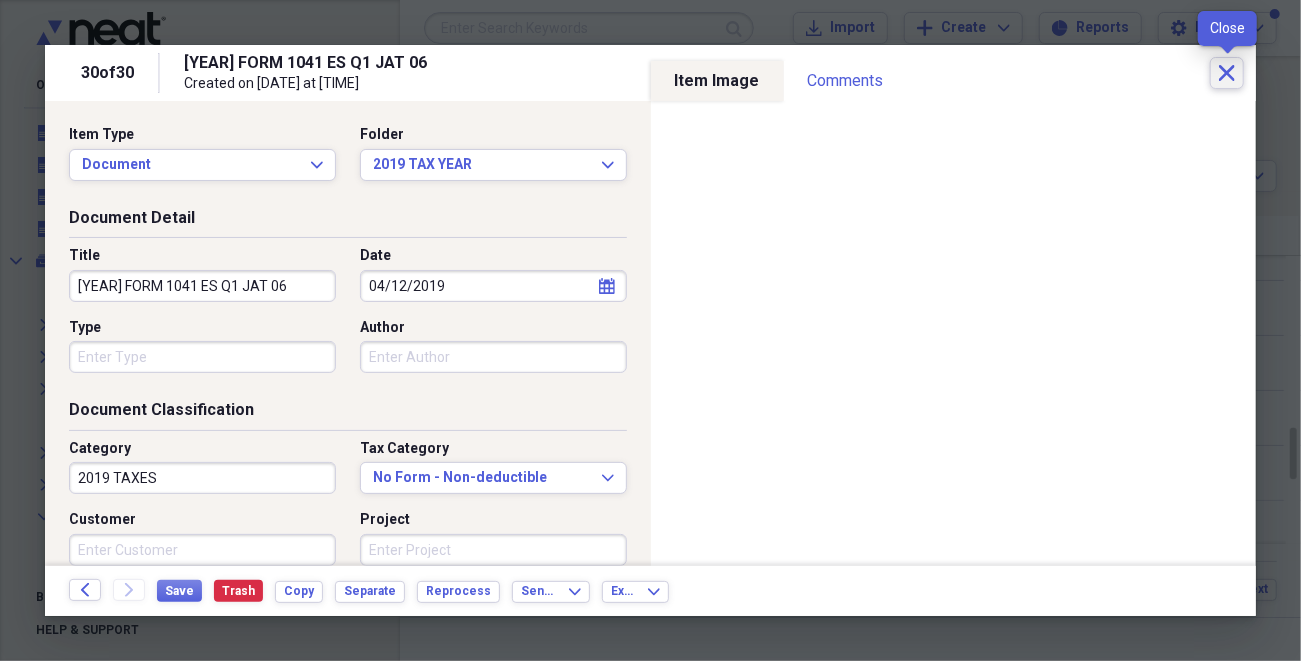click on "Close" 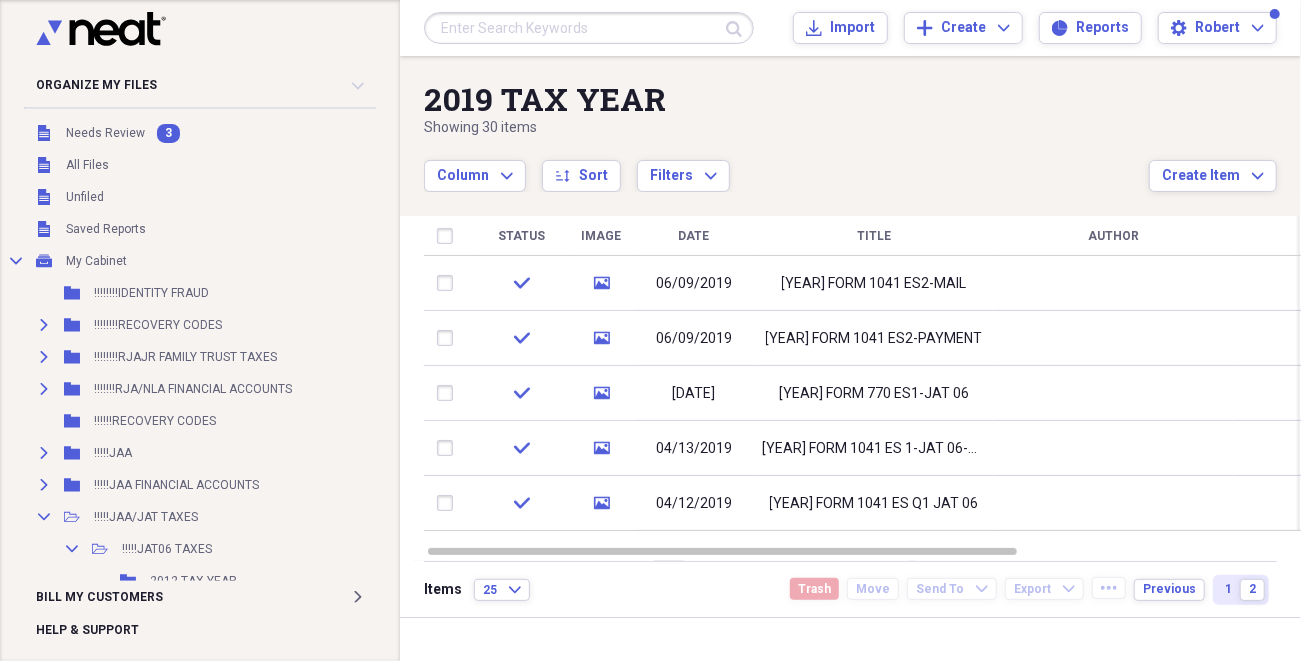 click on "1" at bounding box center [1228, 589] 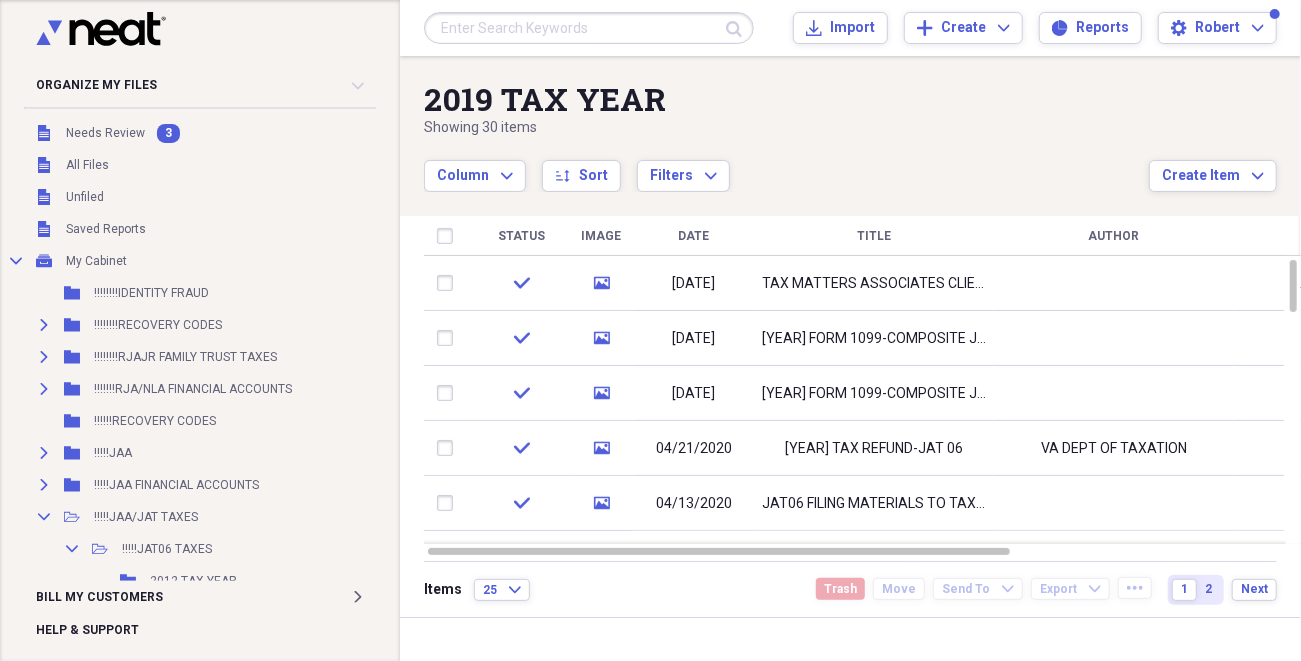 click on "JAT06 FILING MATERIALS TO TAX MATTERS" at bounding box center (874, 504) 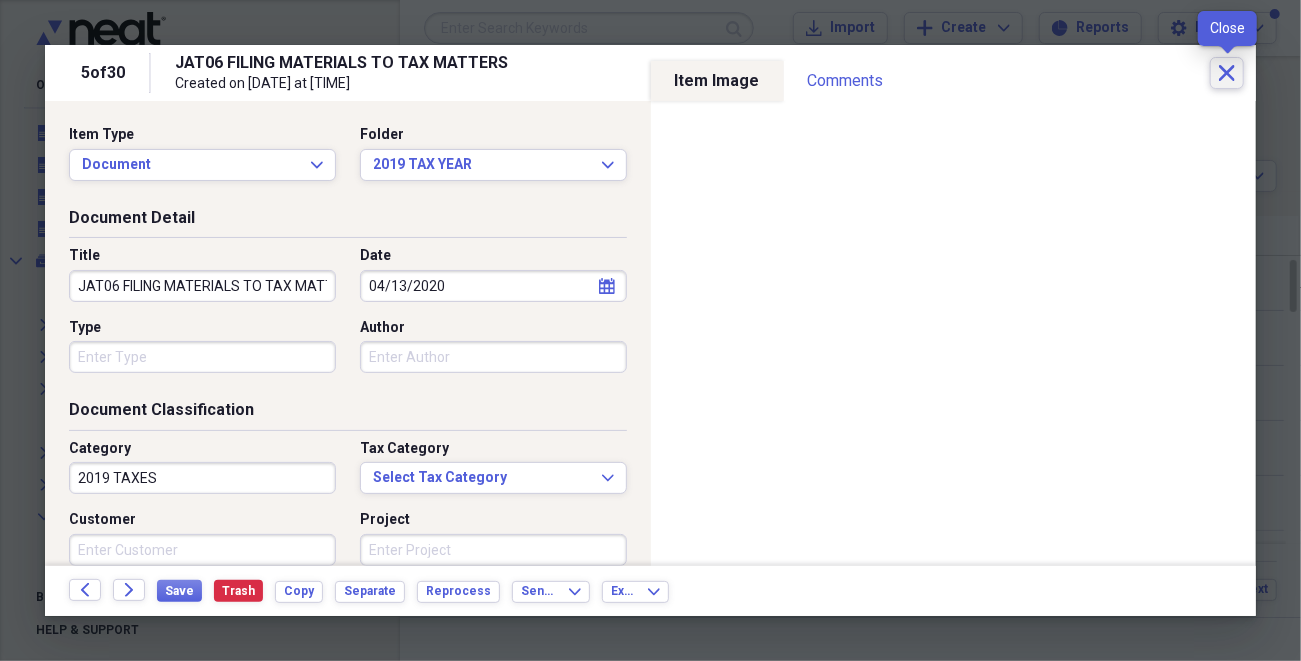 click 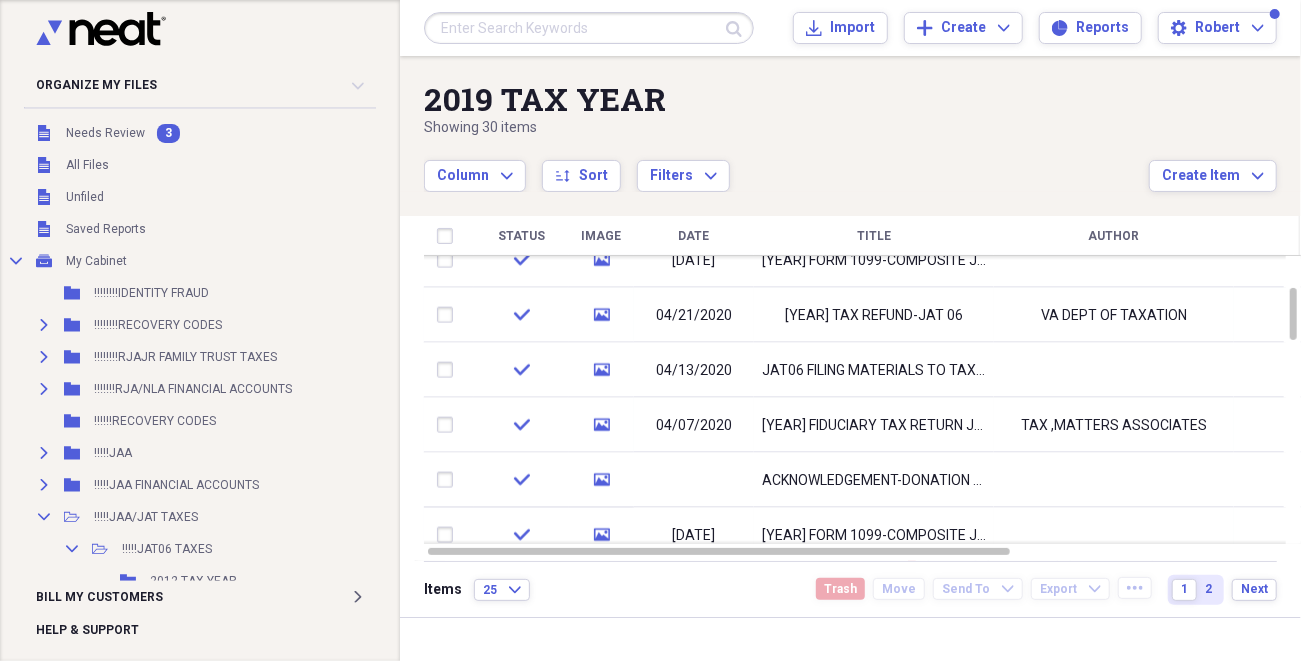 click on "[YEAR] FIDUCIARY TAX RETURN JAT06" at bounding box center (874, 425) 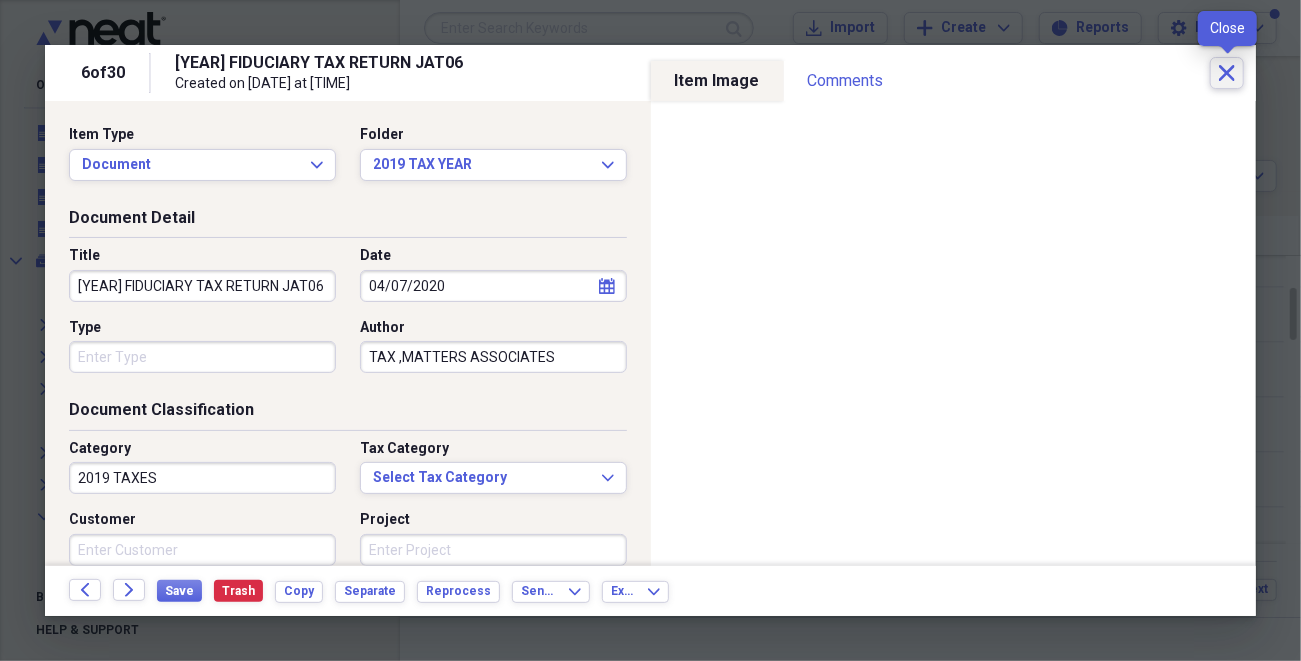 click 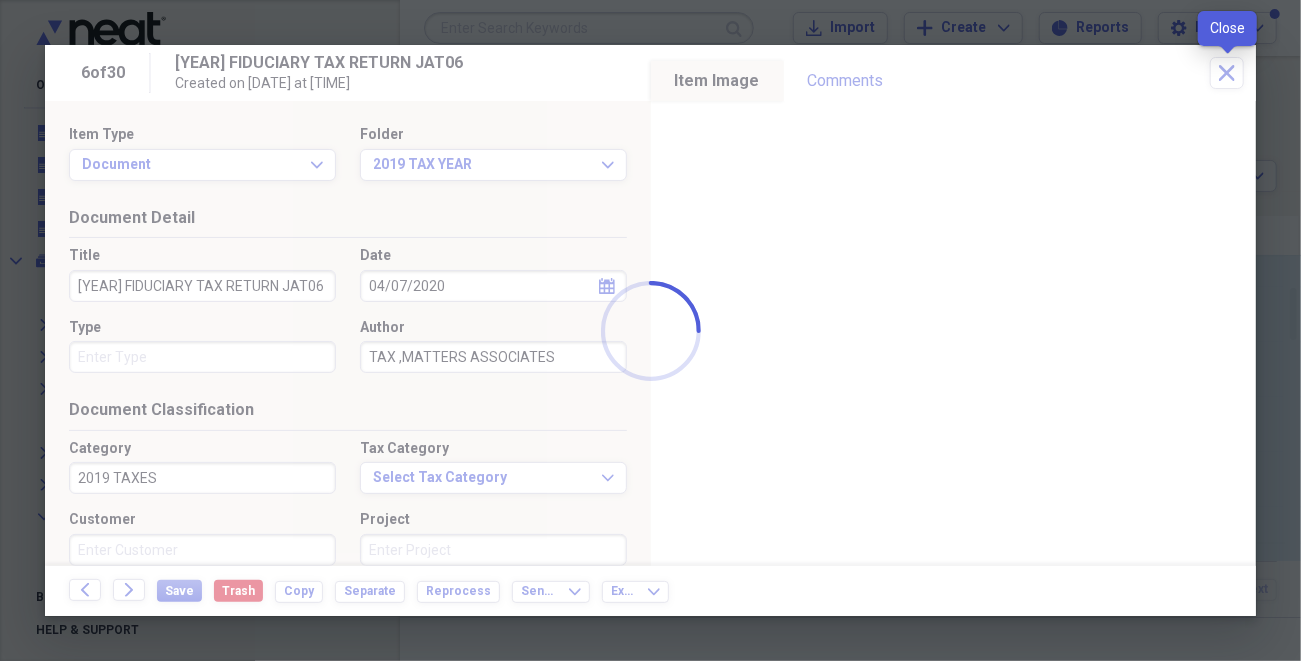click at bounding box center (650, 330) 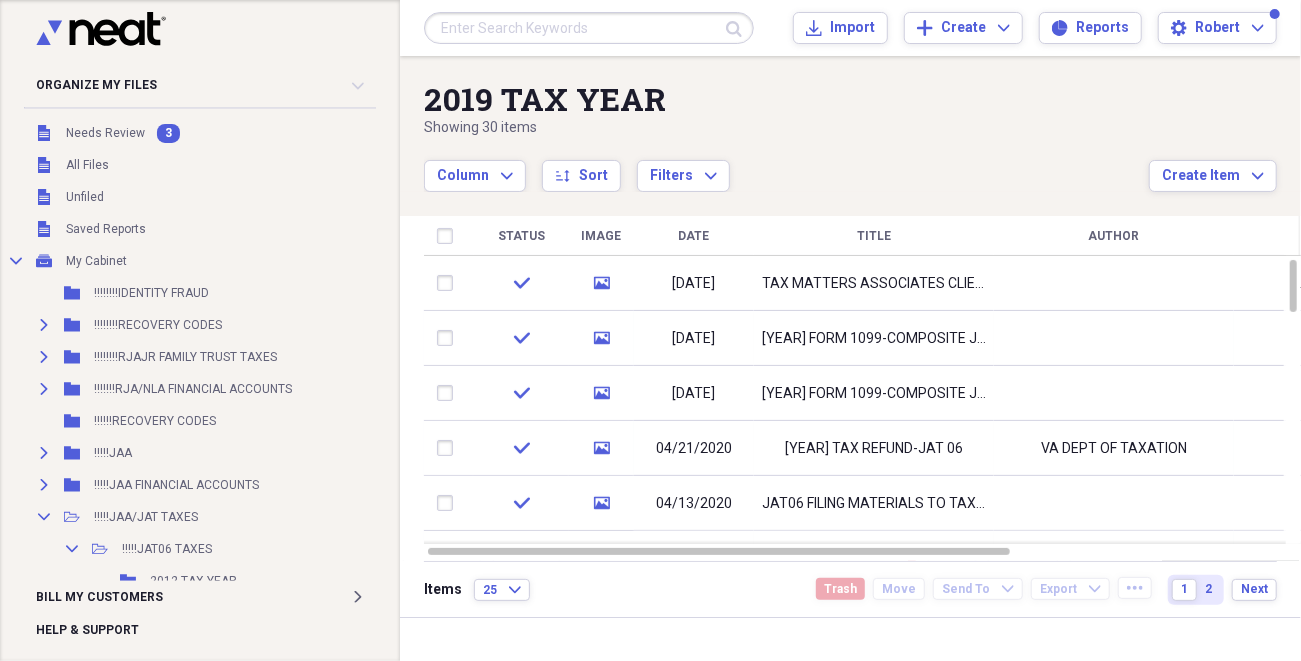 click at bounding box center (1293, 286) 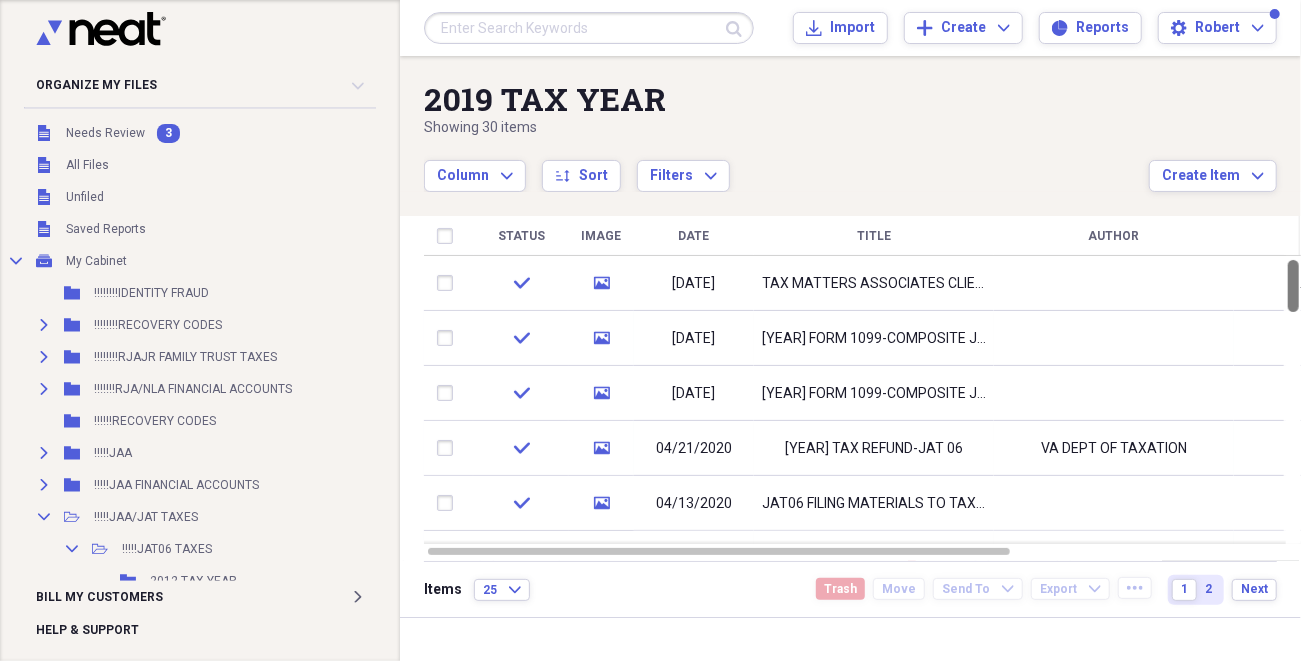 drag, startPoint x: 1286, startPoint y: 280, endPoint x: 1286, endPoint y: 258, distance: 22 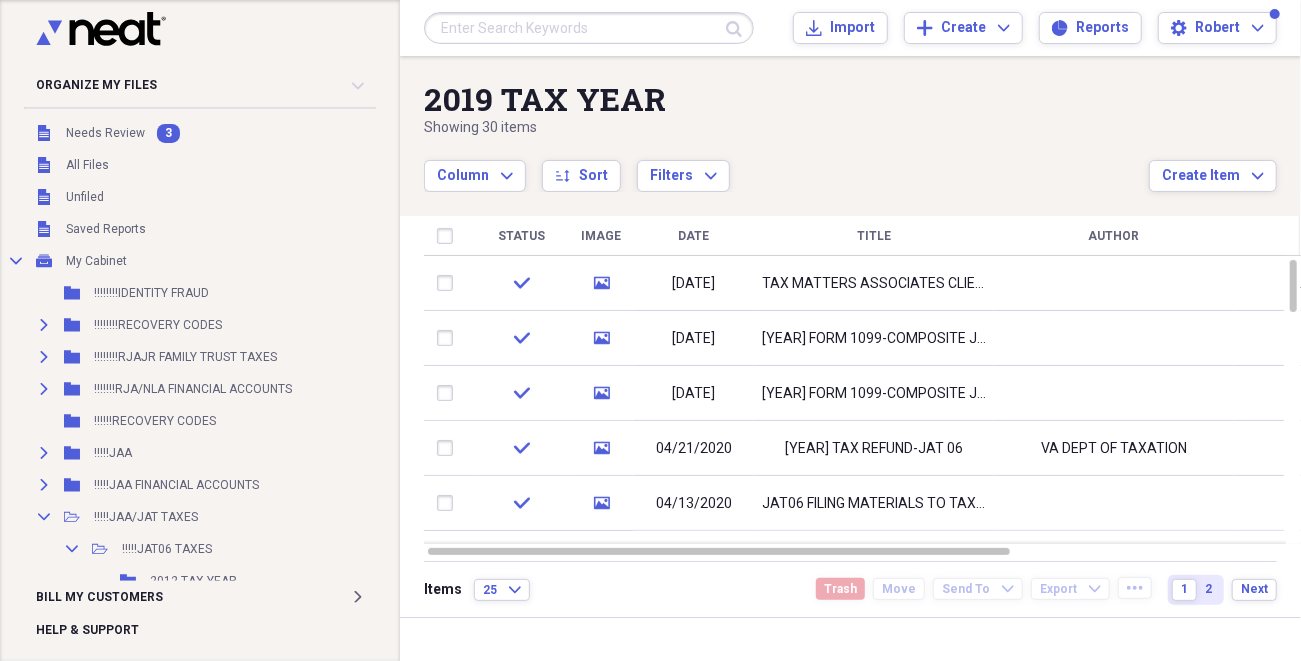 click at bounding box center [1114, 503] 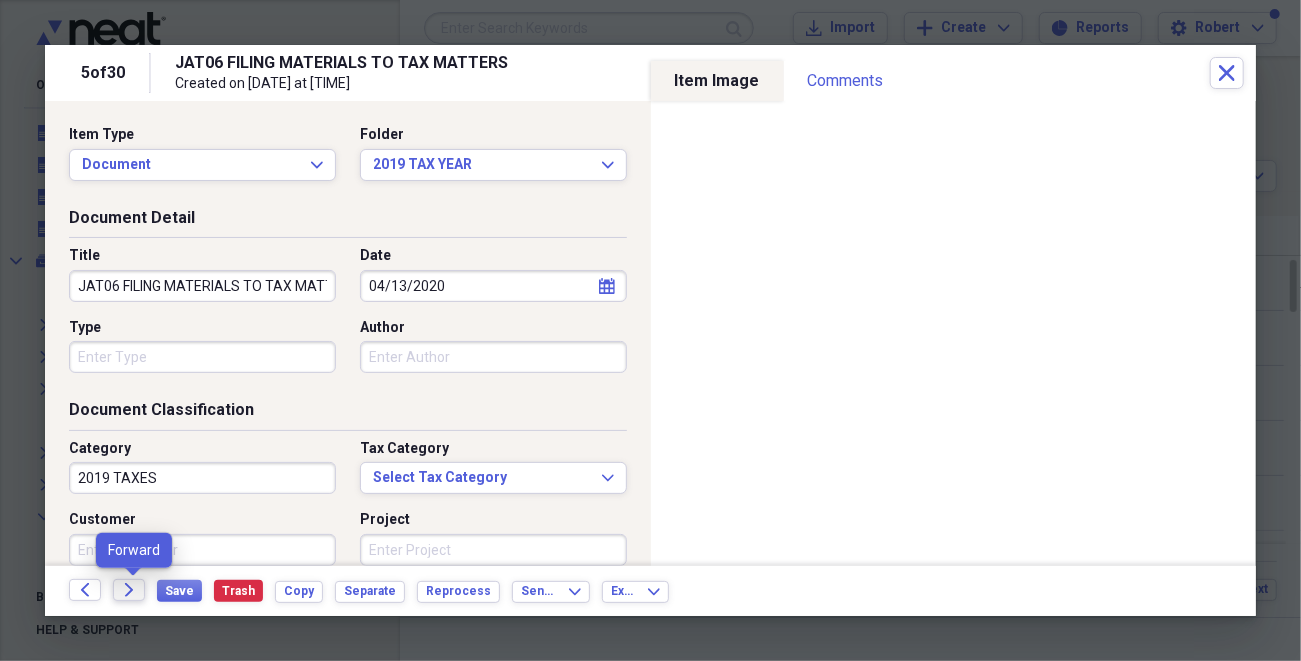 click on "Forward" 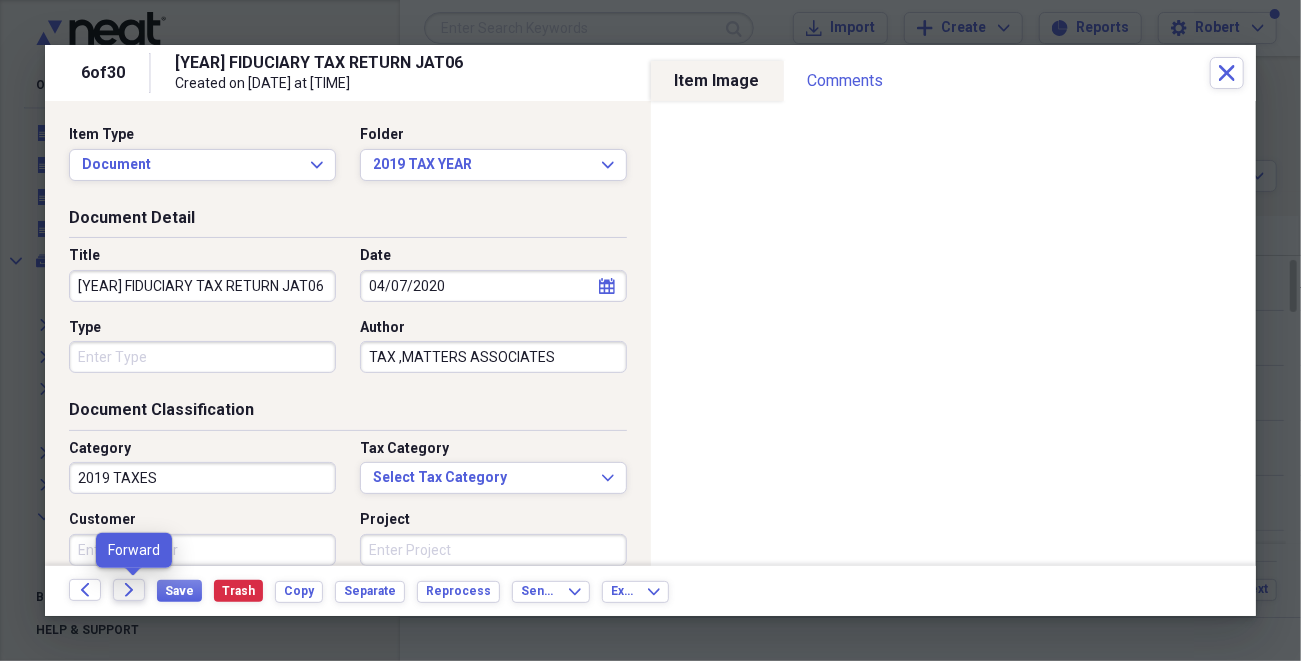 click on "Forward" 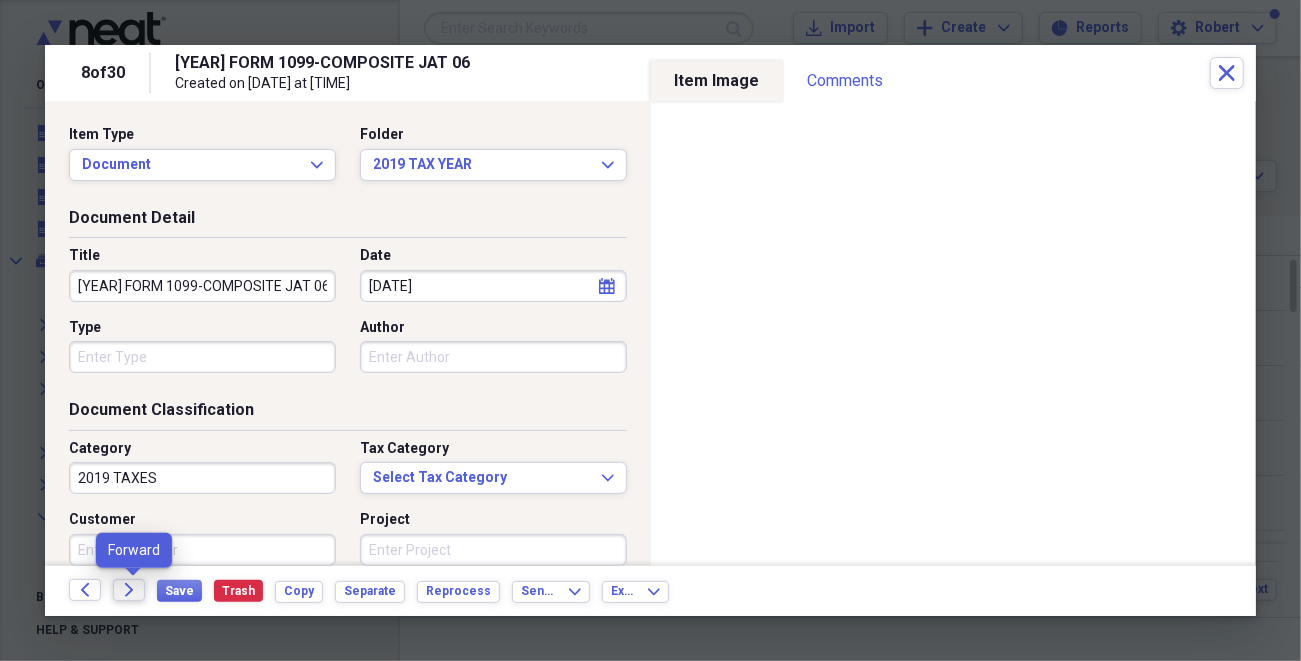 click on "Forward" 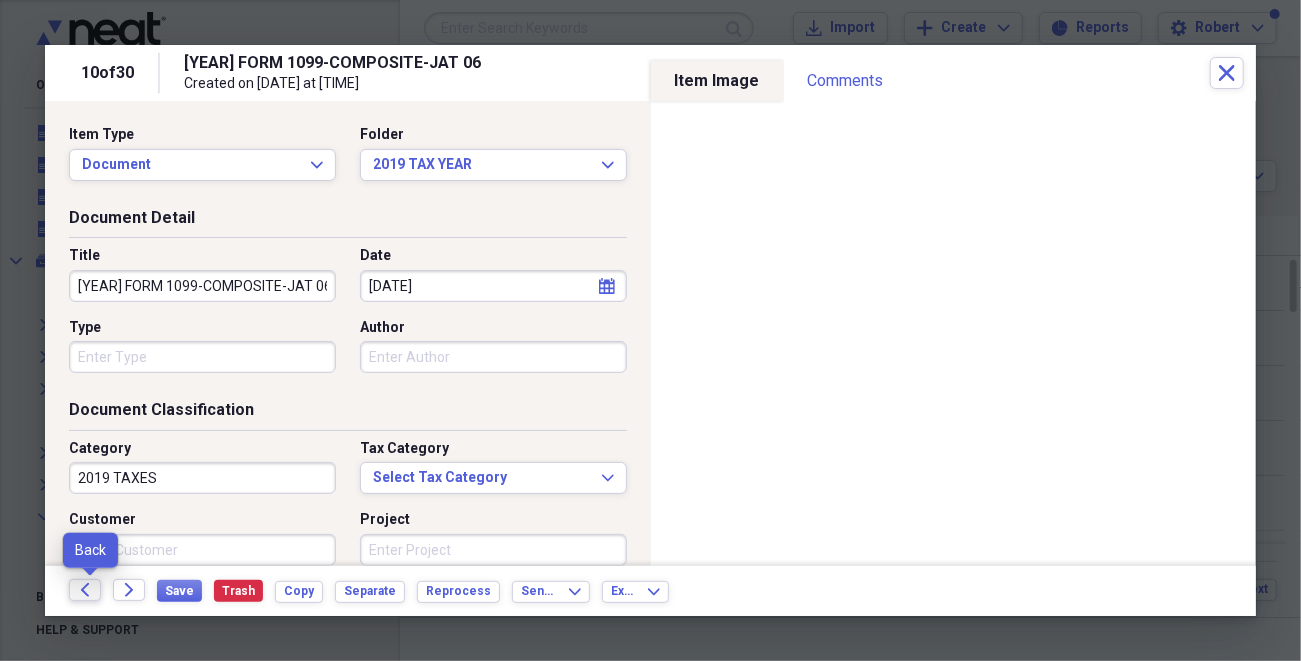 click on "Back" 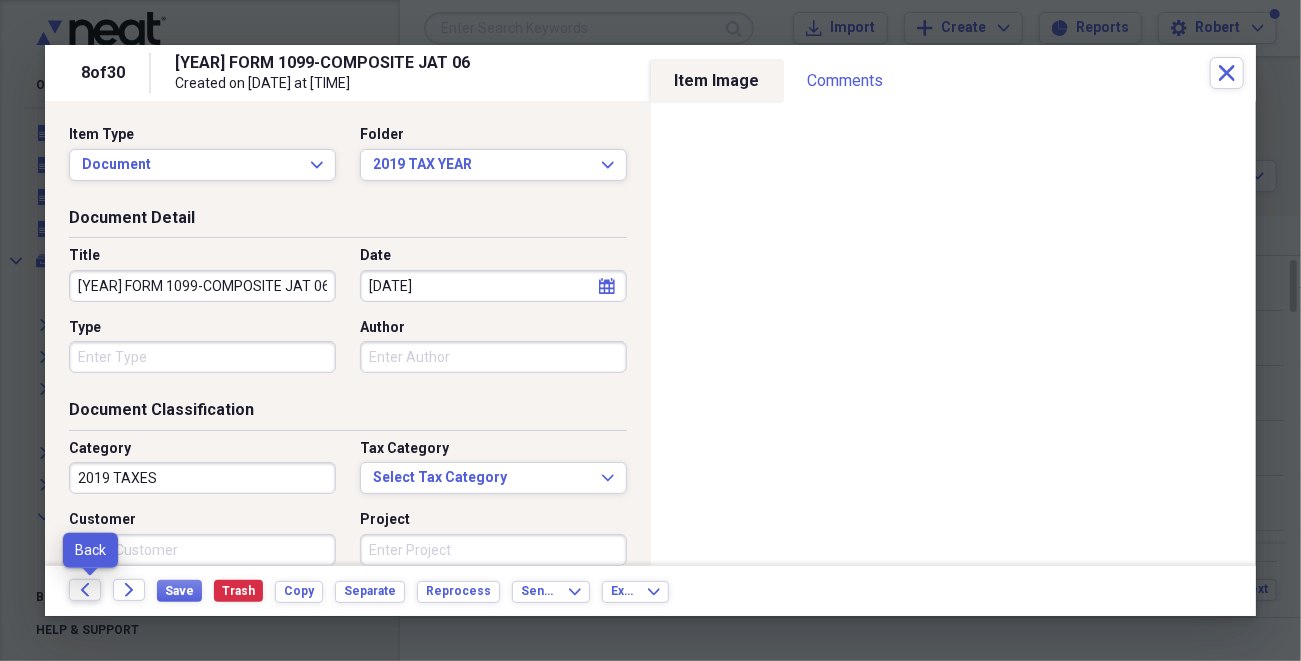 click on "Back" 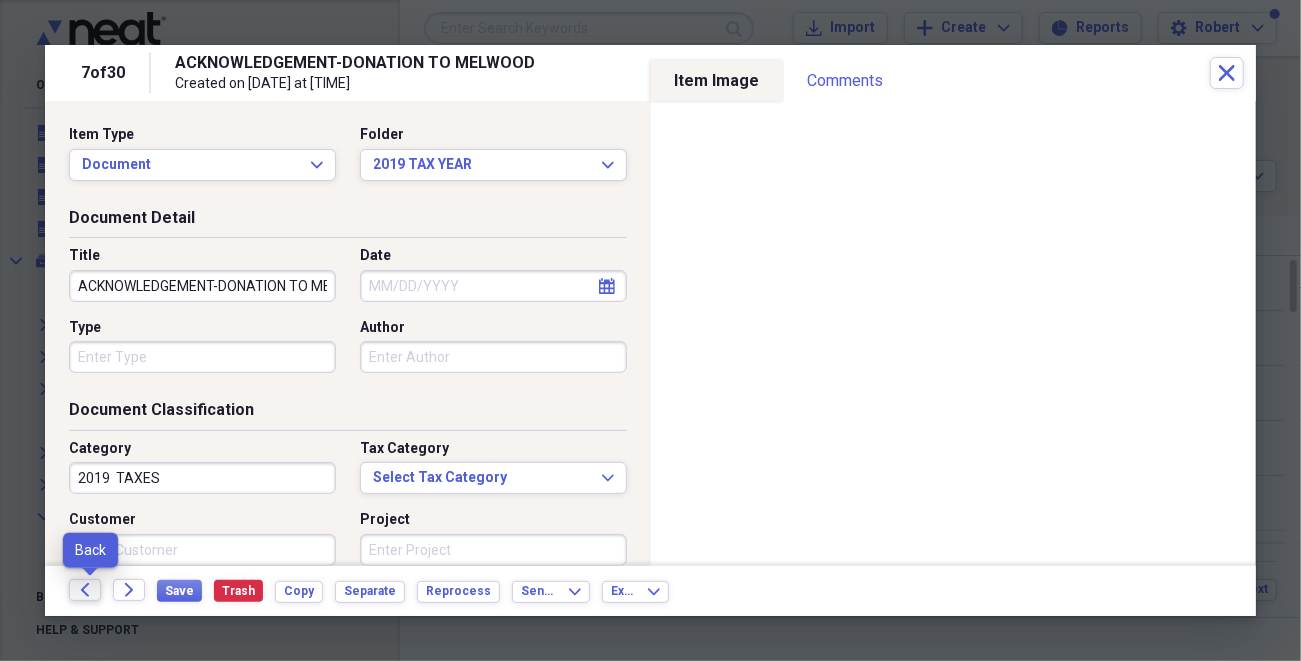click on "Back" 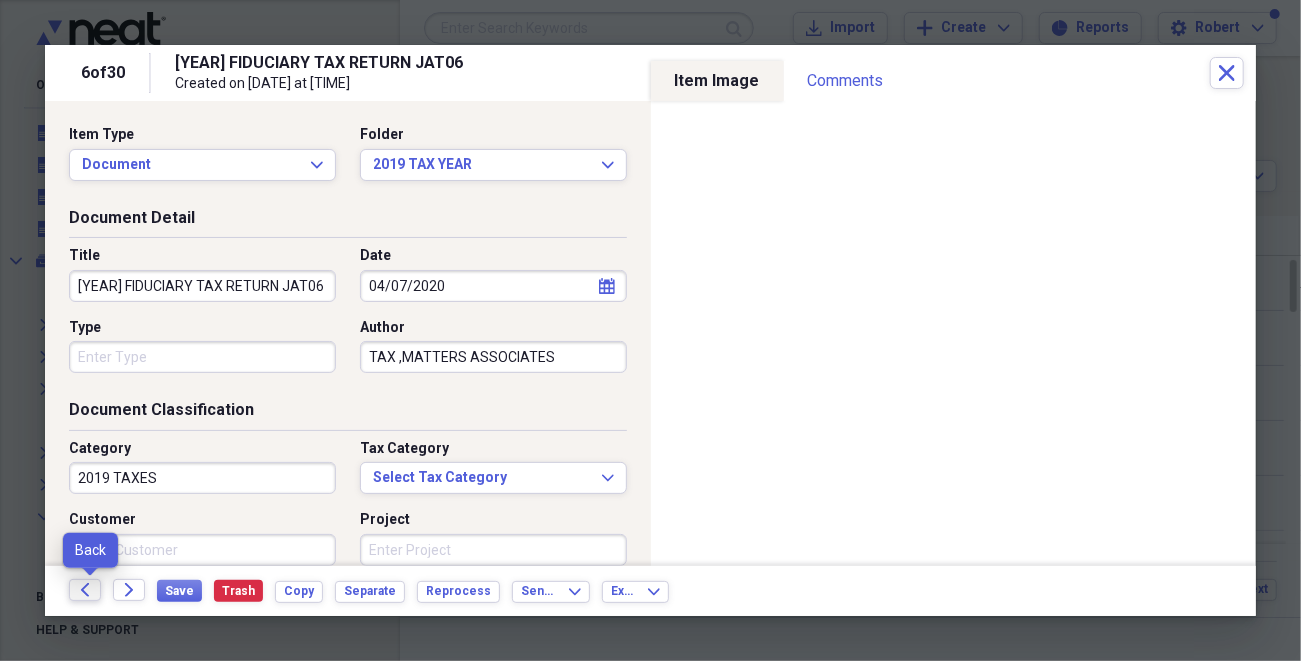 click on "Back" 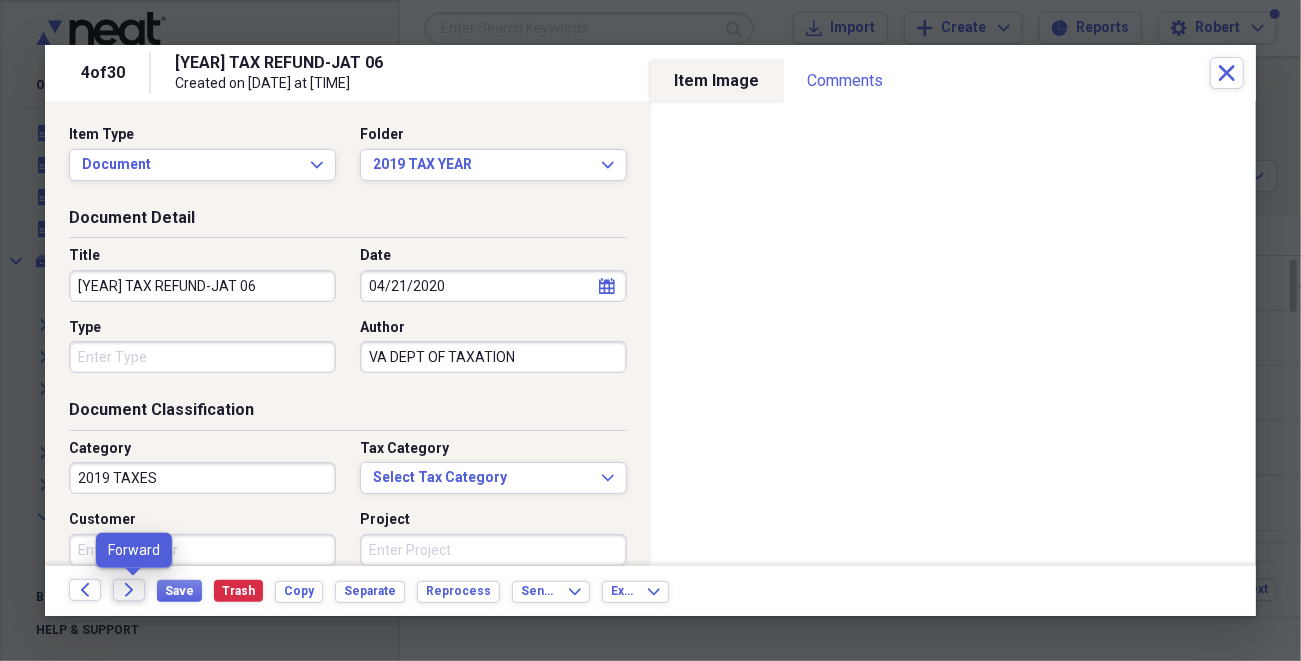 click on "Forward" 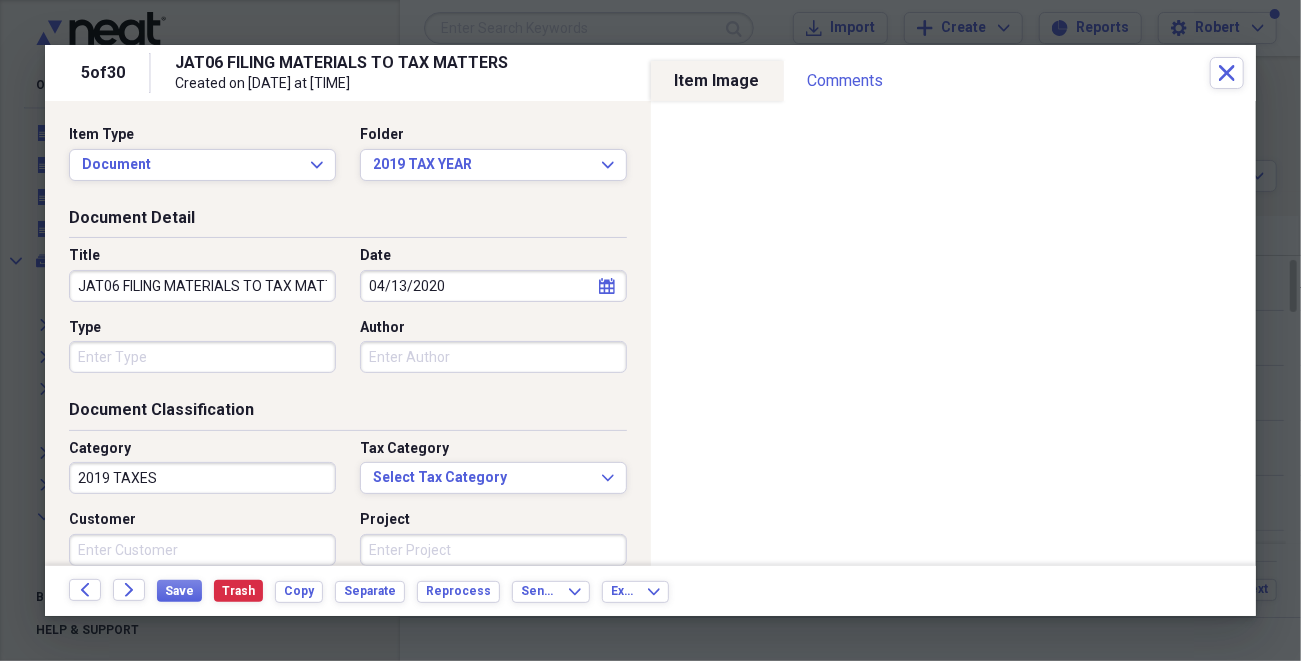 click on "Forward" 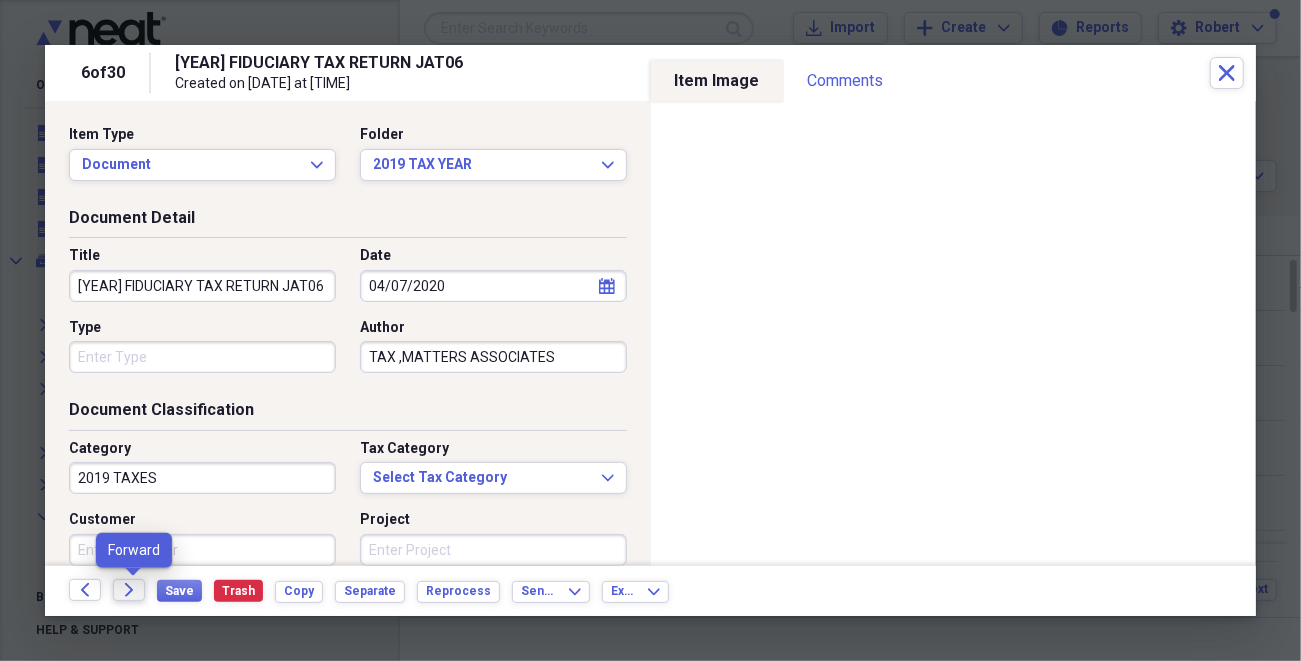 click on "Forward" 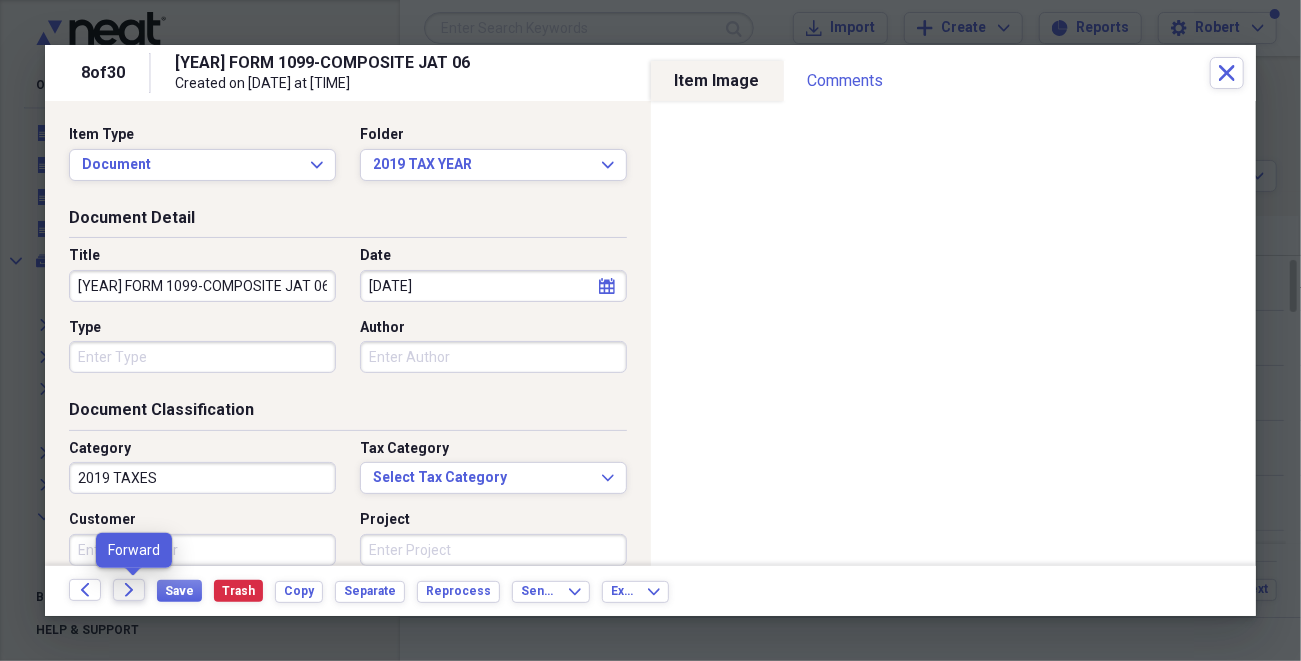 click on "Forward" 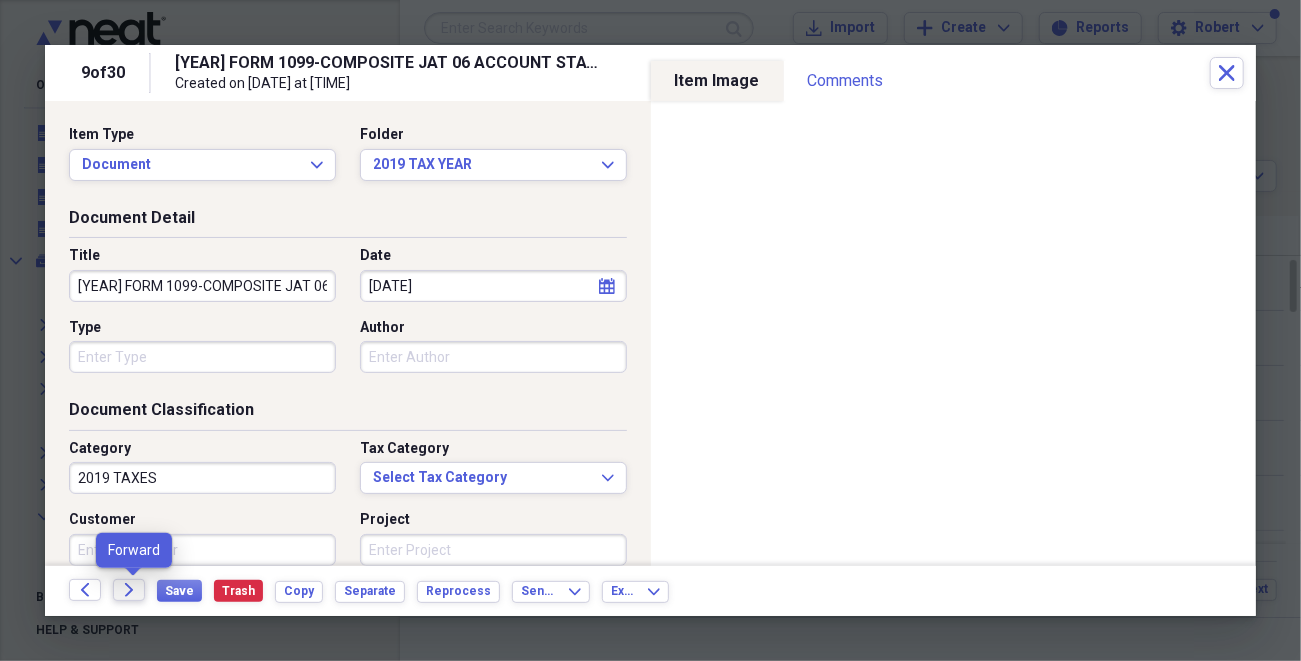 click on "Forward" 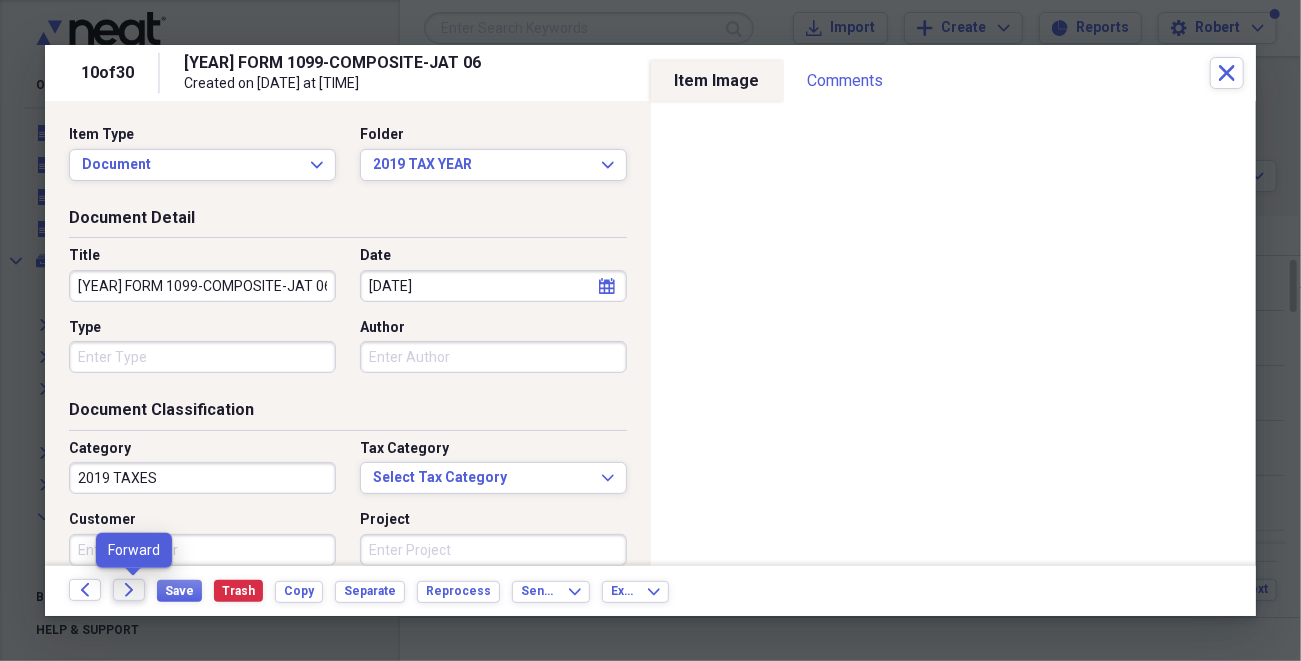 click on "Forward" 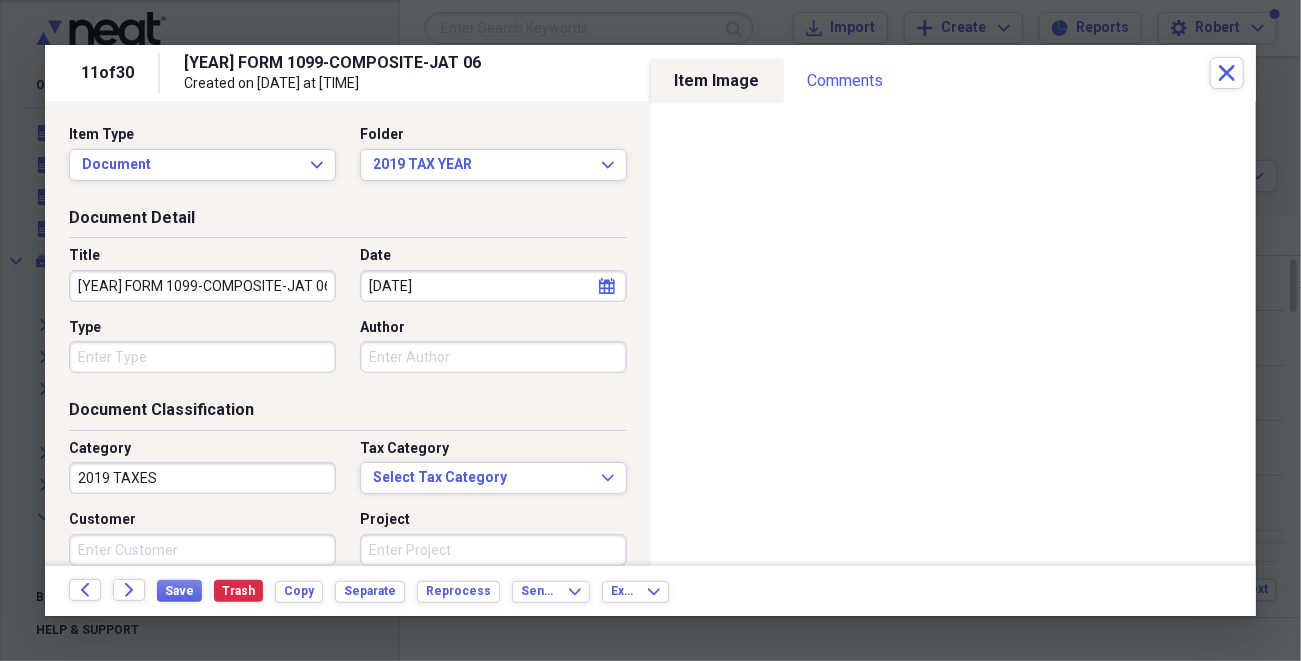 click on "Forward" 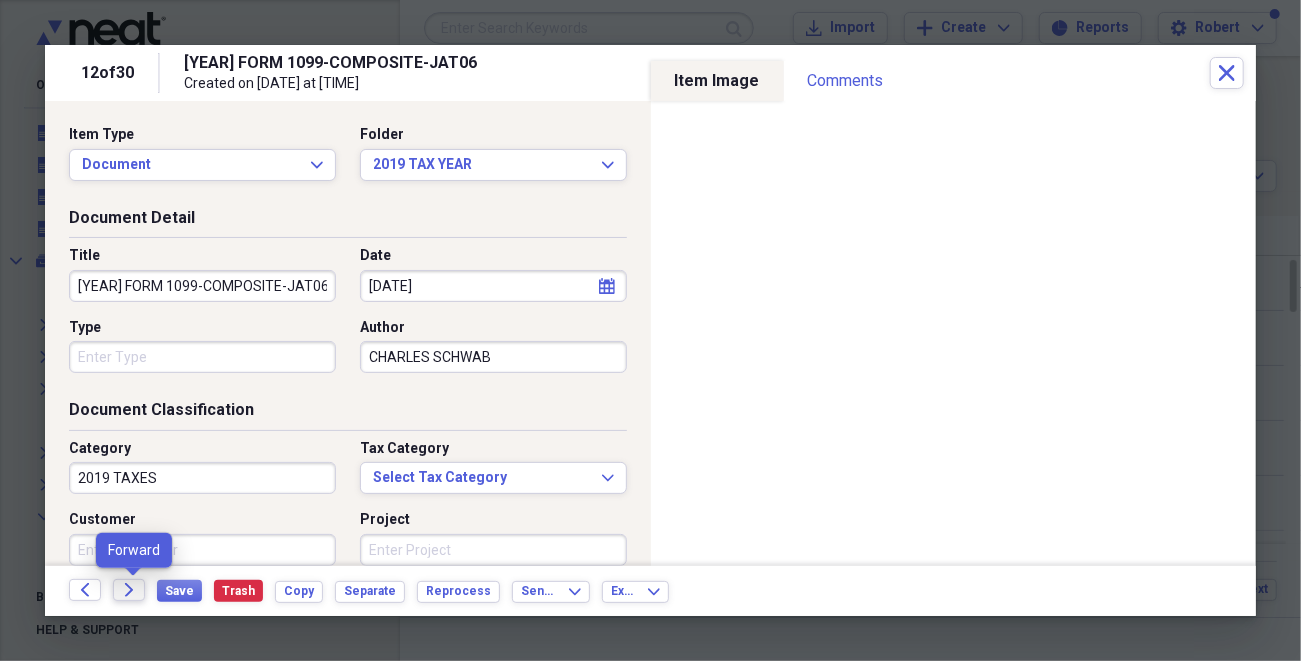 click on "Forward" 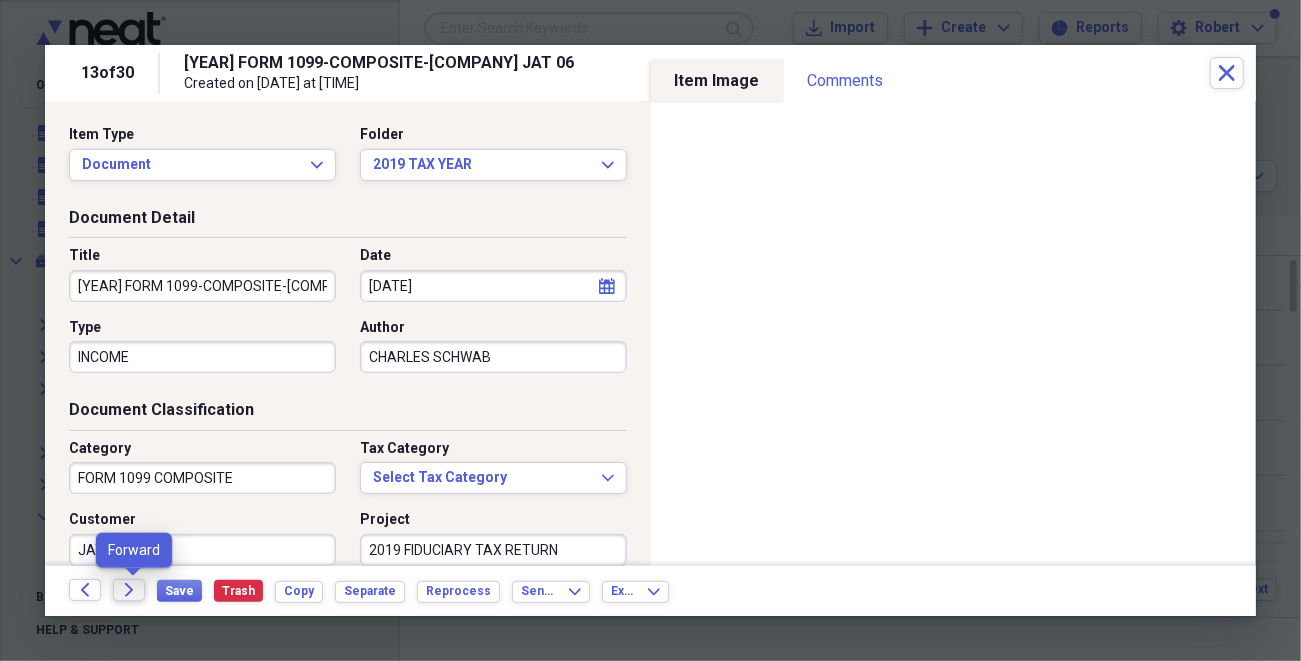 click 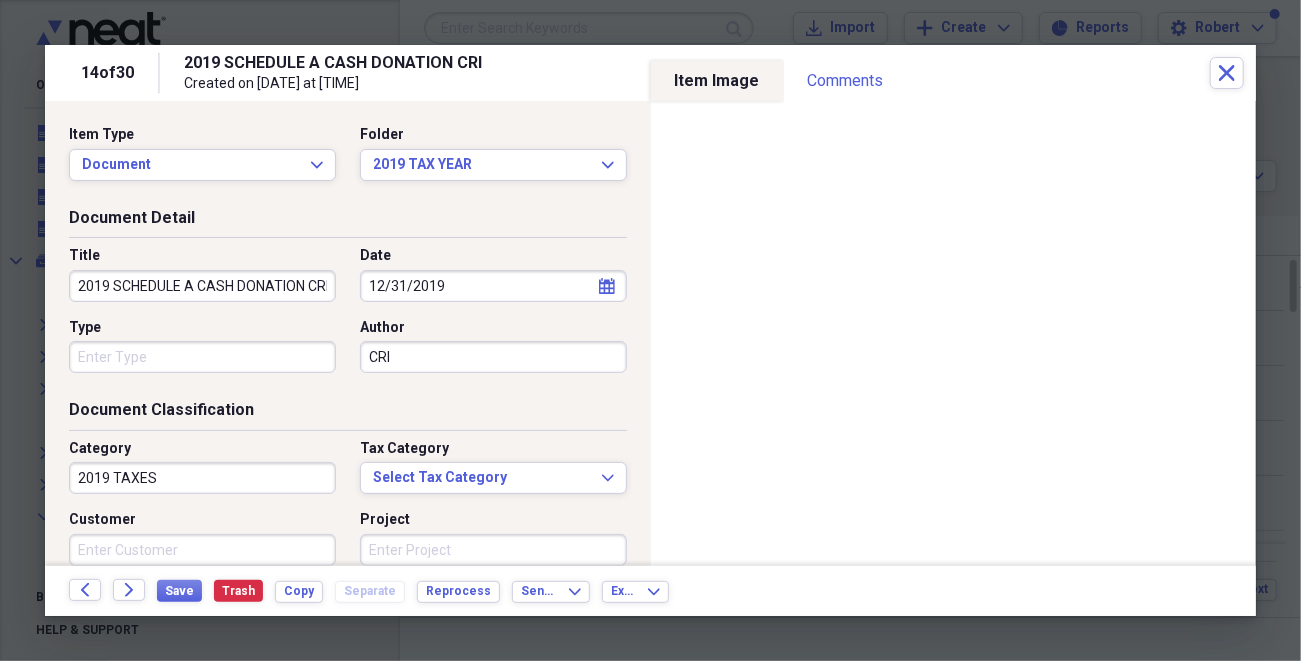 click 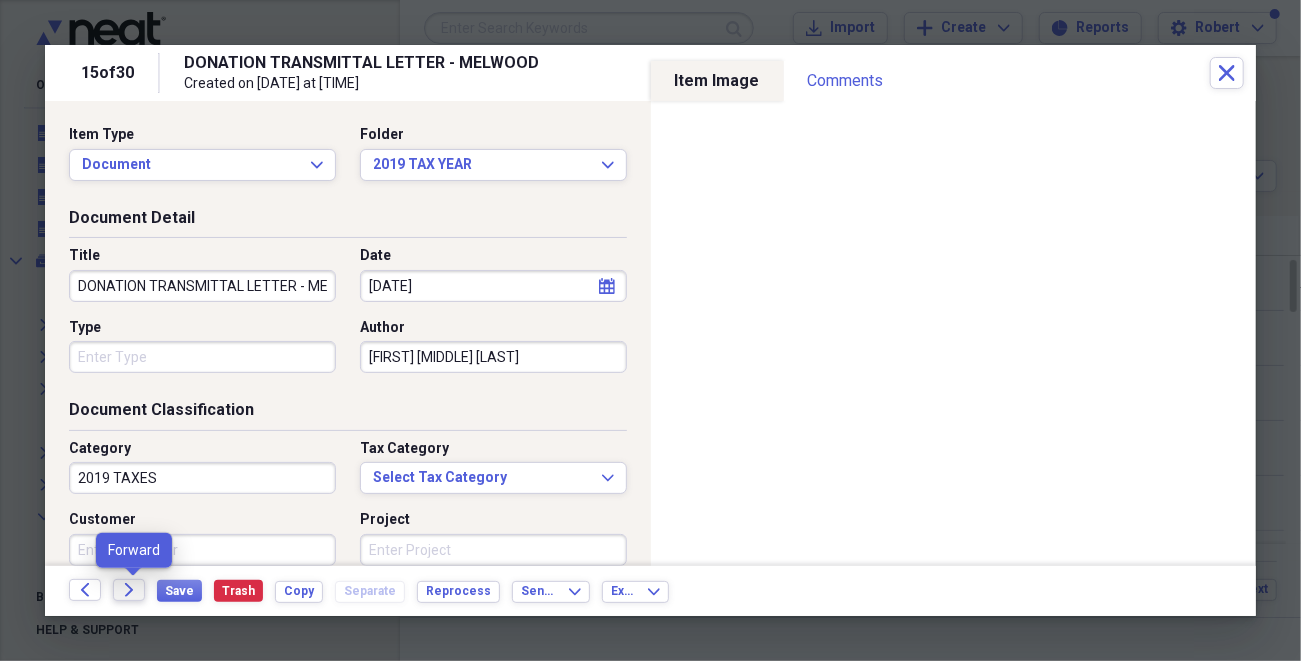 click 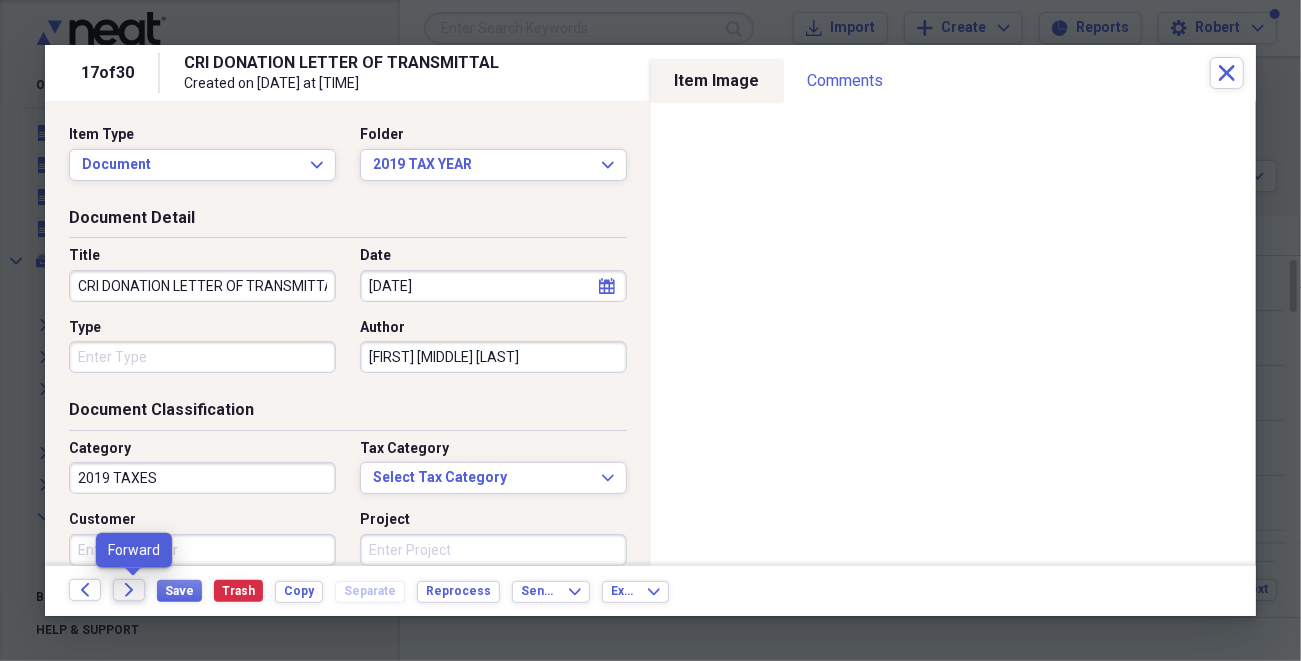 click 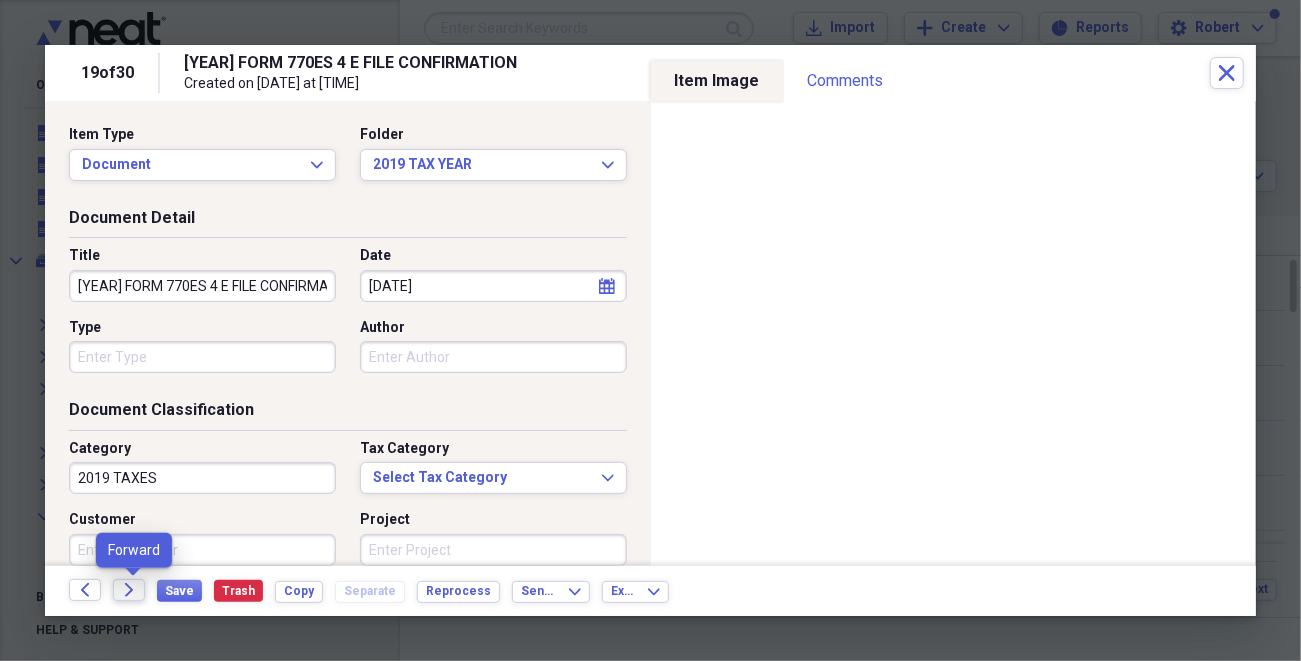 click on "Forward" 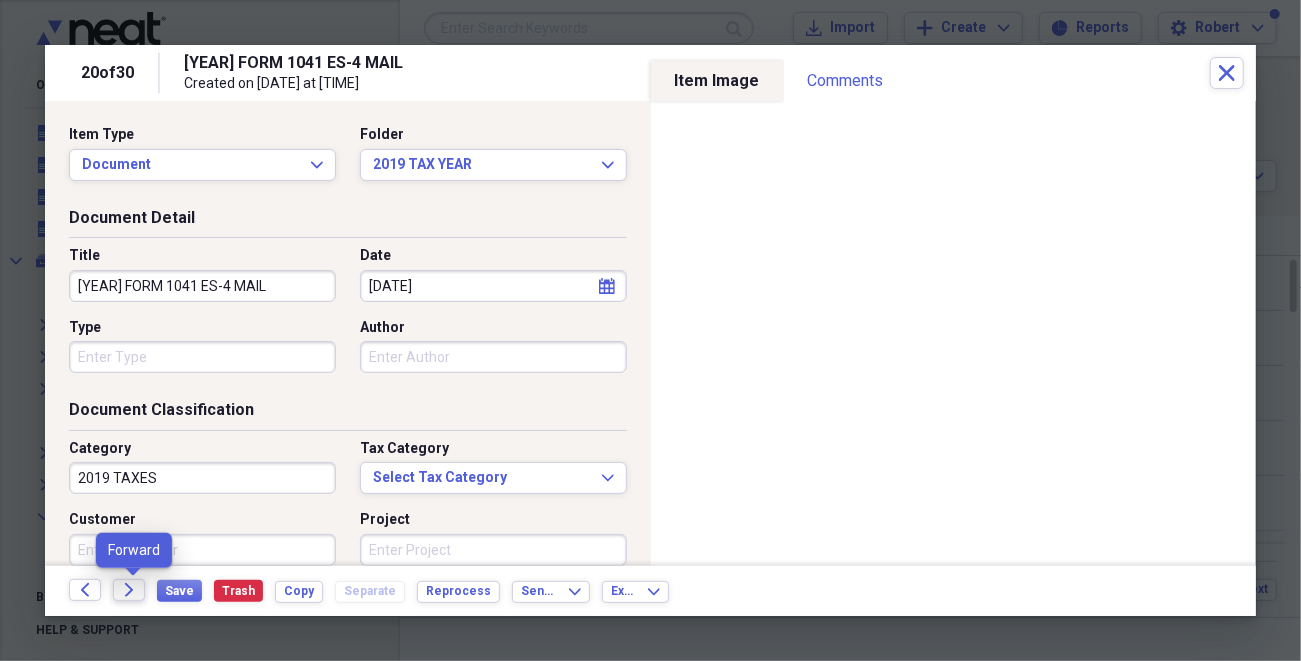 click on "Forward" 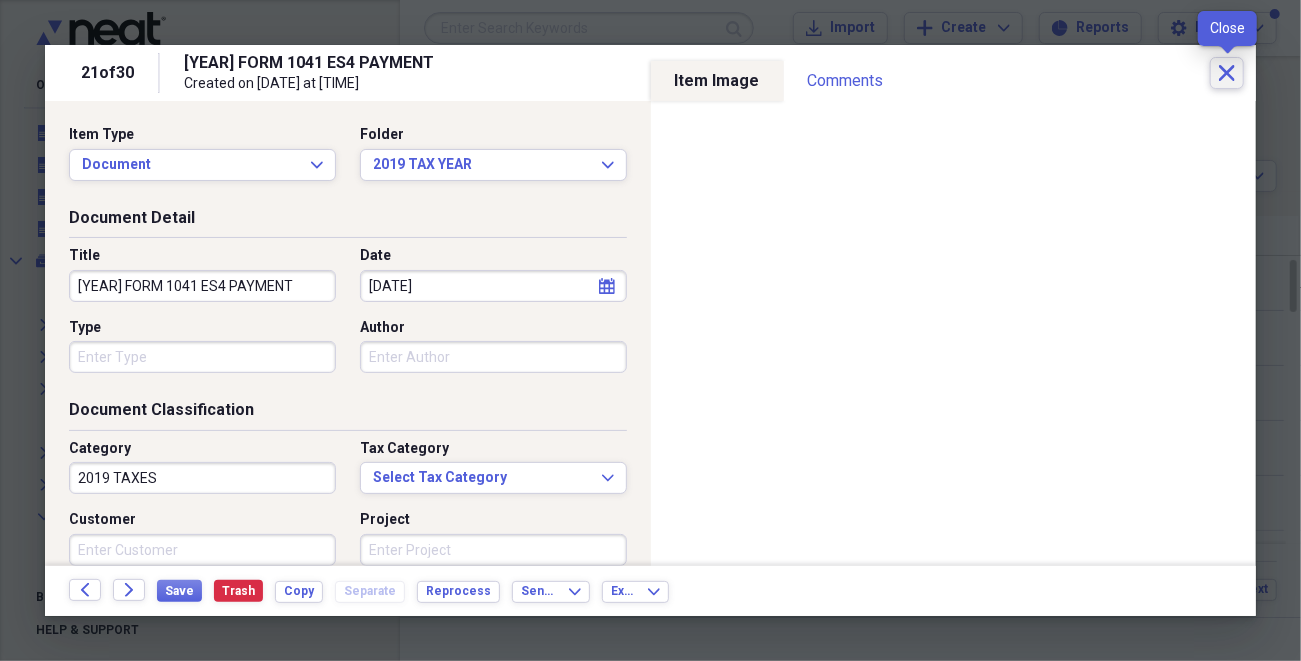 click 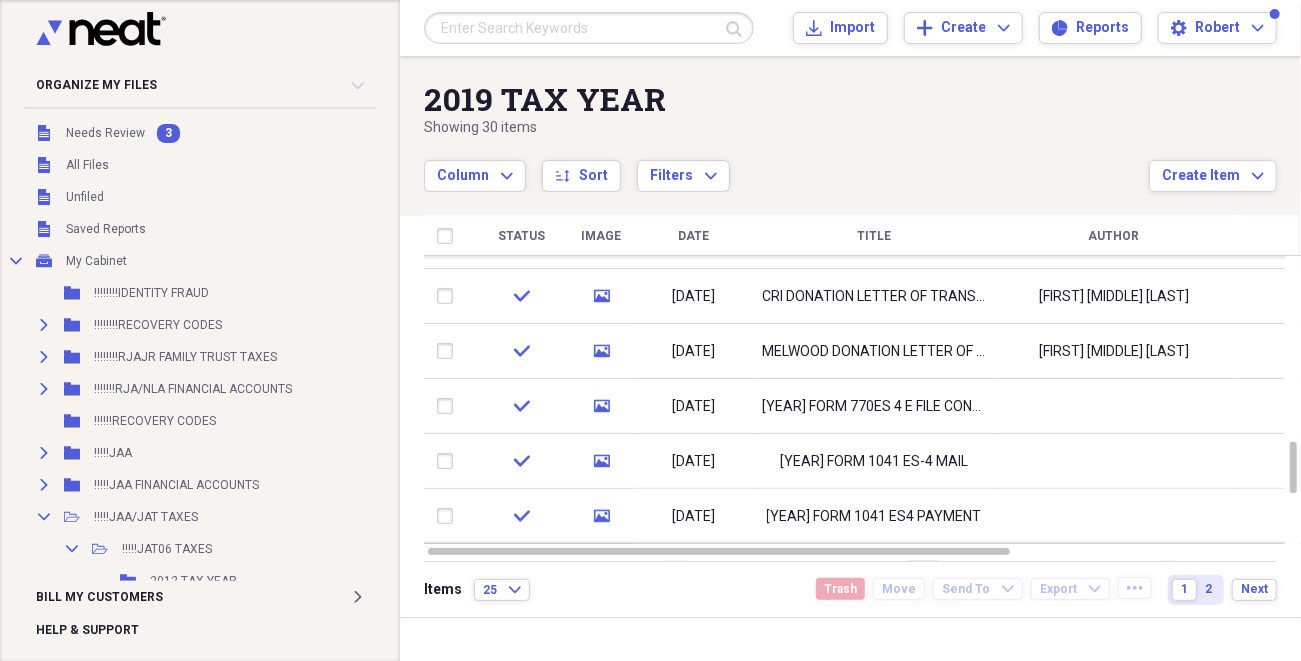 click at bounding box center (1114, 516) 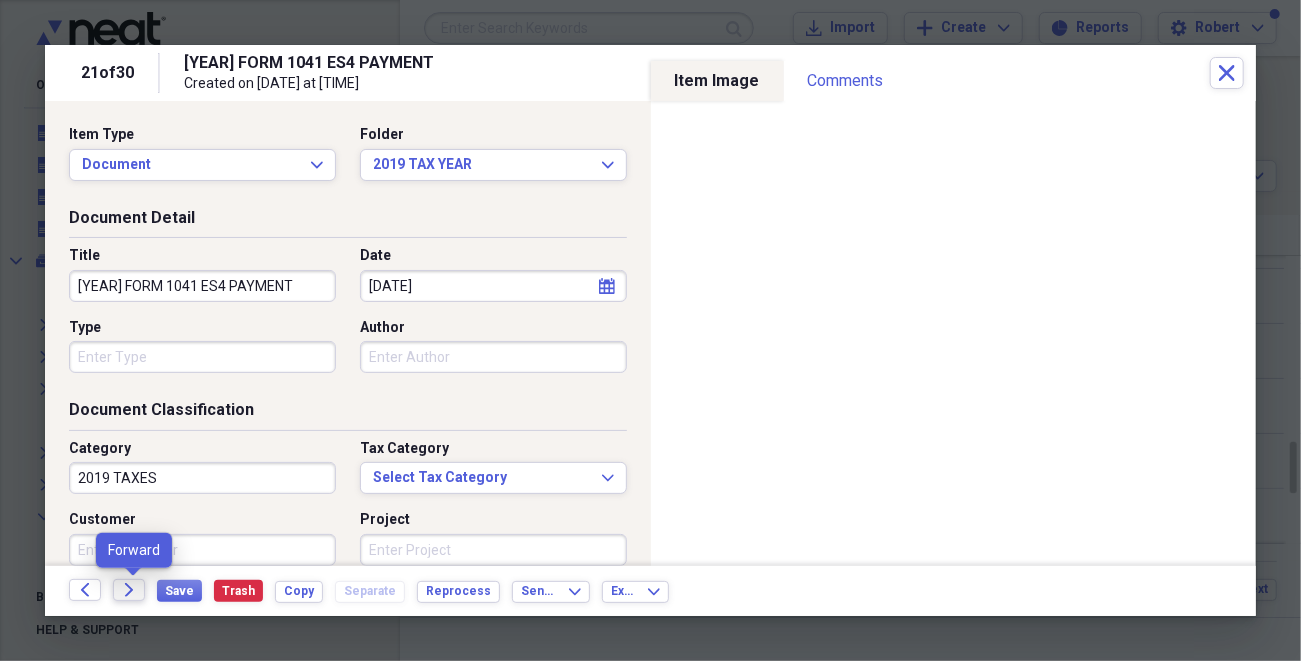 click on "Forward" 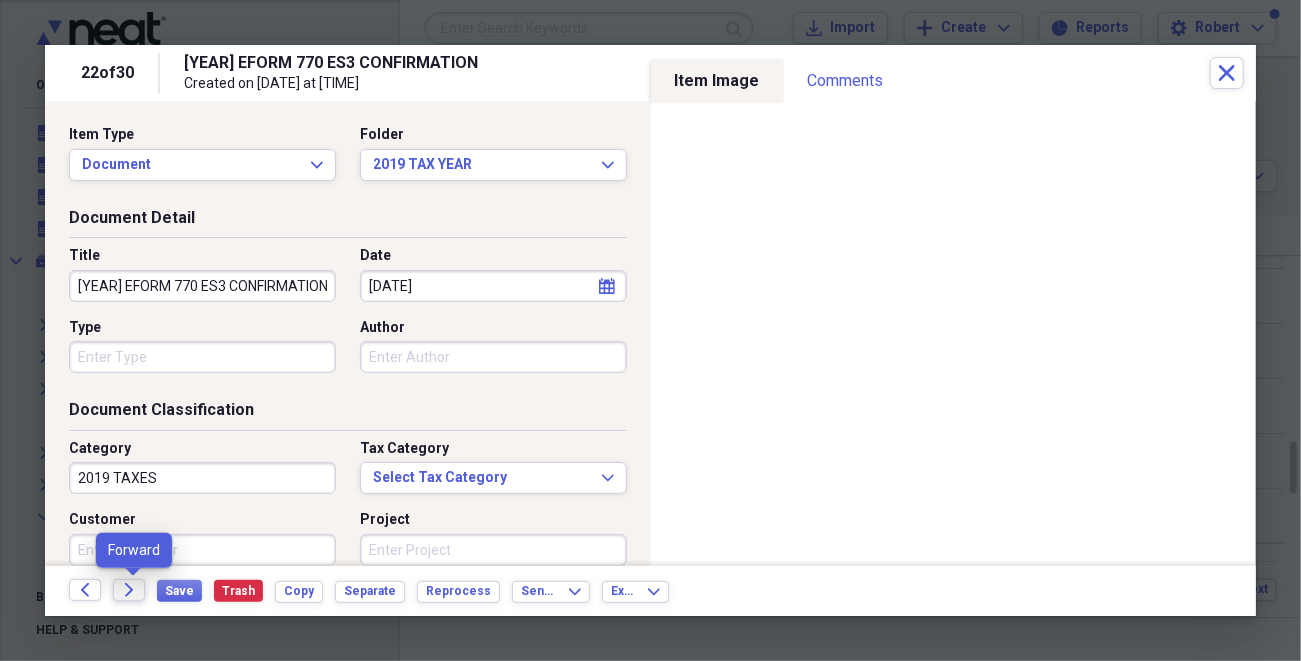 click on "Forward" 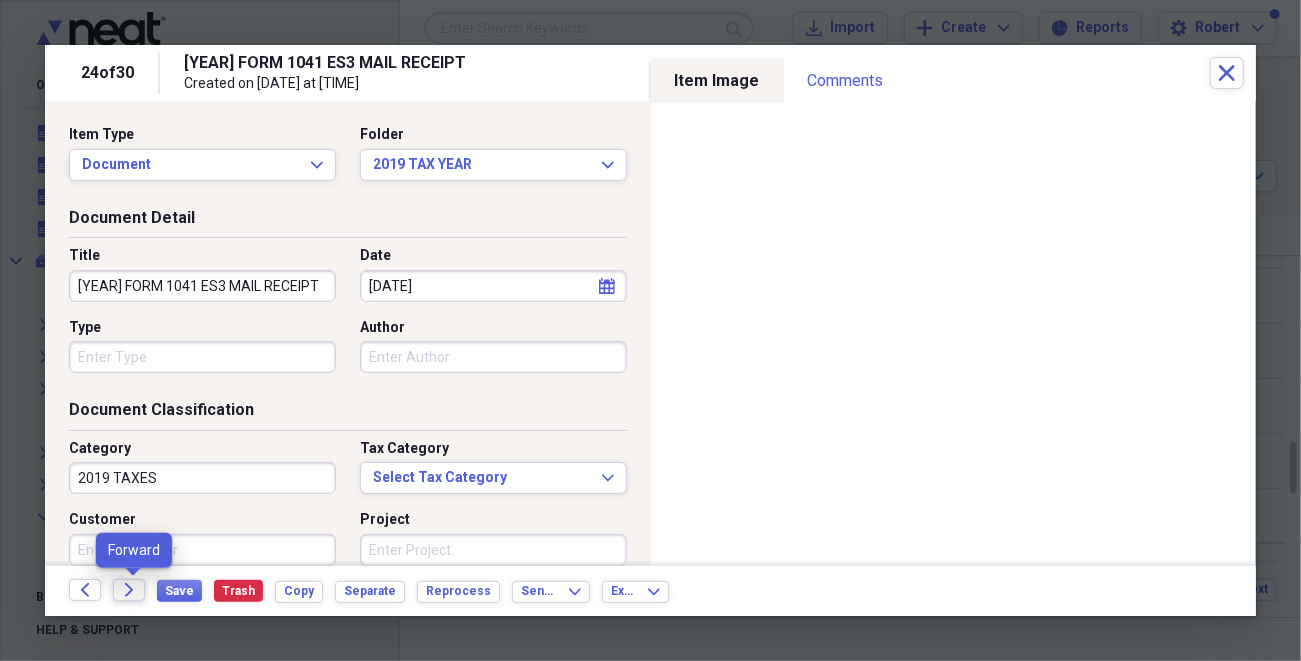 click on "Forward" 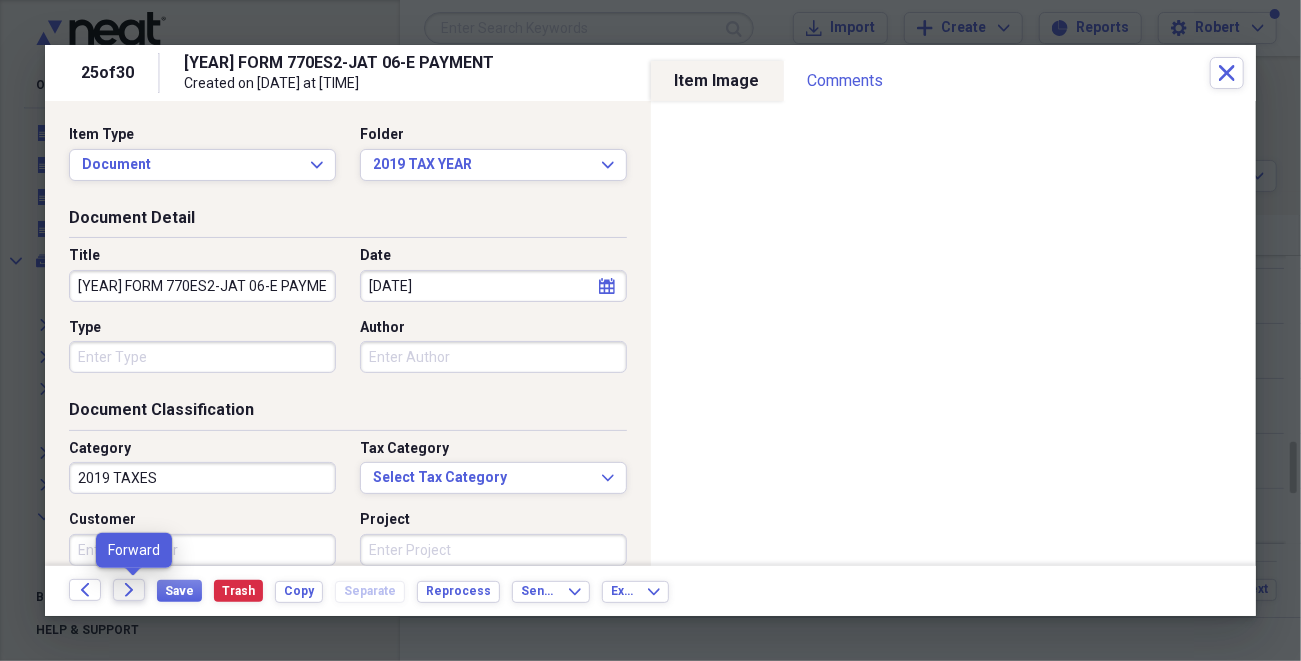 click on "Forward" 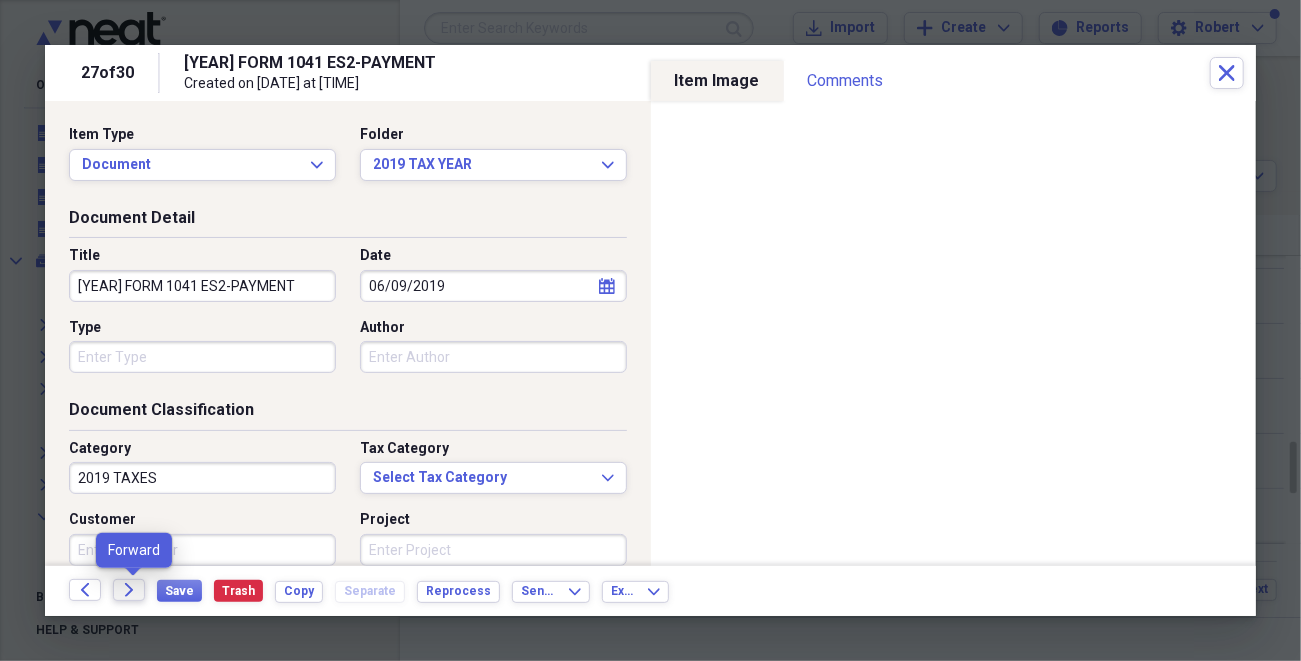 click on "Forward" 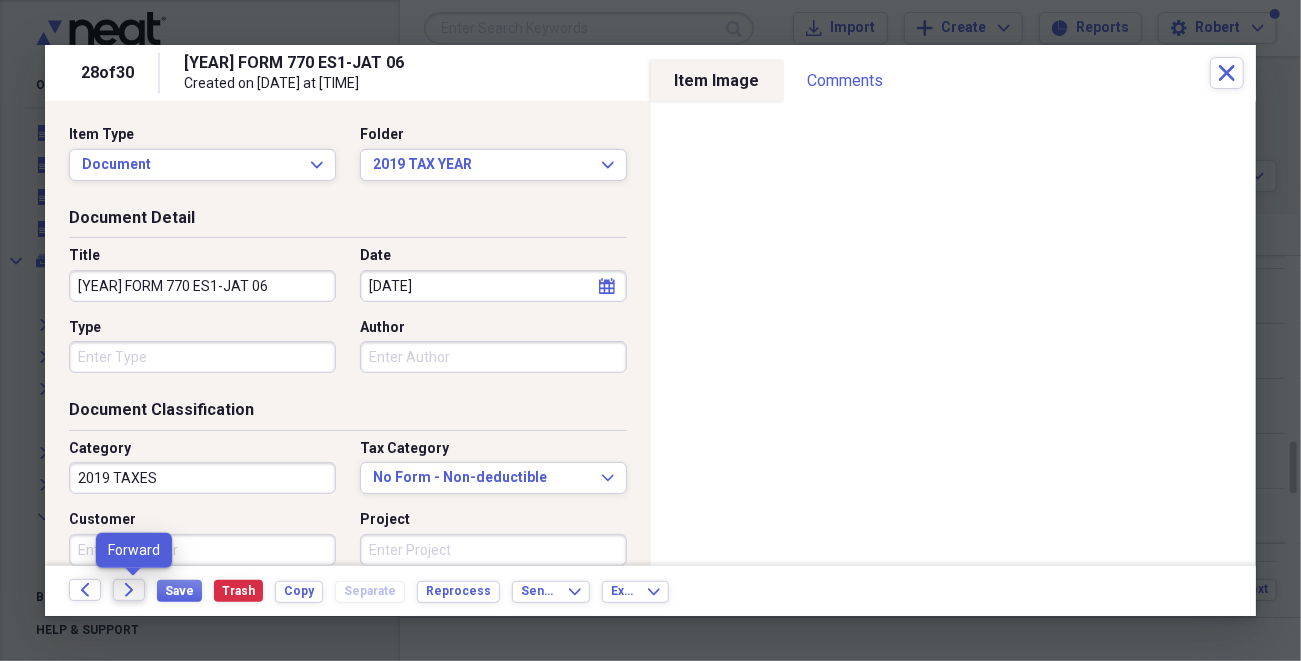 click on "Forward" 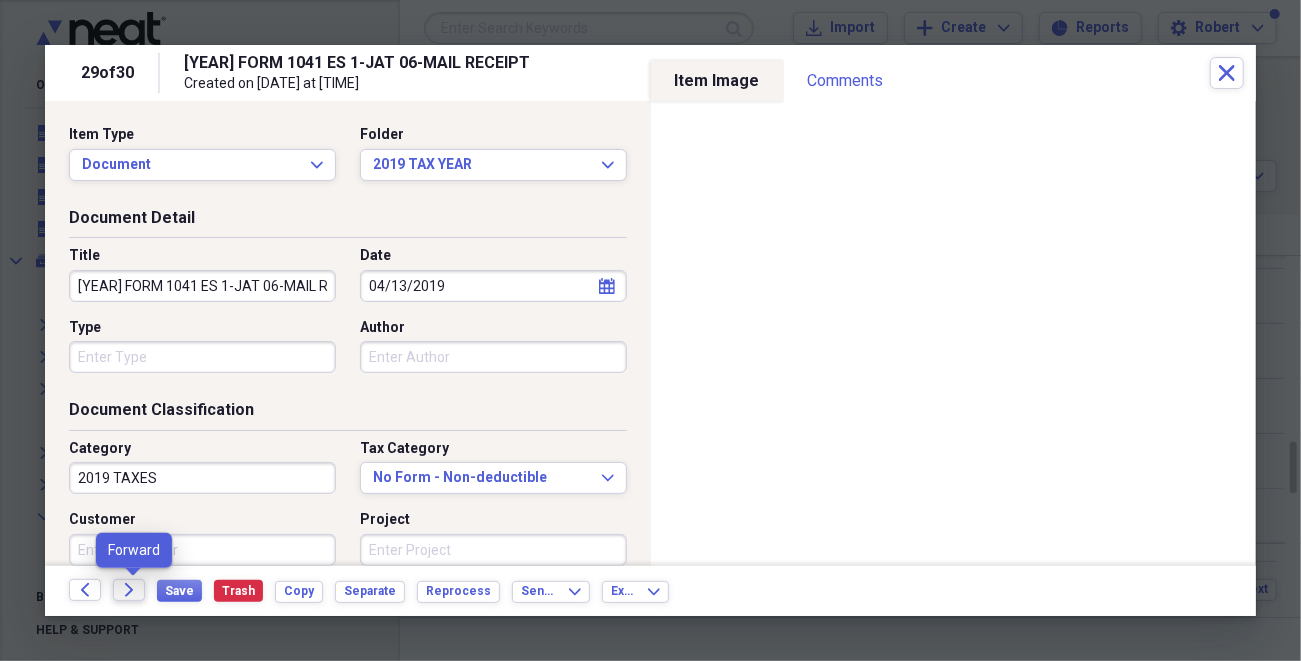 click on "Forward" 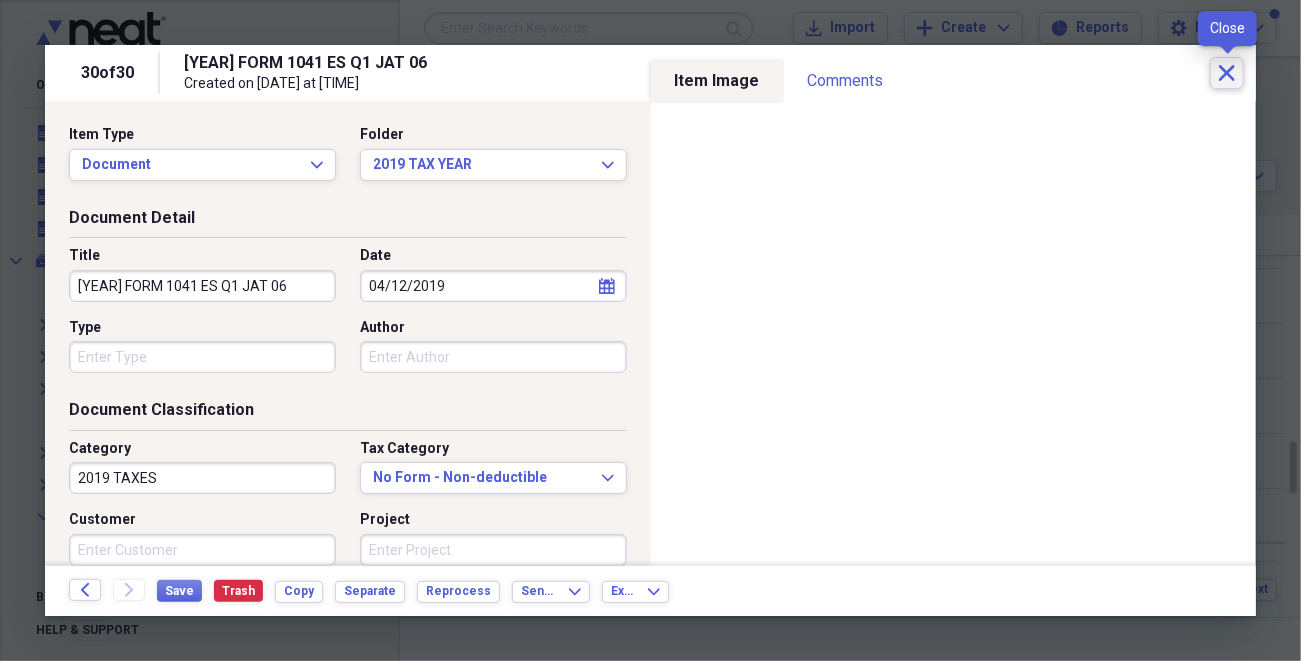 click 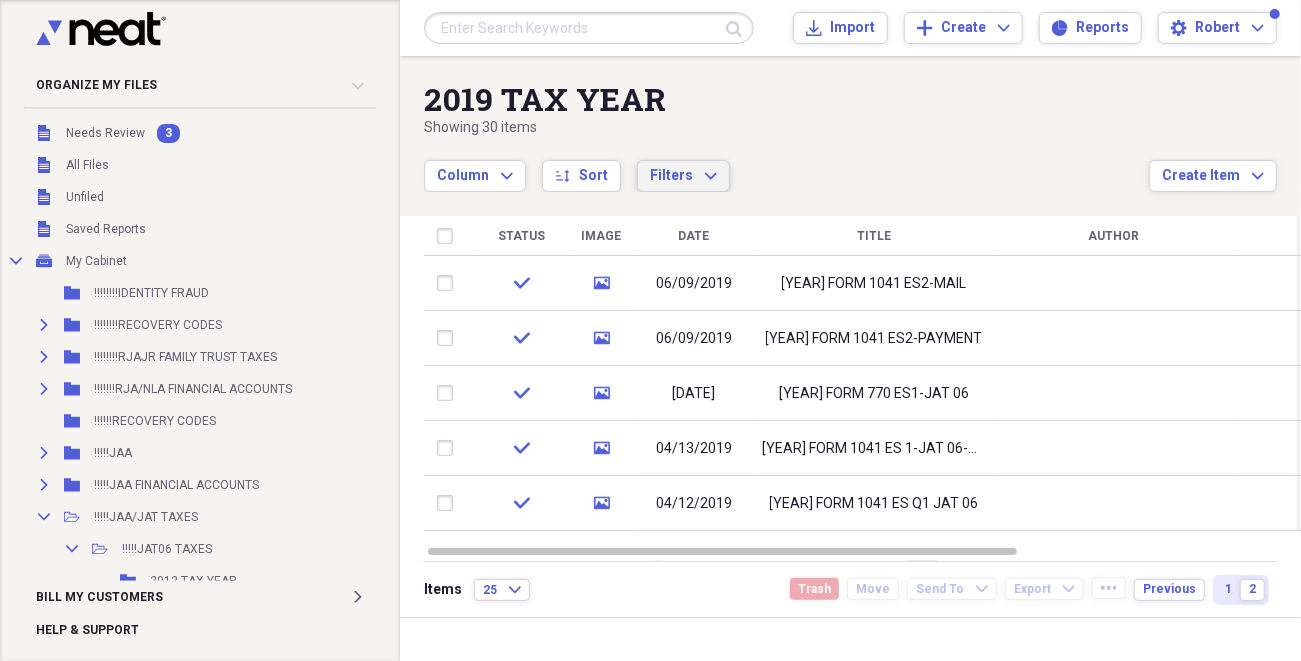 click 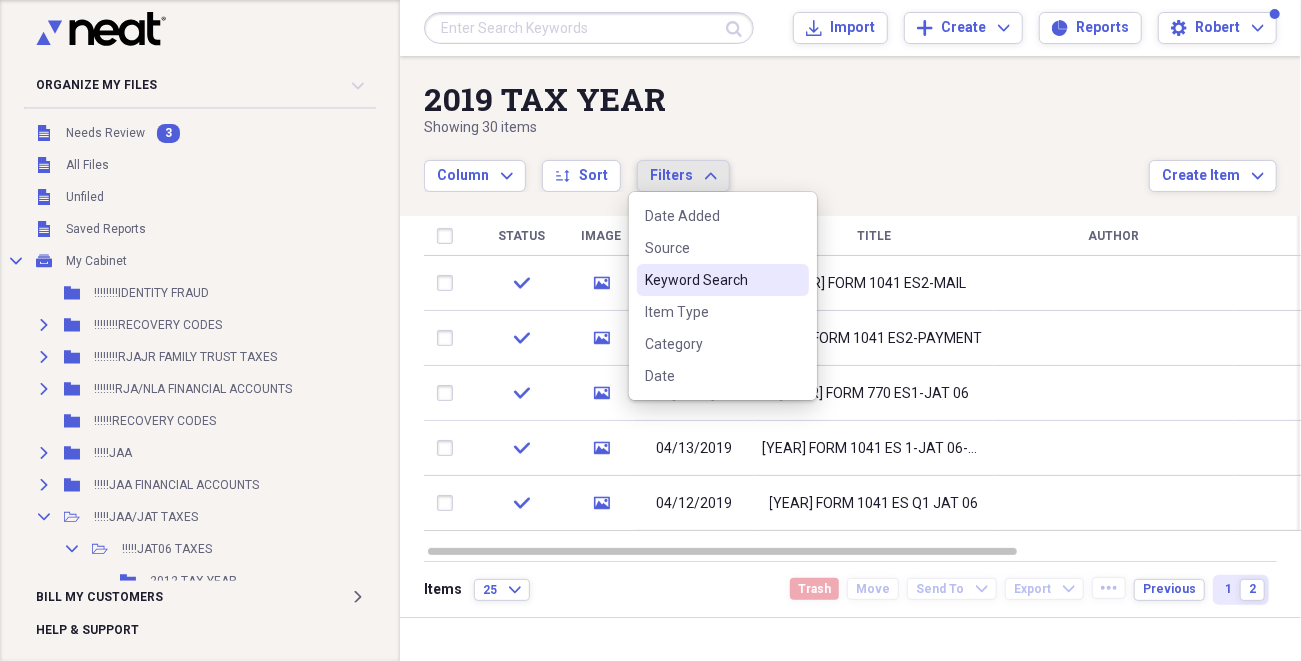 click on "Keyword Search" at bounding box center (711, 280) 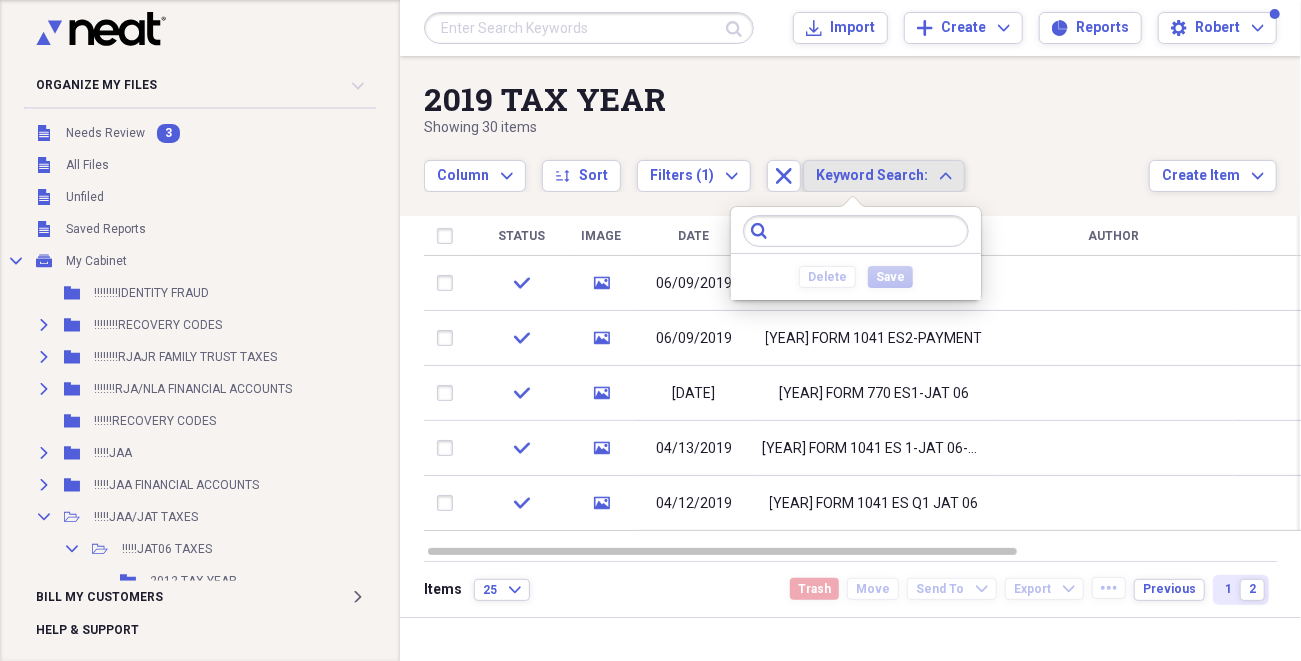 click on "06/09/2019" at bounding box center (694, 284) 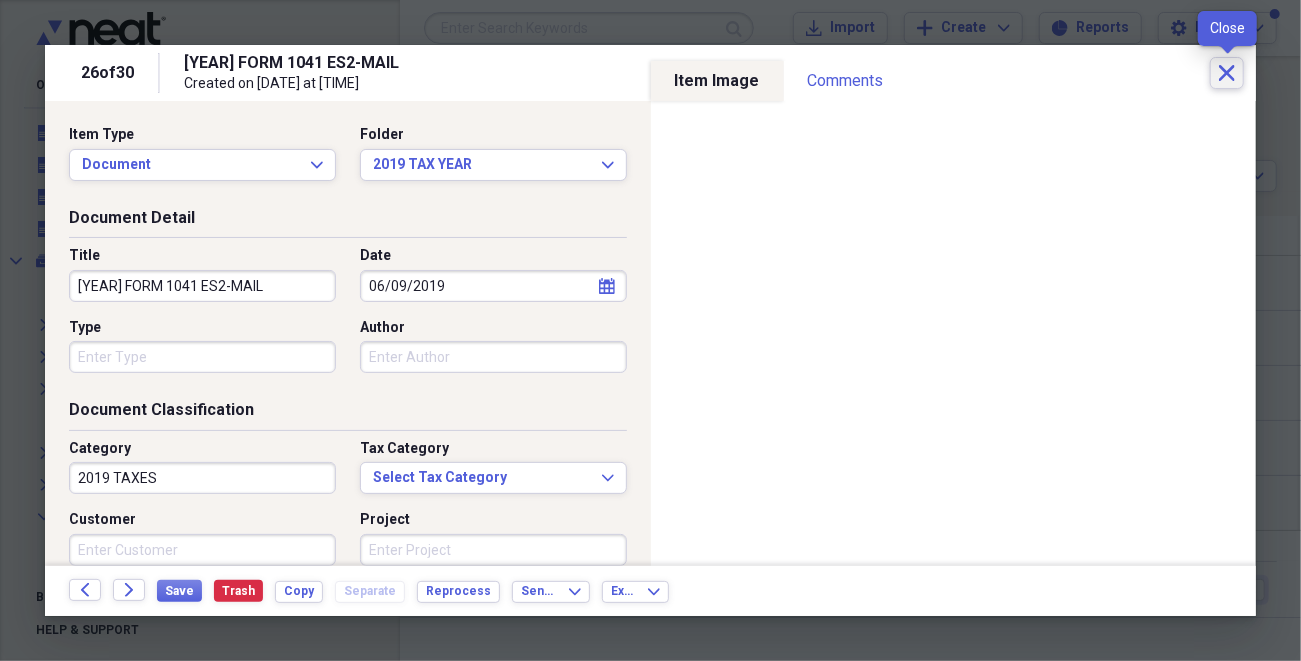 click on "Close" 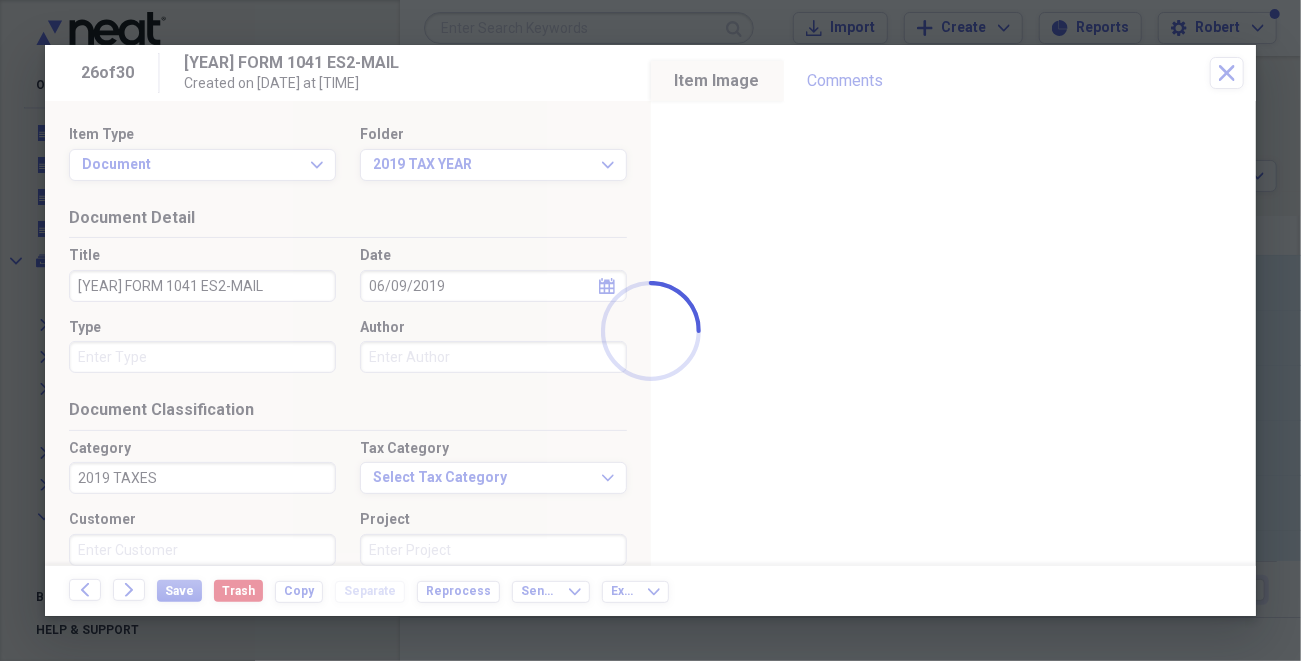 click at bounding box center [650, 330] 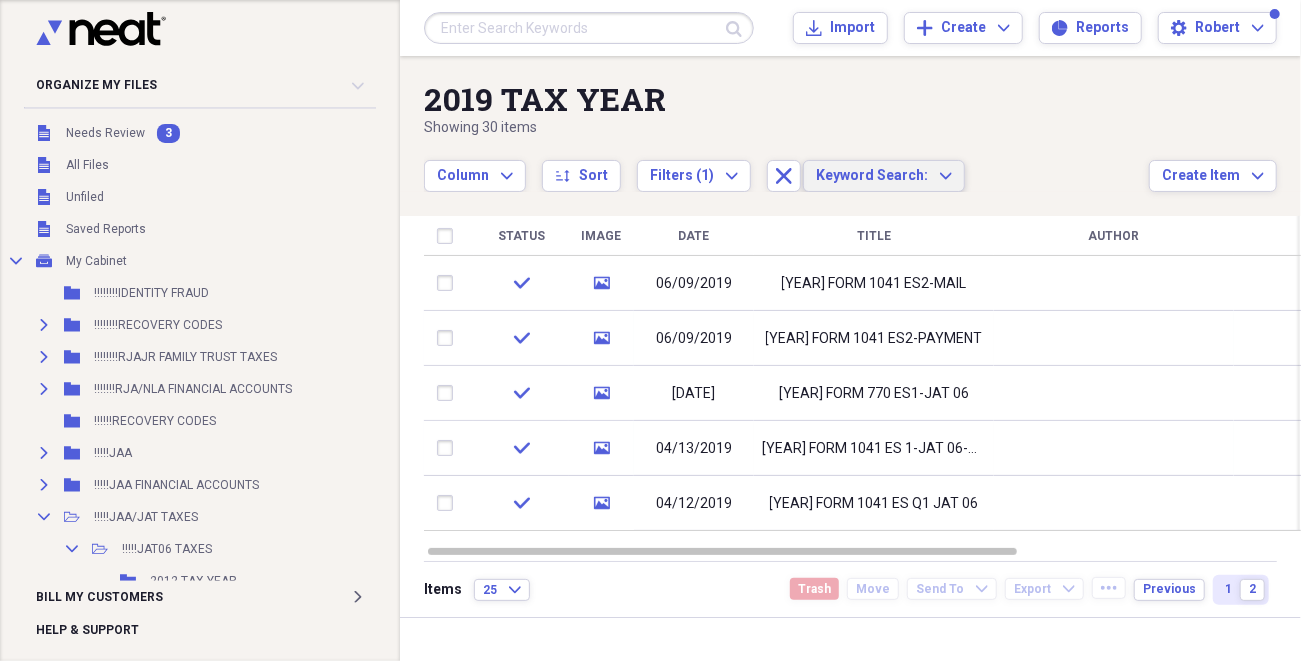 click on "Expand" 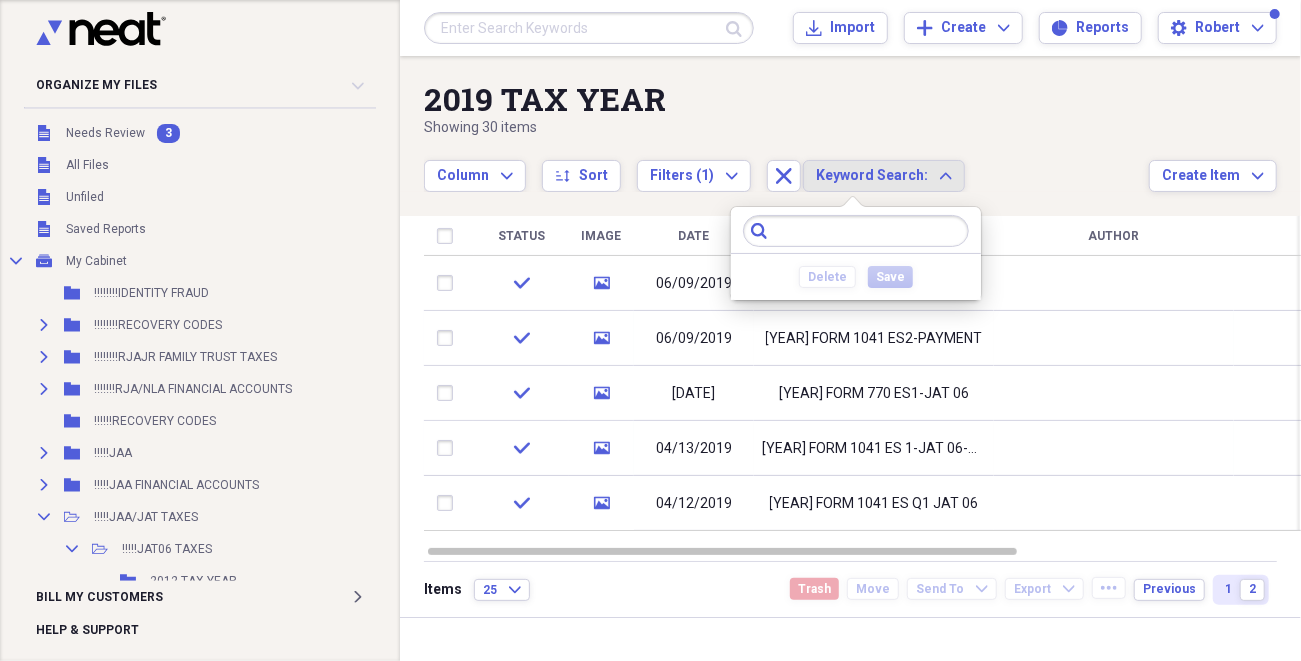 click 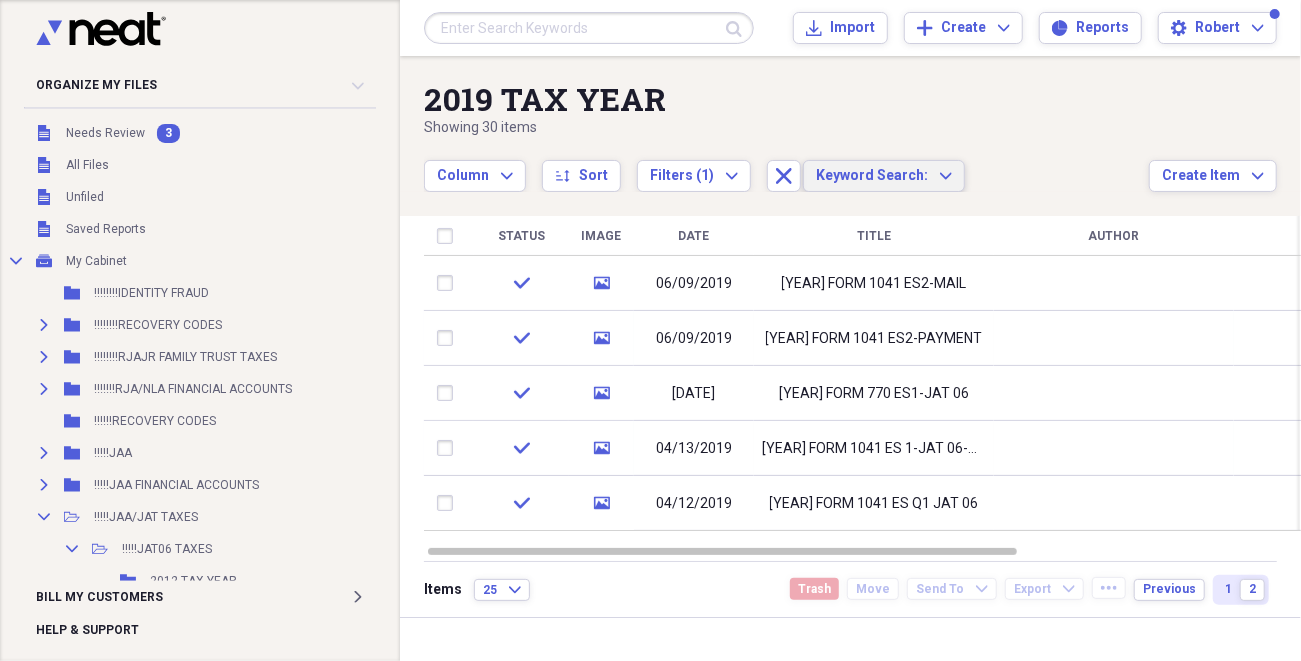 click on "Expand" 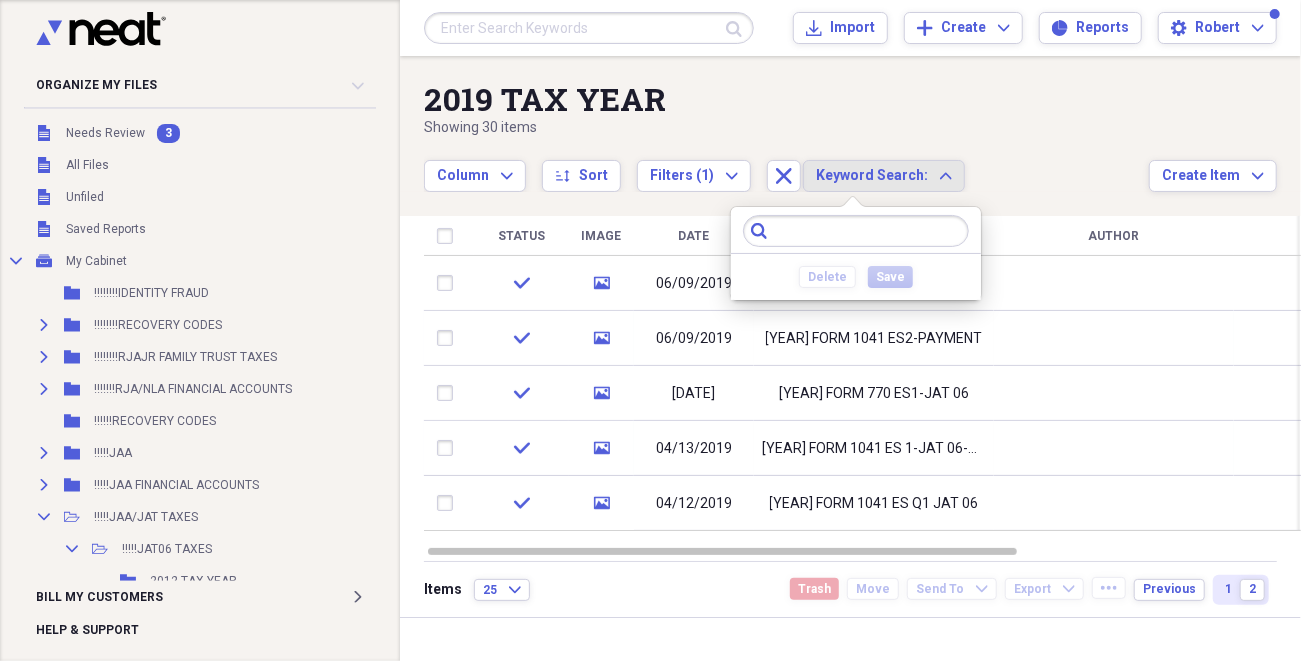 type on "3" 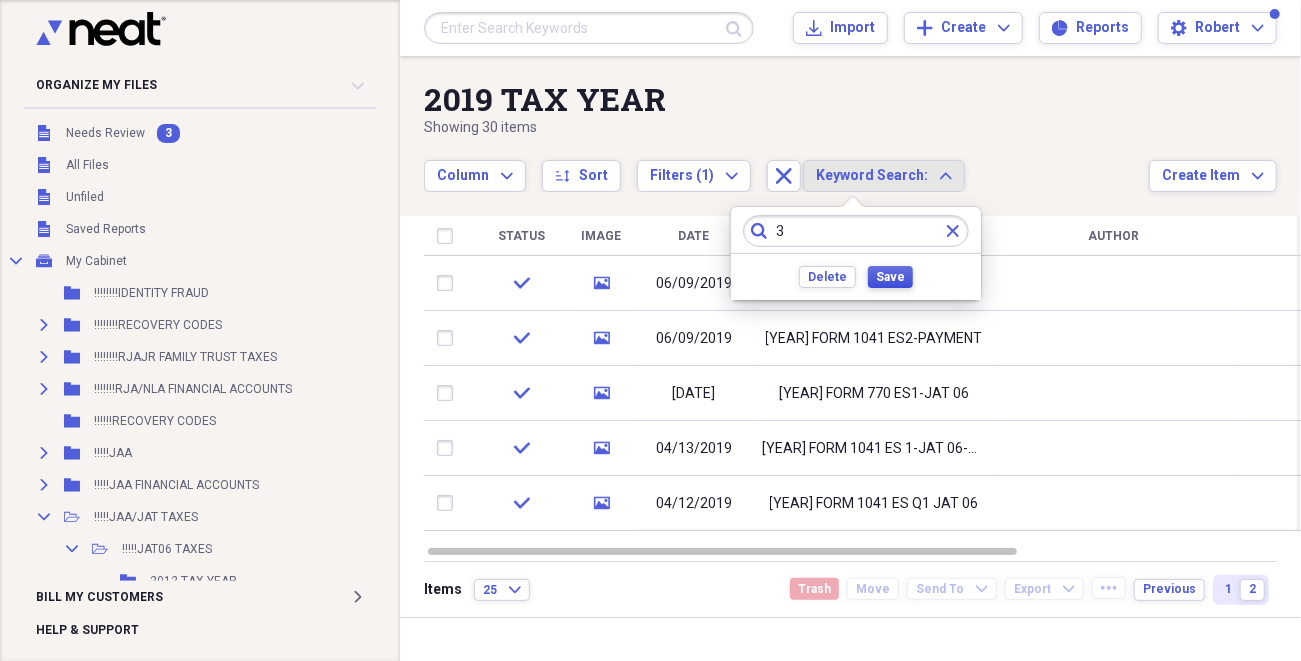 click on "Save" at bounding box center (890, 277) 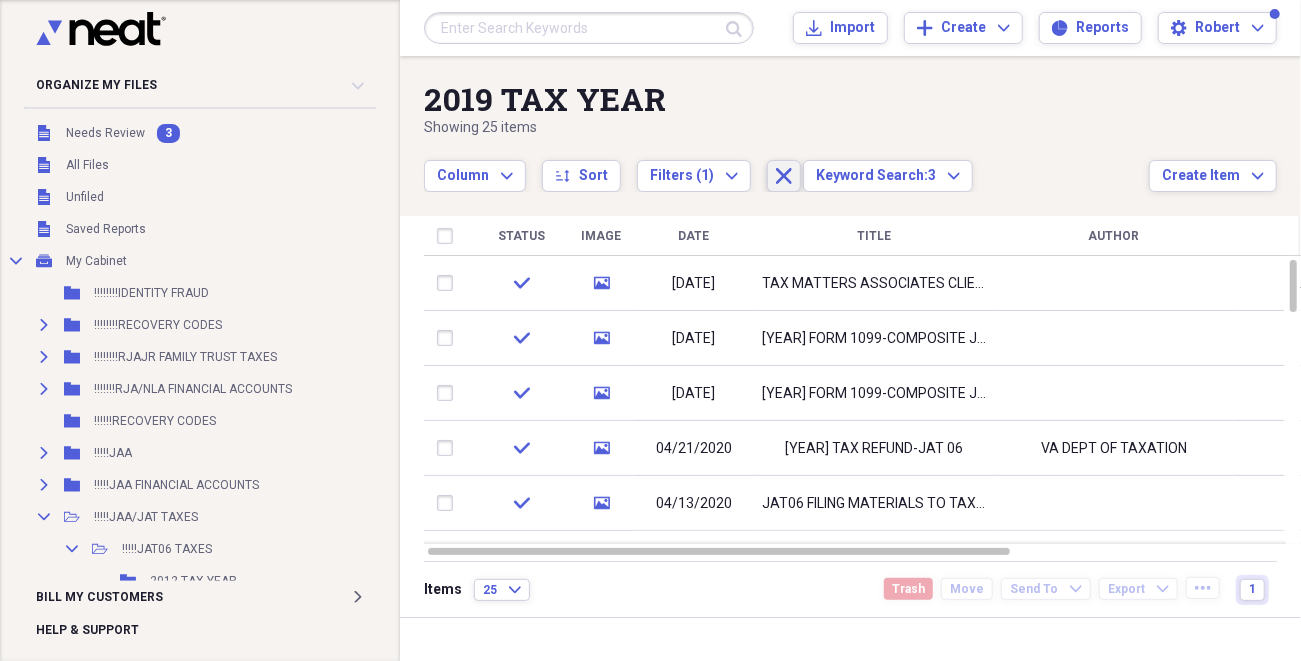click 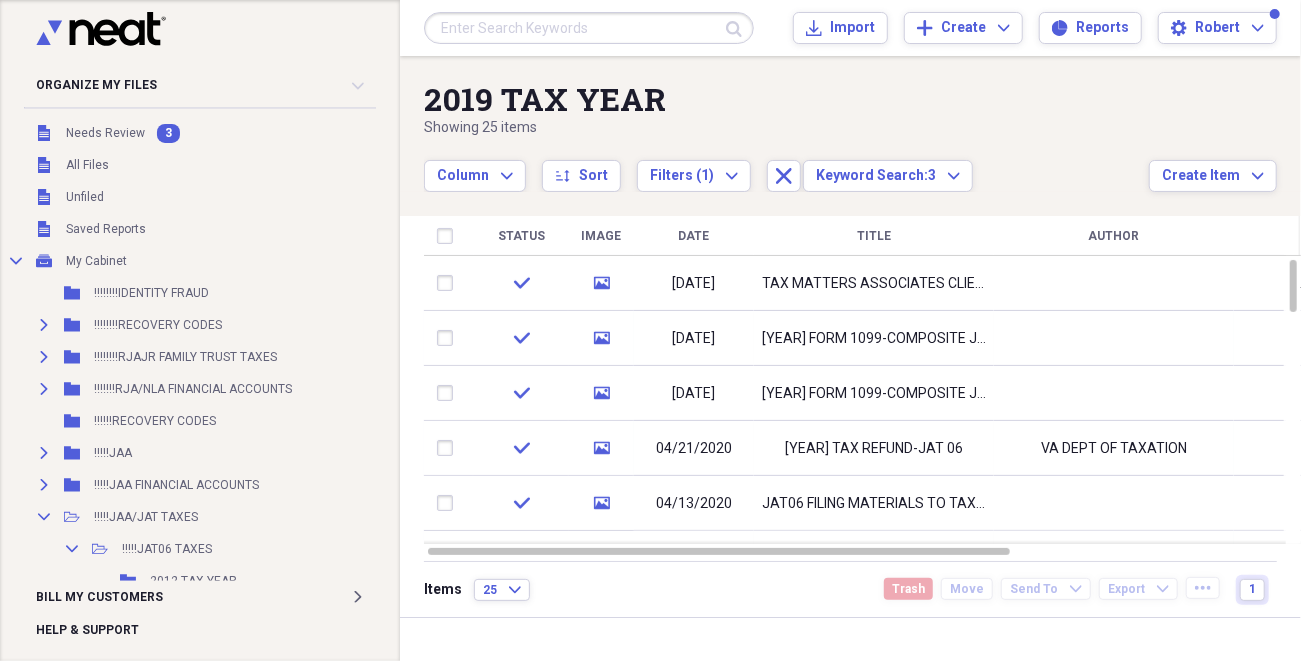 click on "Column Expand sort Sort Filters (1) Expand Close Keyword Search:  3 Expand" at bounding box center [786, 165] 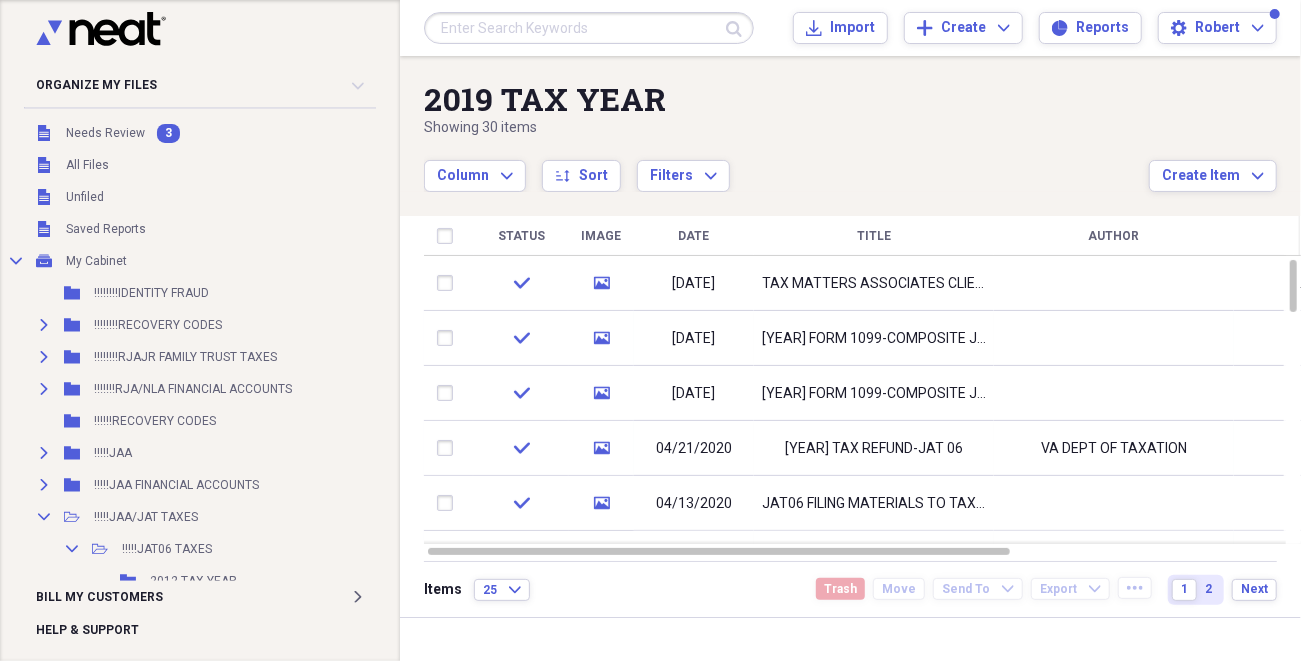 click on "JAT06 FILING MATERIALS TO TAX MATTERS" at bounding box center (874, 504) 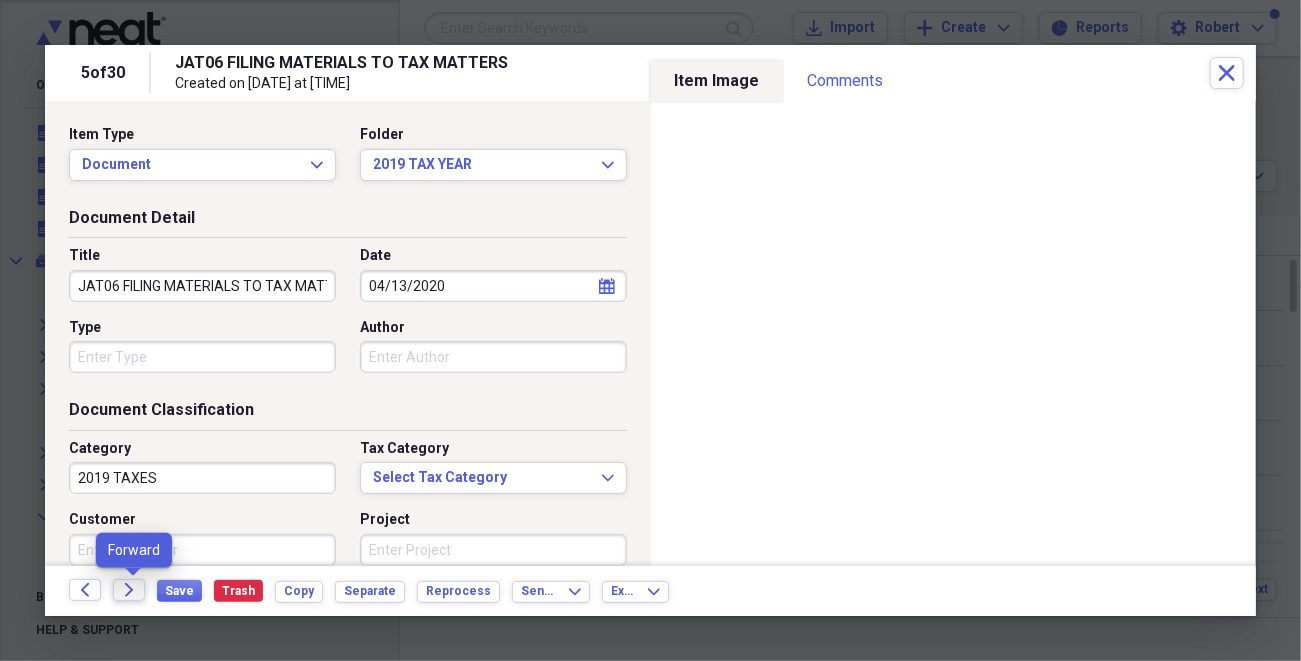 click on "Forward" 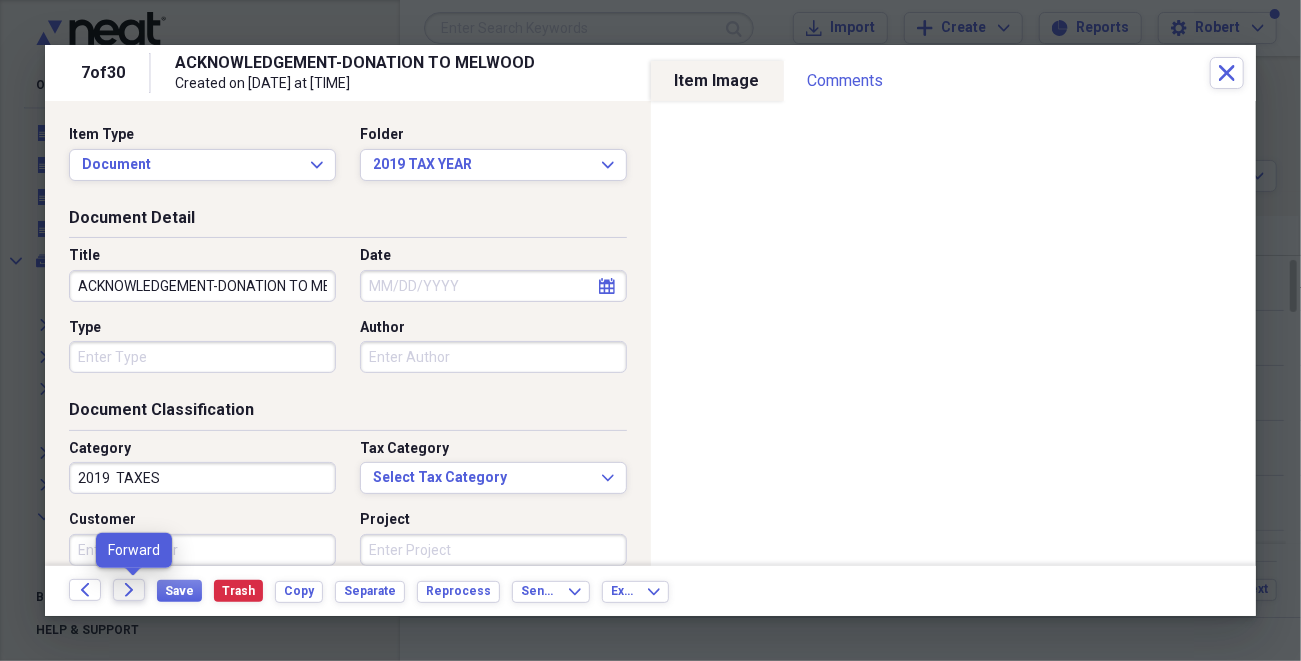 click on "Forward" 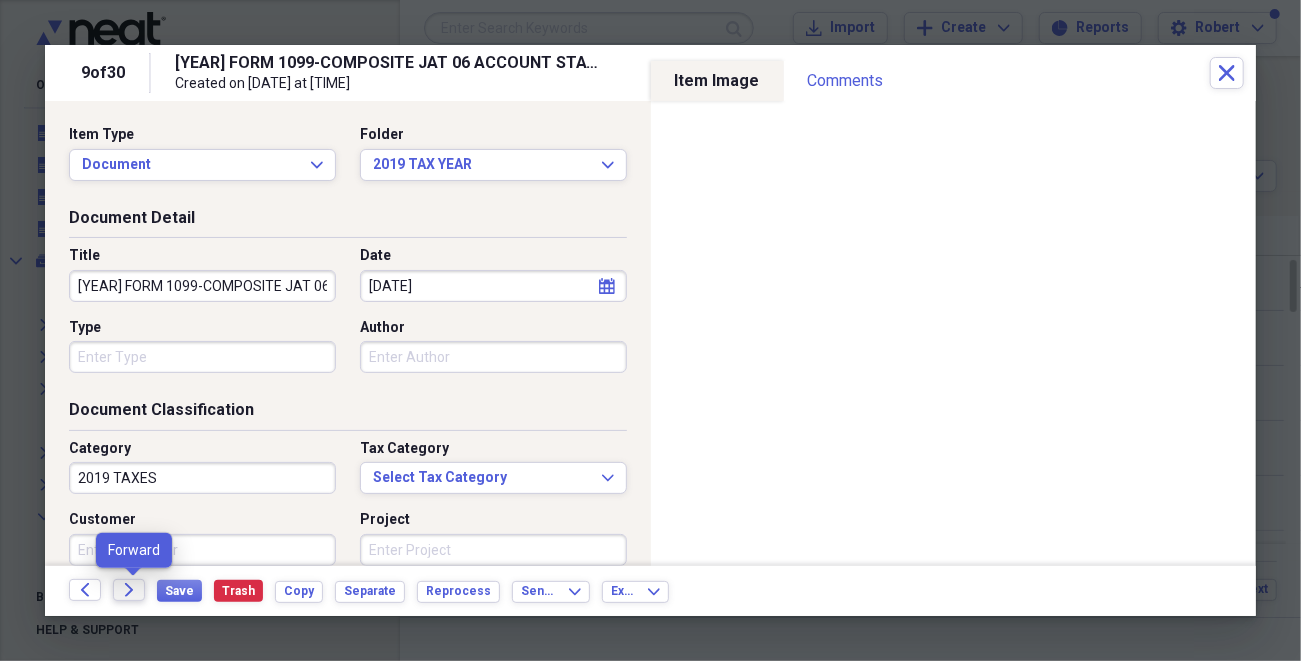 click on "Forward" 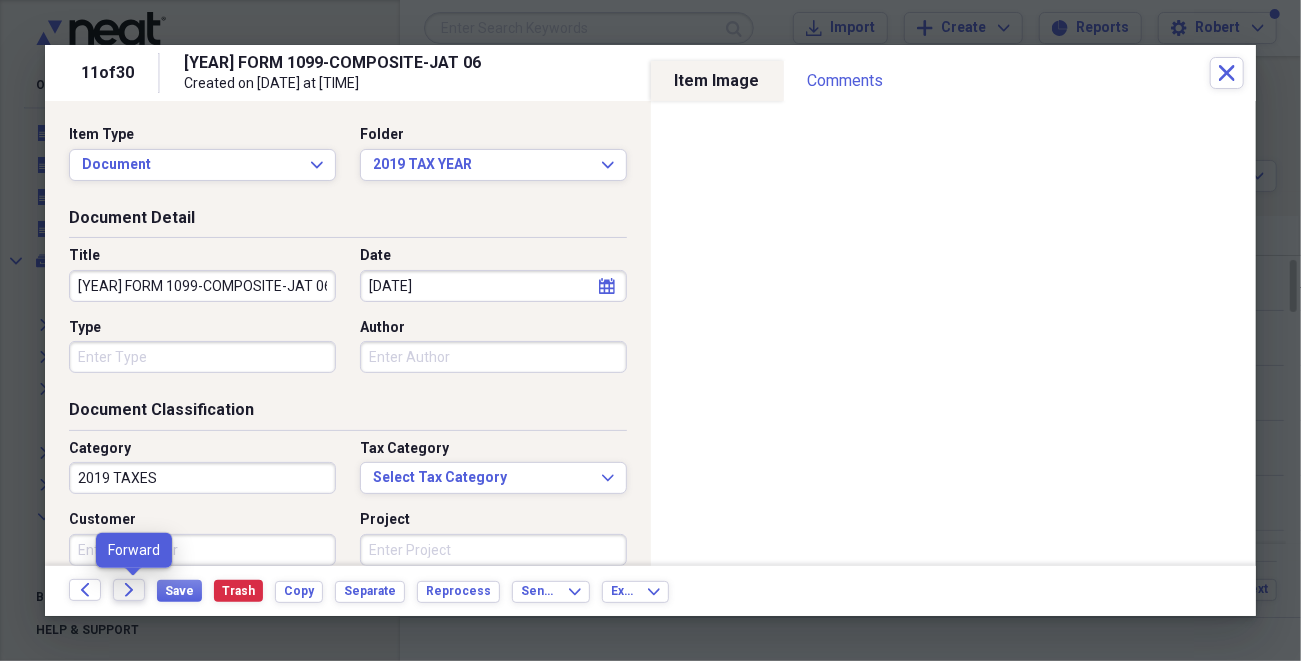 click on "Forward" 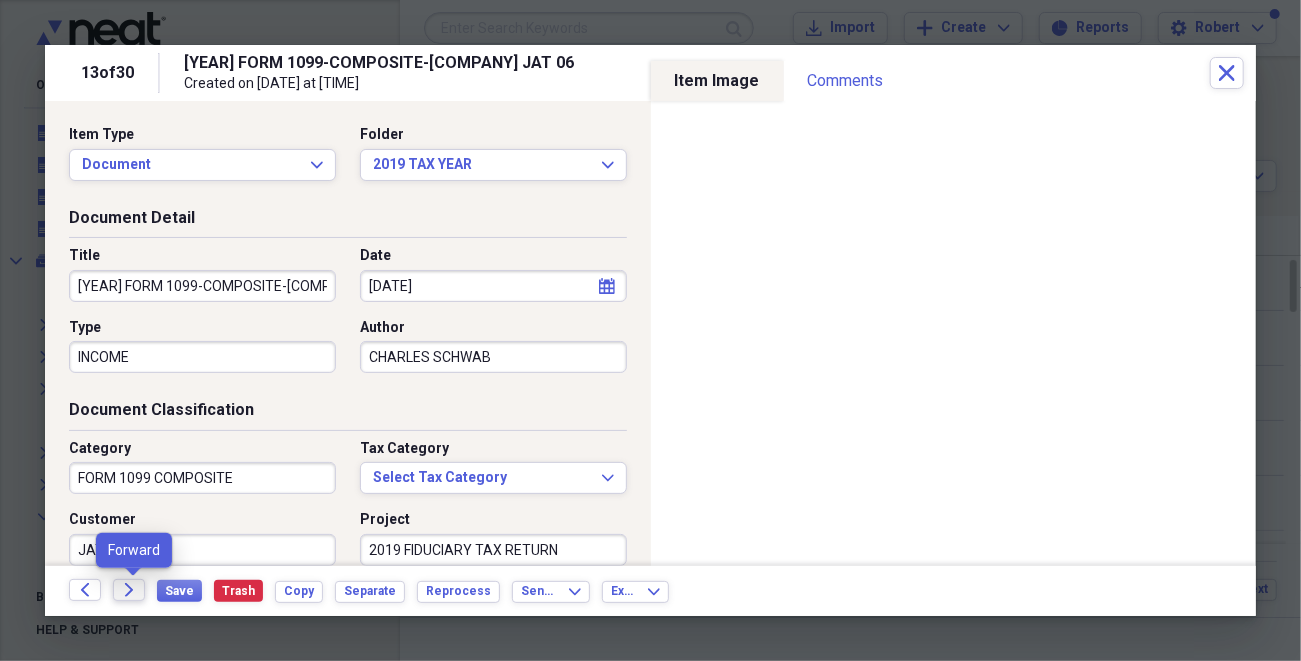 click on "Forward" 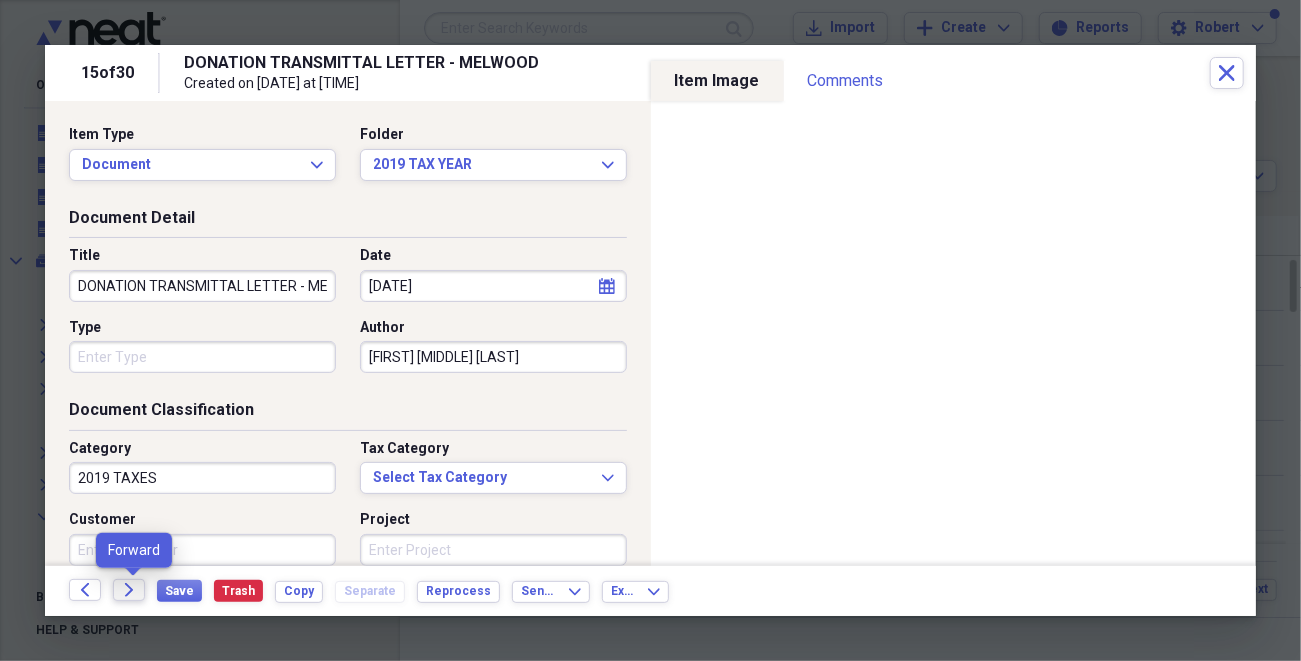 click on "Forward" 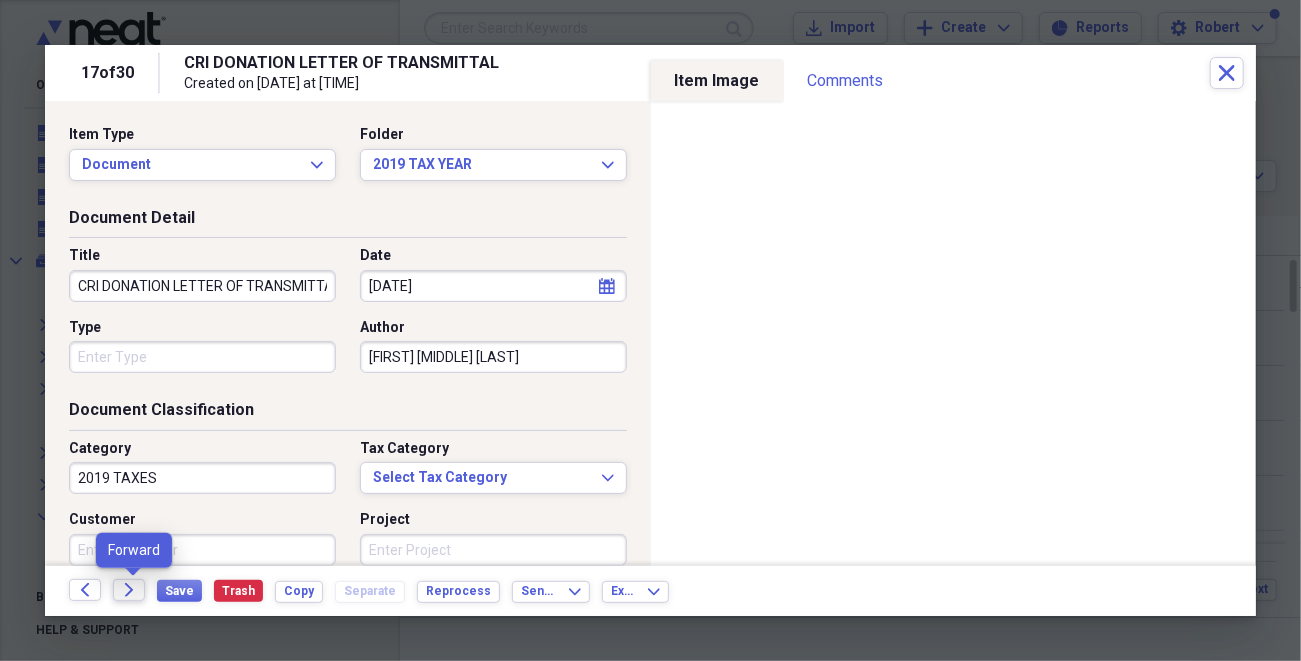 click on "Forward" 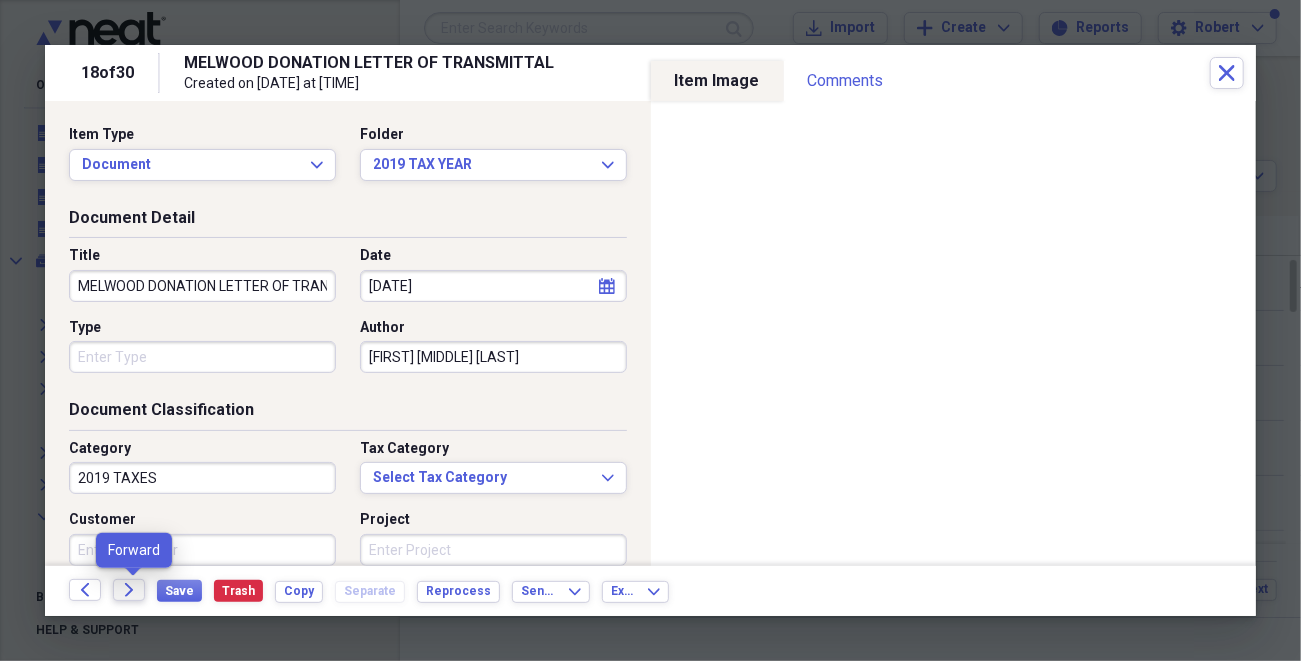 click on "Forward" 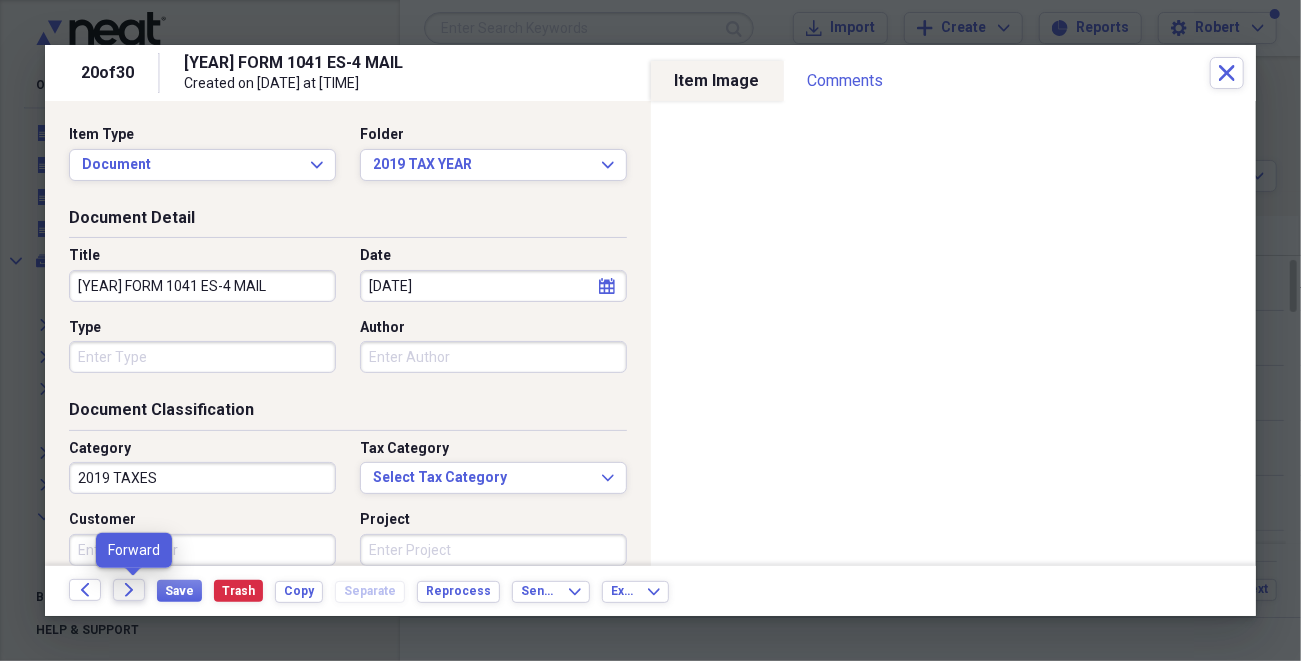 click on "Forward" 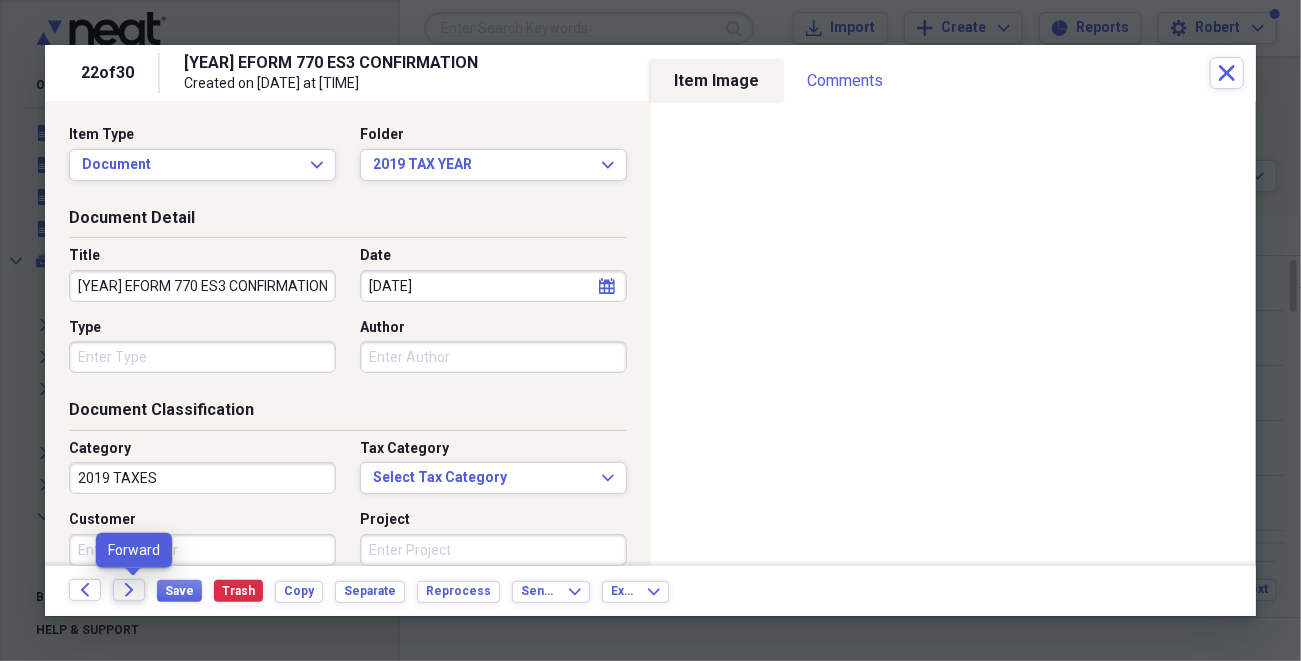 click on "Forward" 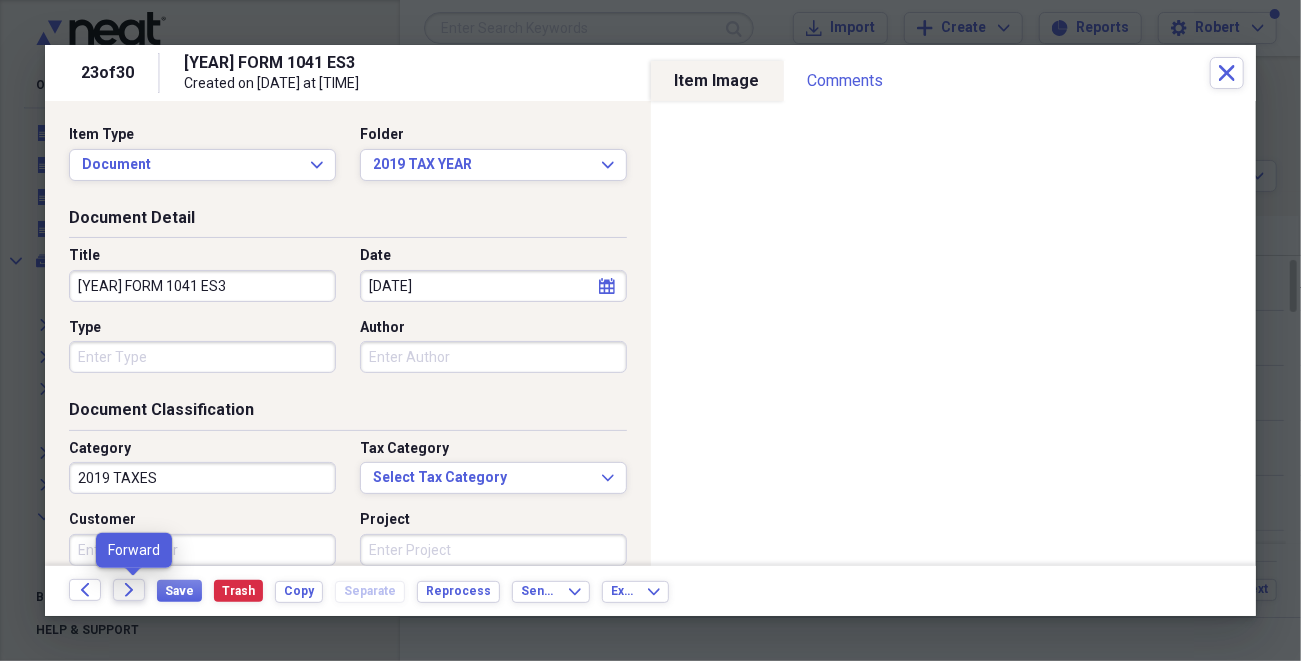 click on "Forward" 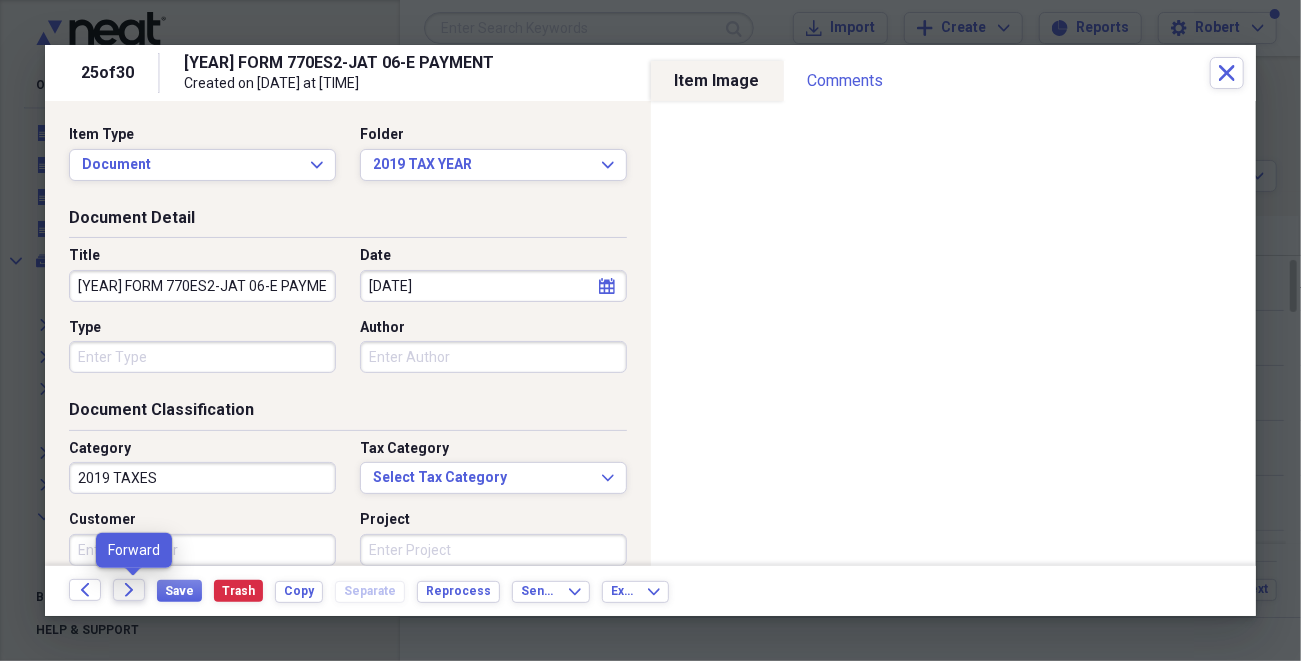 click on "Forward" 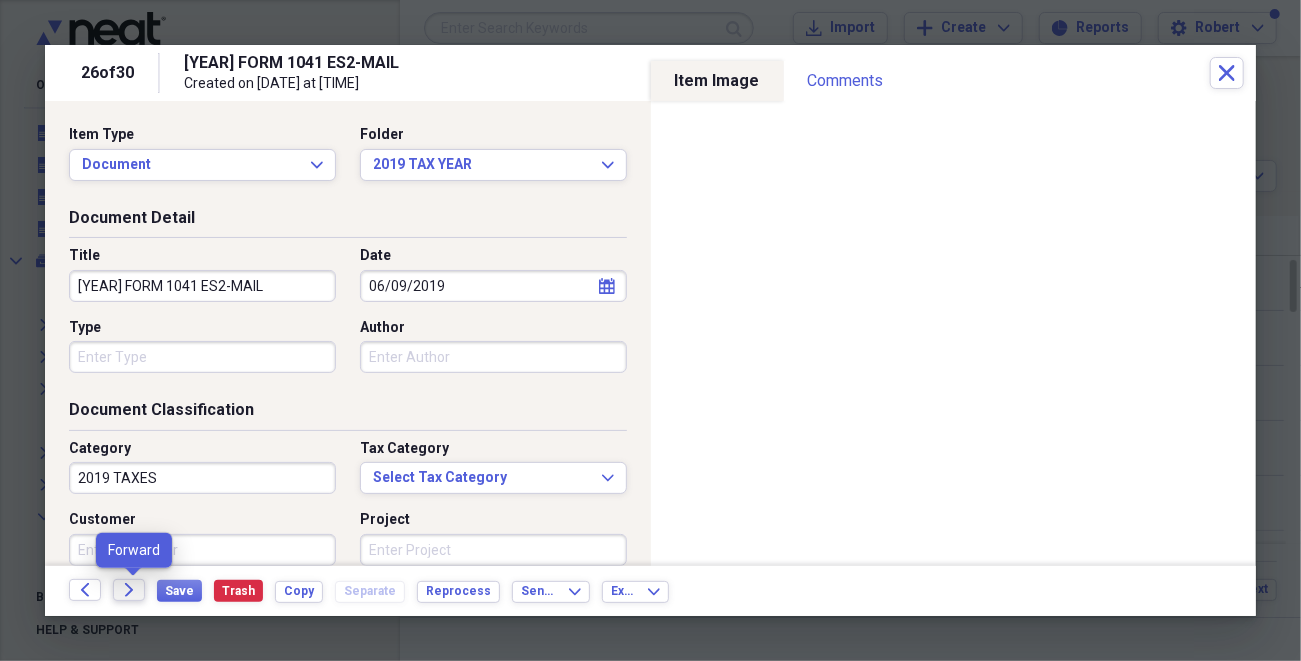 click on "Forward" 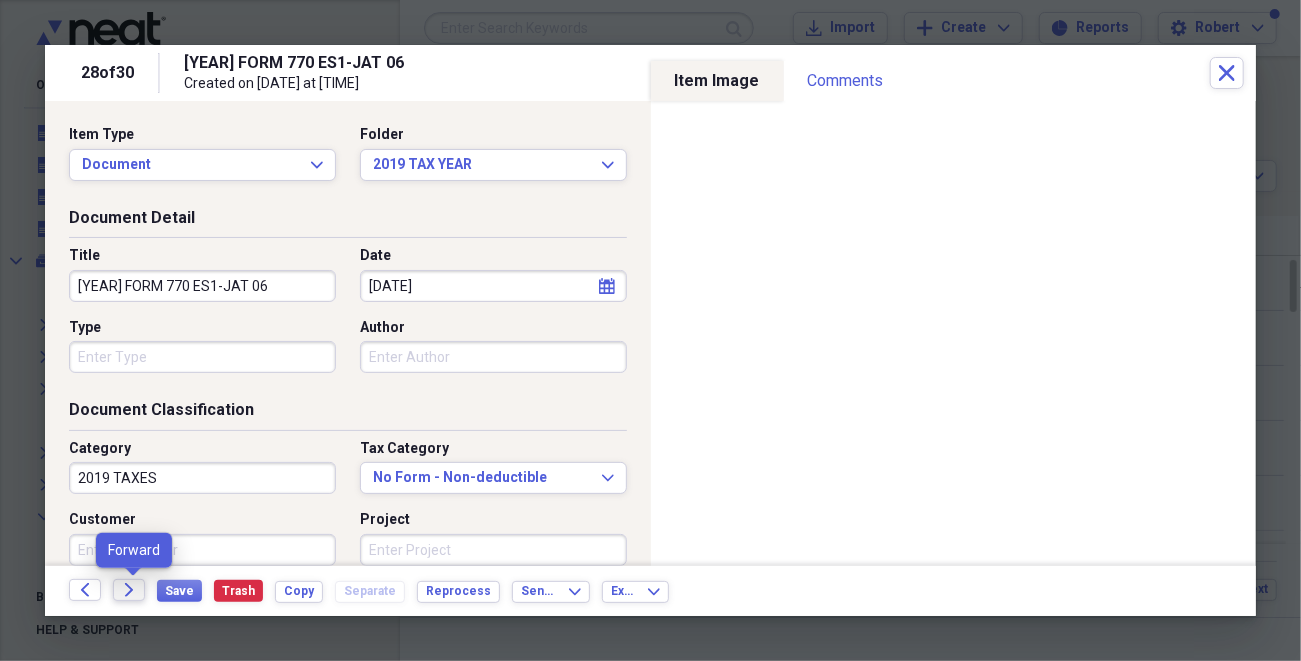 click on "Forward" 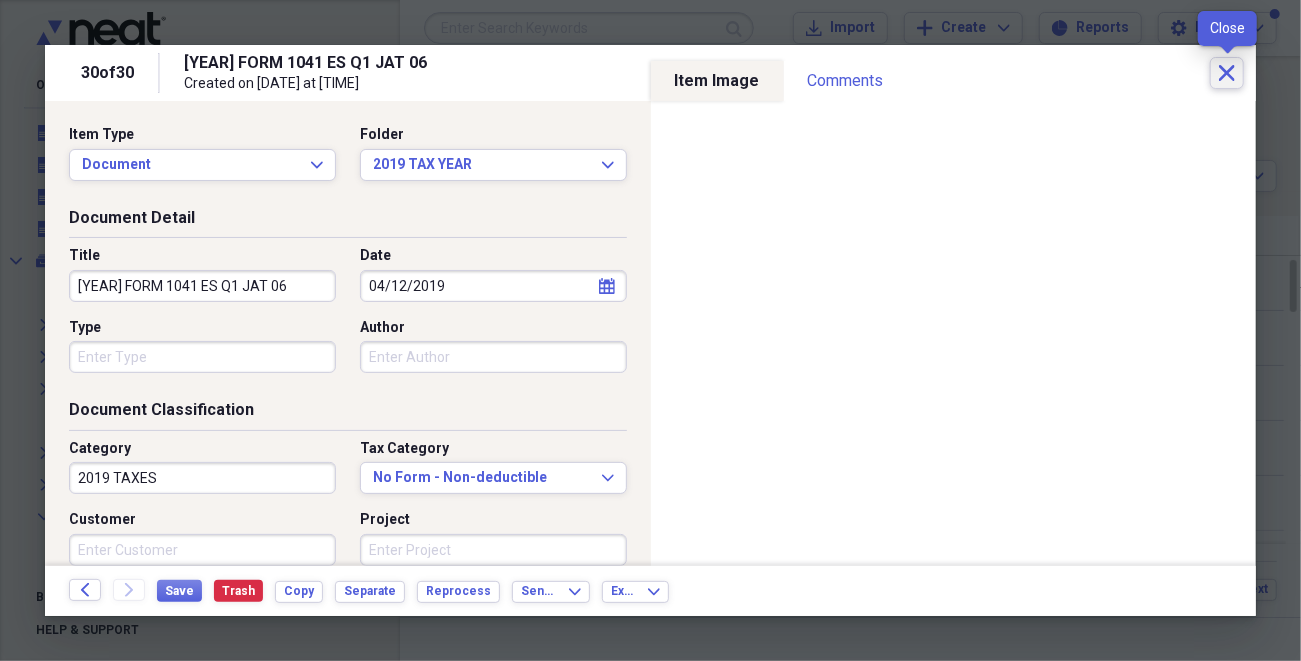 click on "Close" 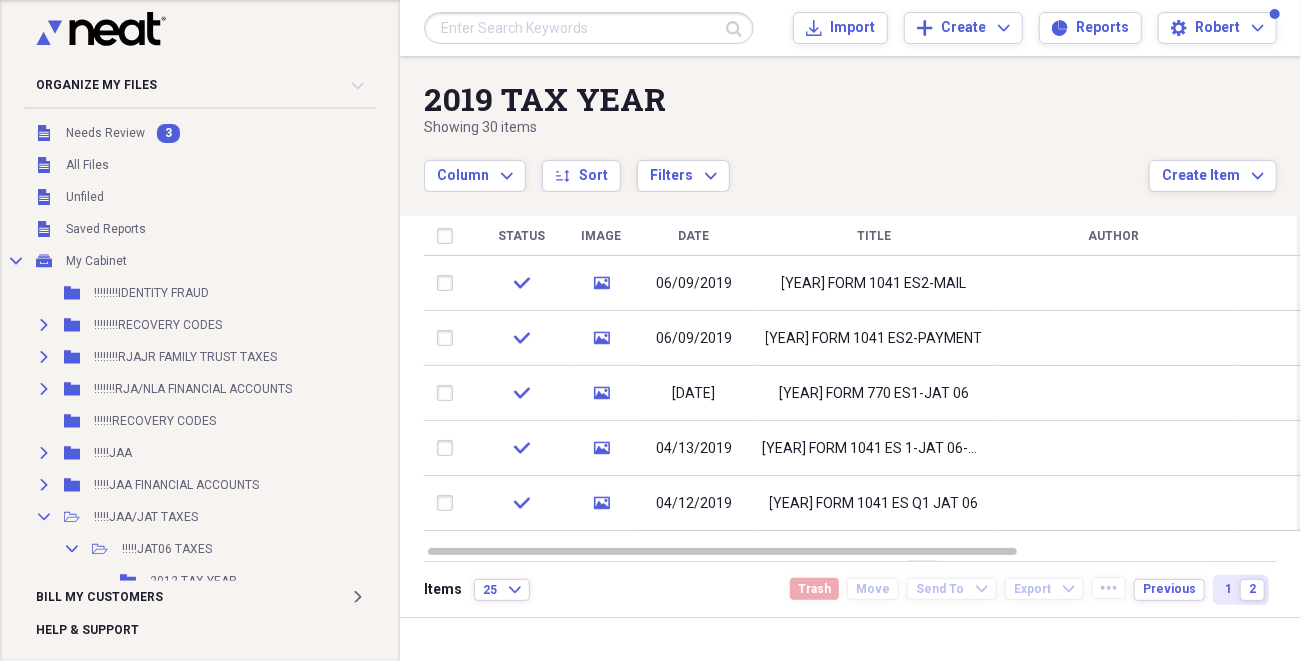click on "1" at bounding box center [1228, 590] 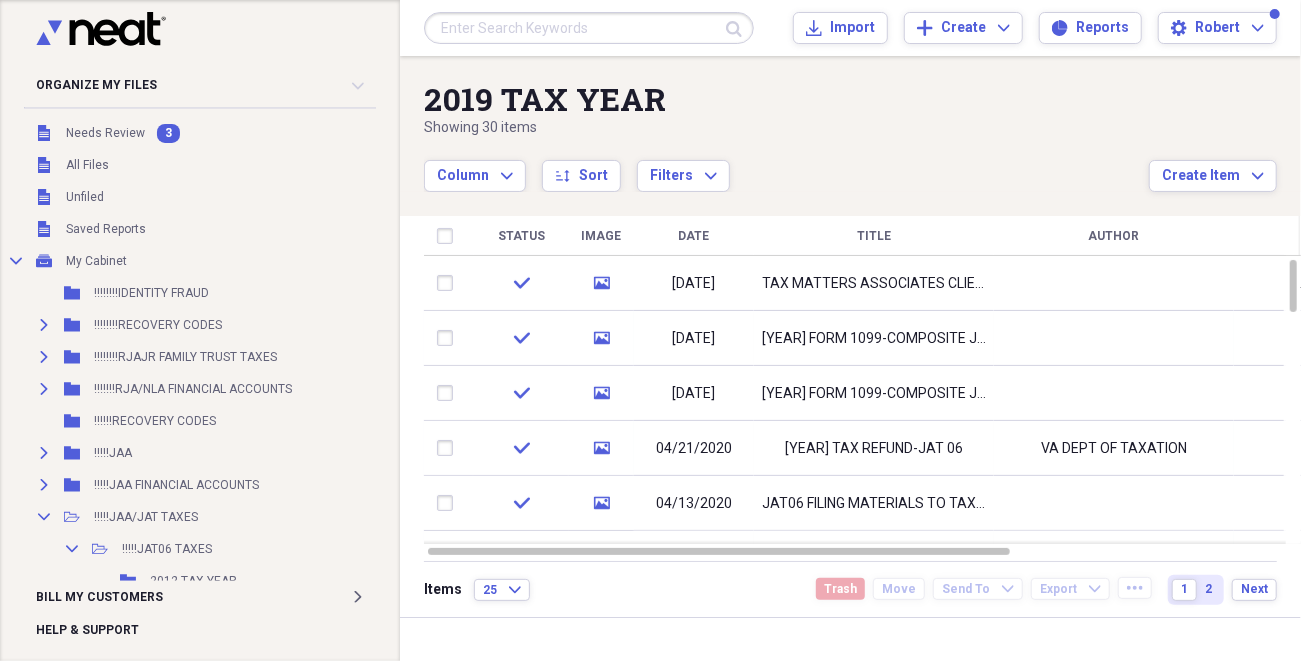 click on "JAT06 FILING MATERIALS TO TAX MATTERS" at bounding box center [874, 504] 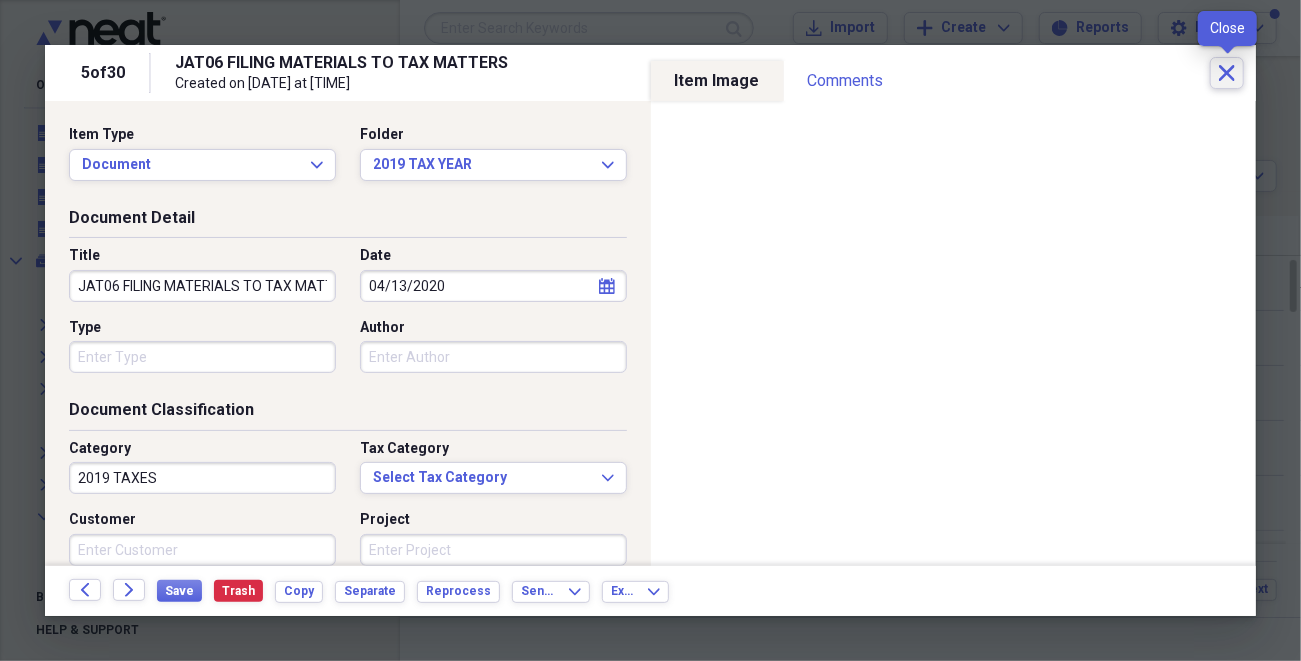 click 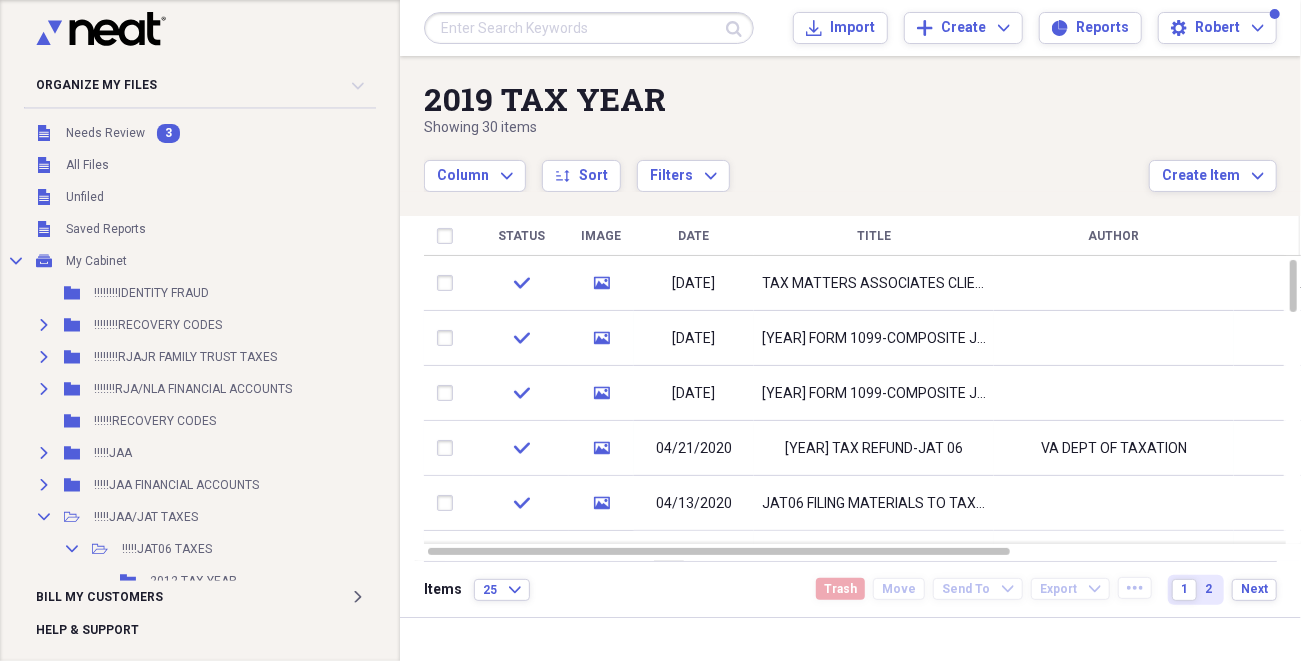 click on "TAX MATTERS ASSOCIATES CLIENT LETTER" at bounding box center (874, 284) 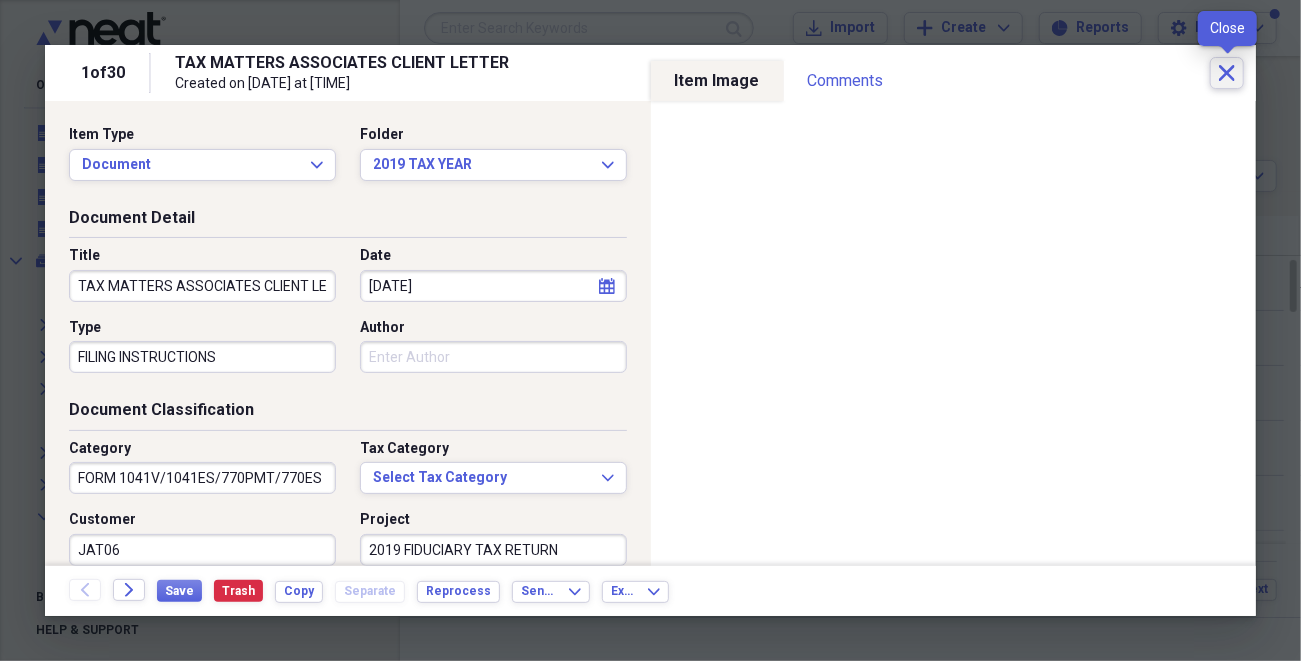 click 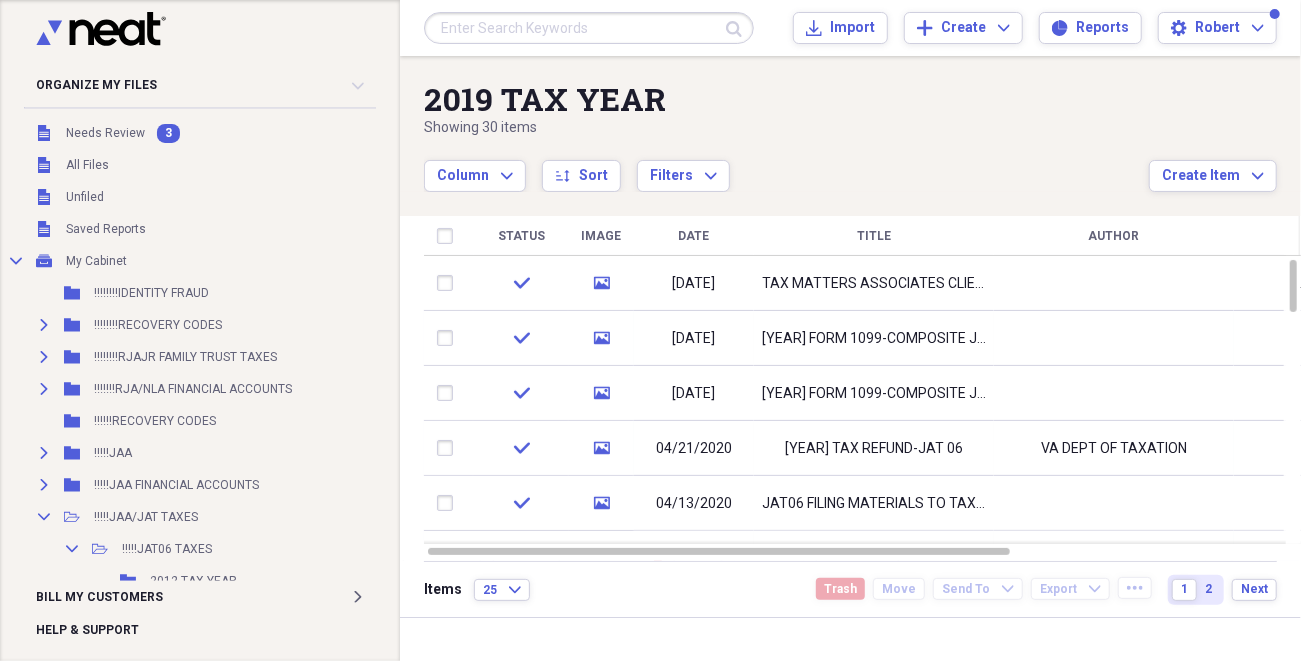 click on "[YEAR] TAX REFUND-JAT 06" at bounding box center (874, 449) 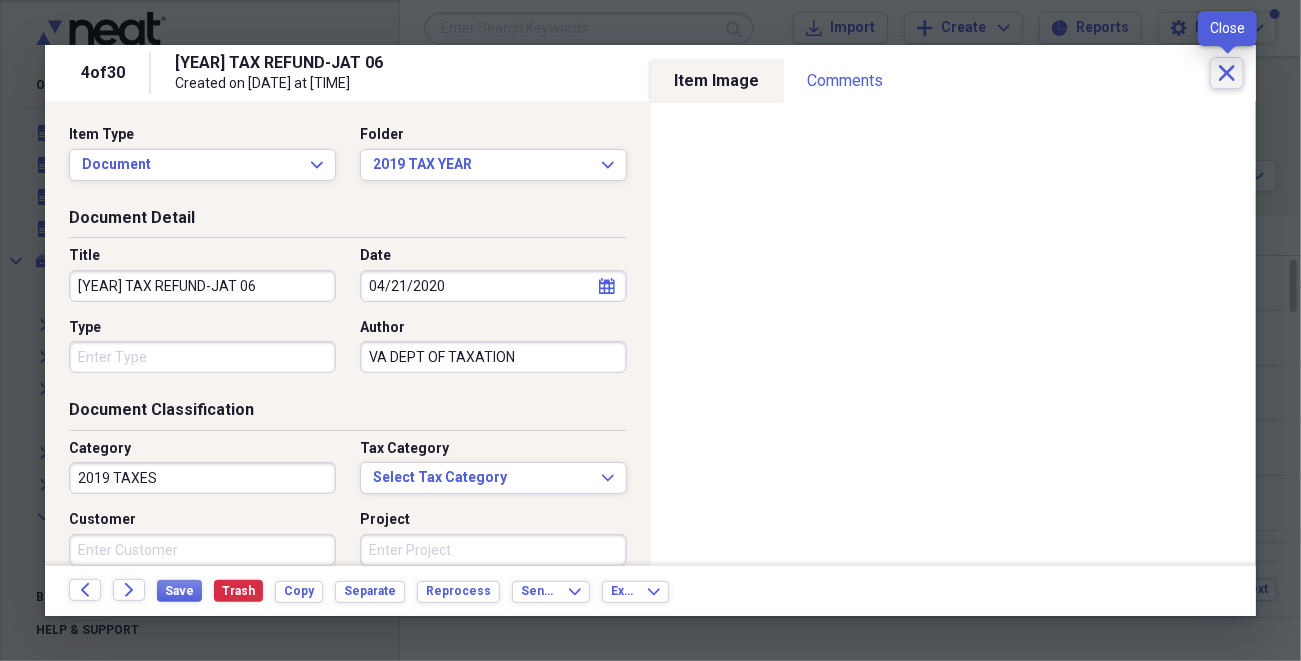 click on "Close" 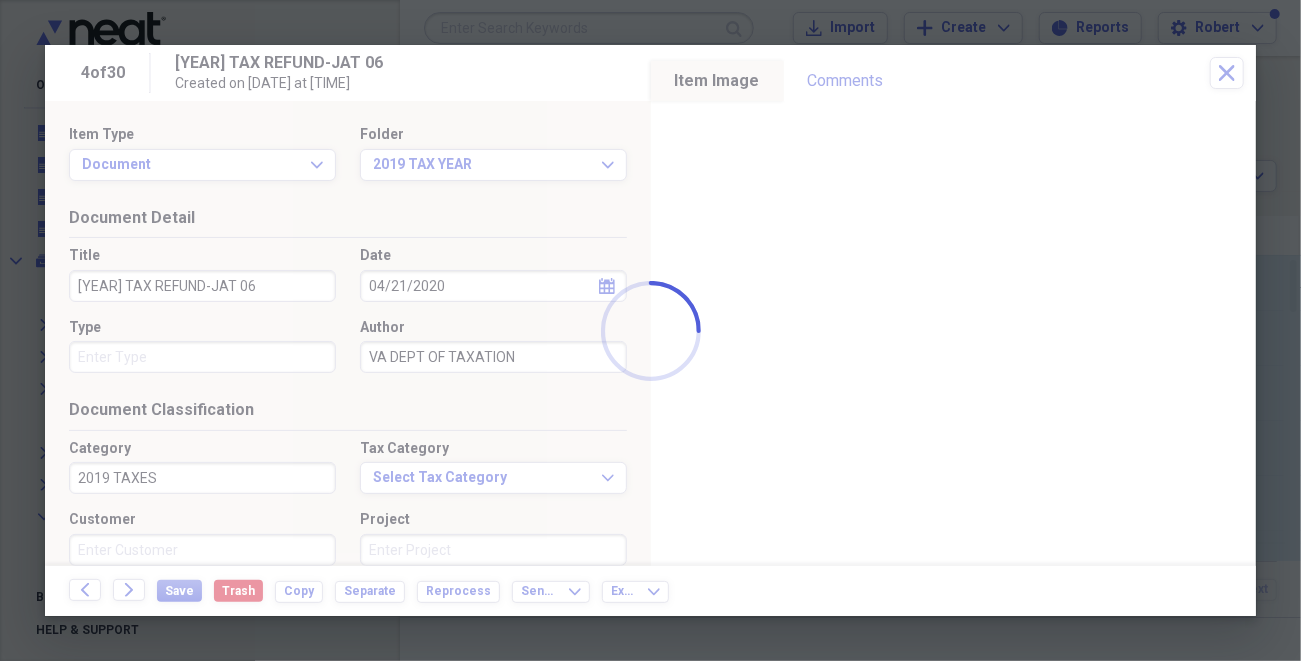 click at bounding box center [650, 330] 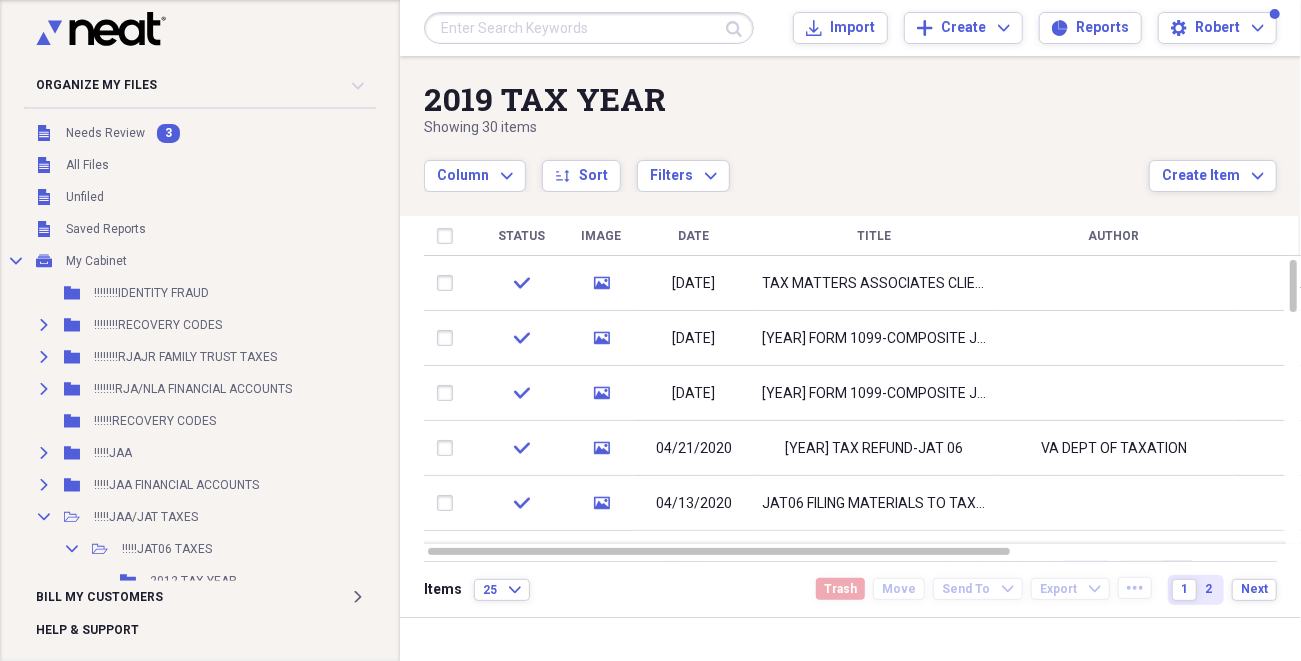 click on "media" at bounding box center [601, 503] 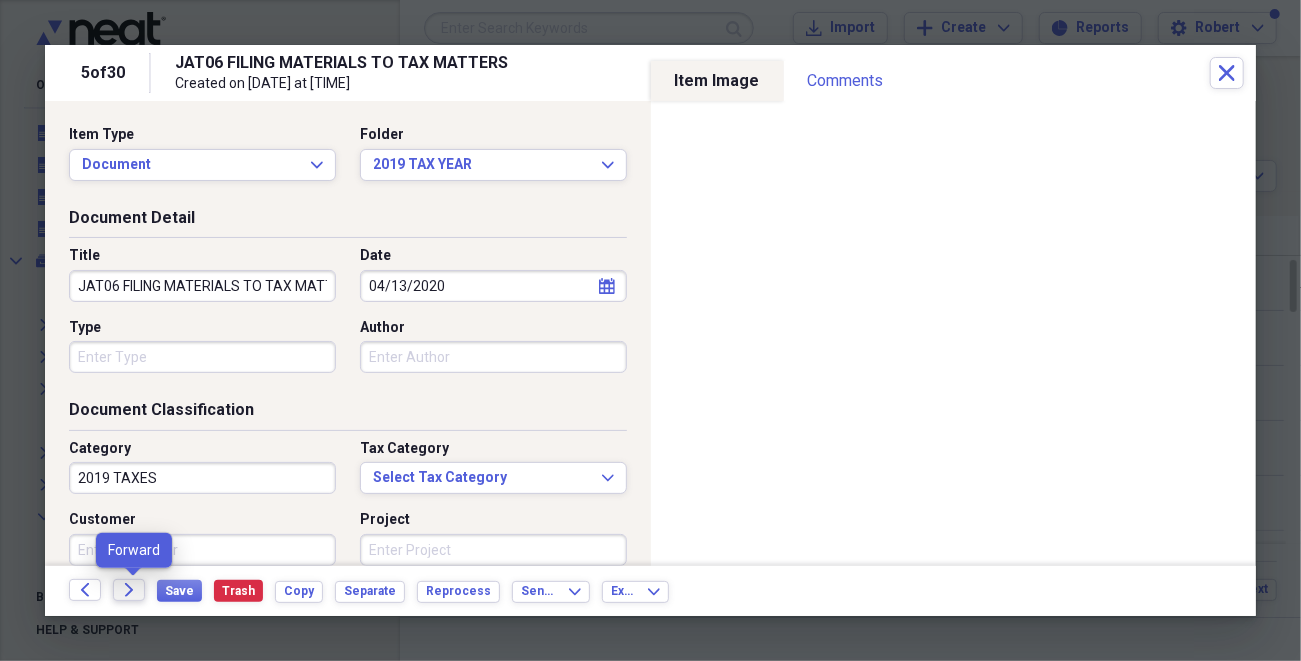 click on "Forward" 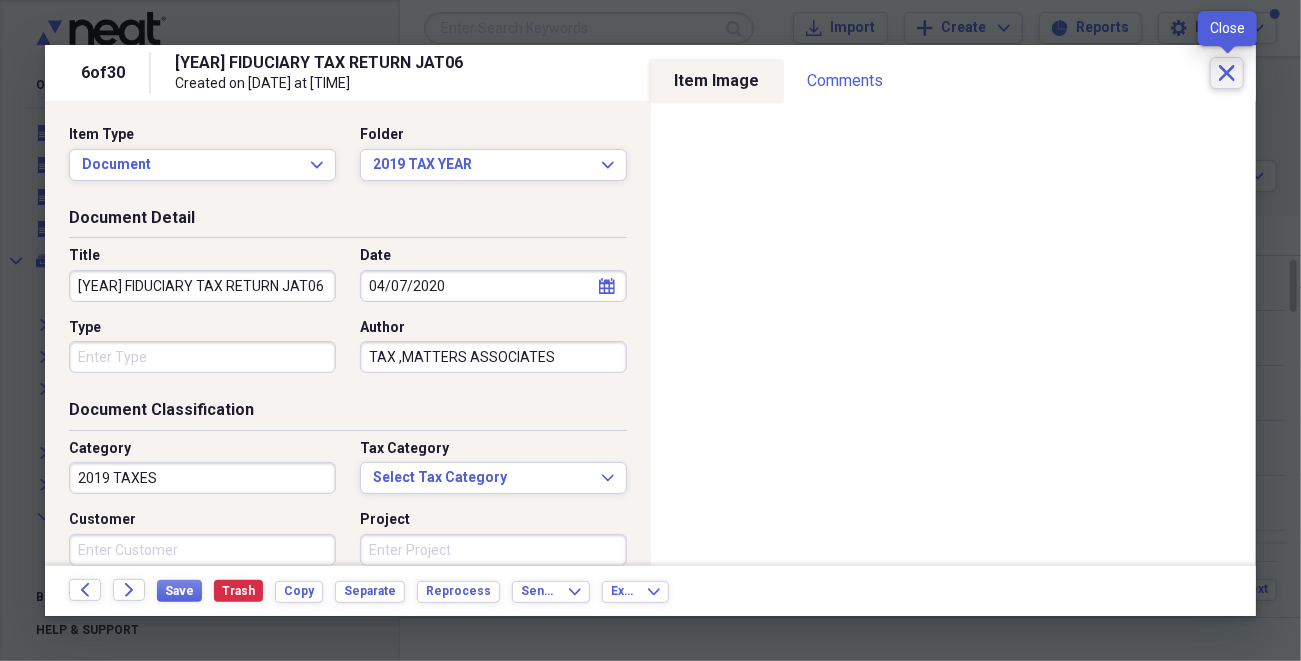 click on "Close" 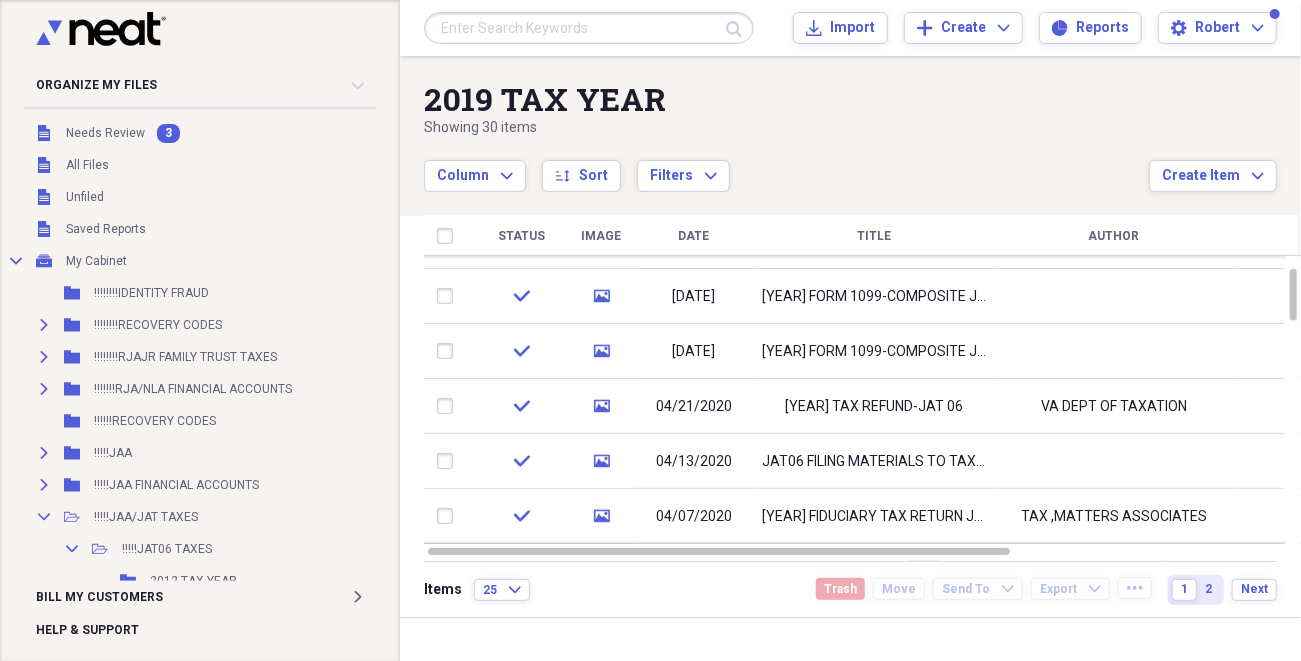 click on "2018 TAX YEAR" at bounding box center [193, 773] 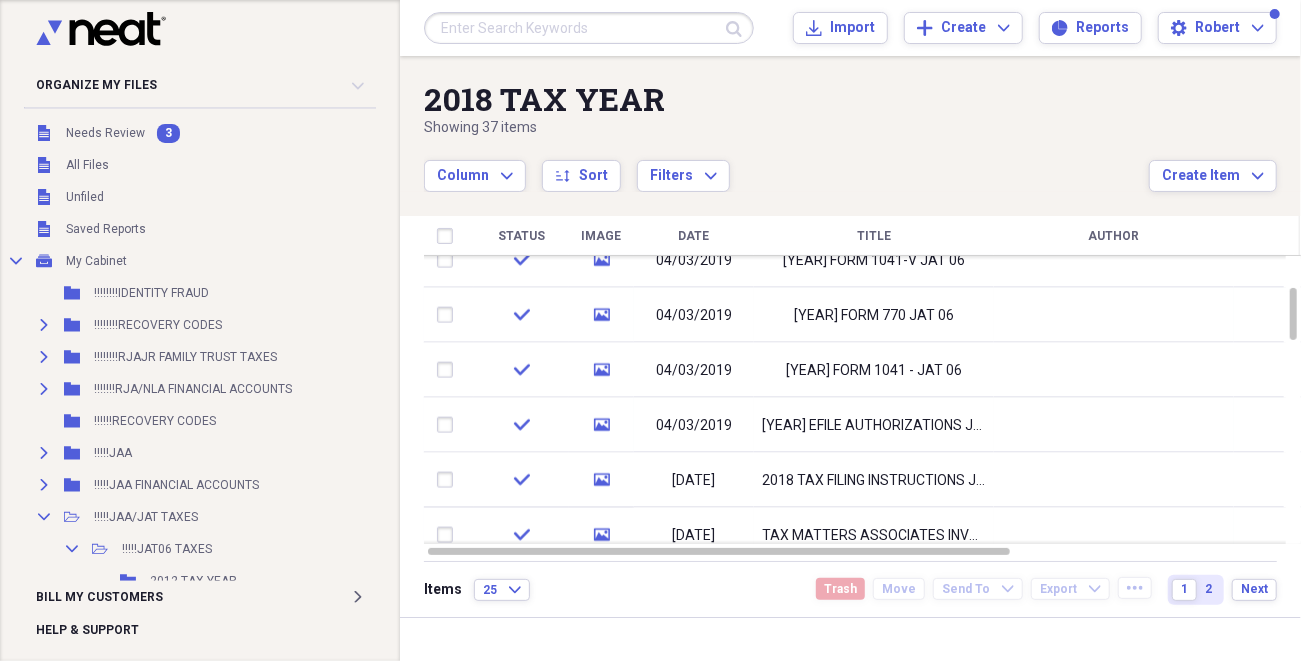 click on "2018 TAX FILING INSTRUCTIONS JAT 06" at bounding box center (874, 480) 